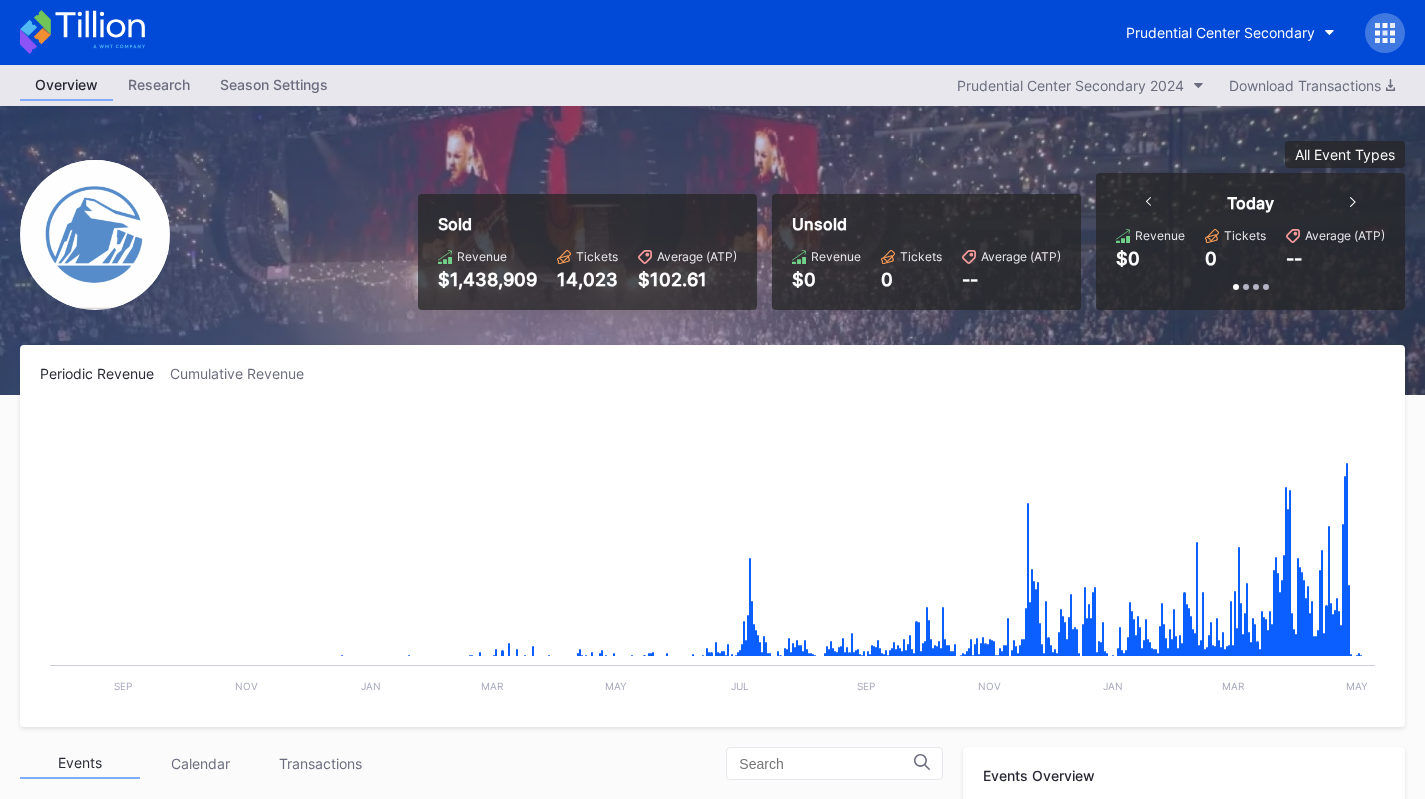 scroll, scrollTop: 0, scrollLeft: 0, axis: both 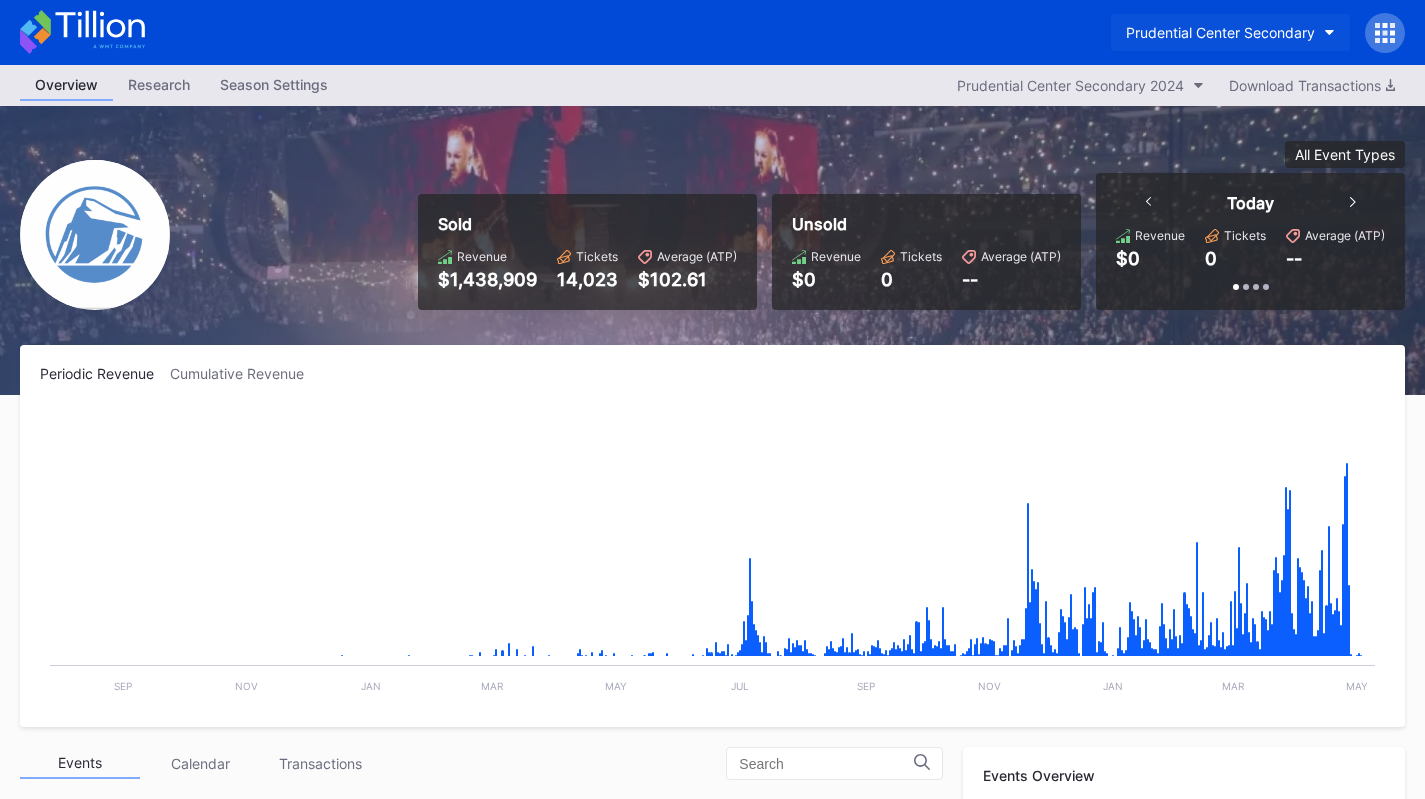 click on "Prudential Center Secondary" at bounding box center [1220, 32] 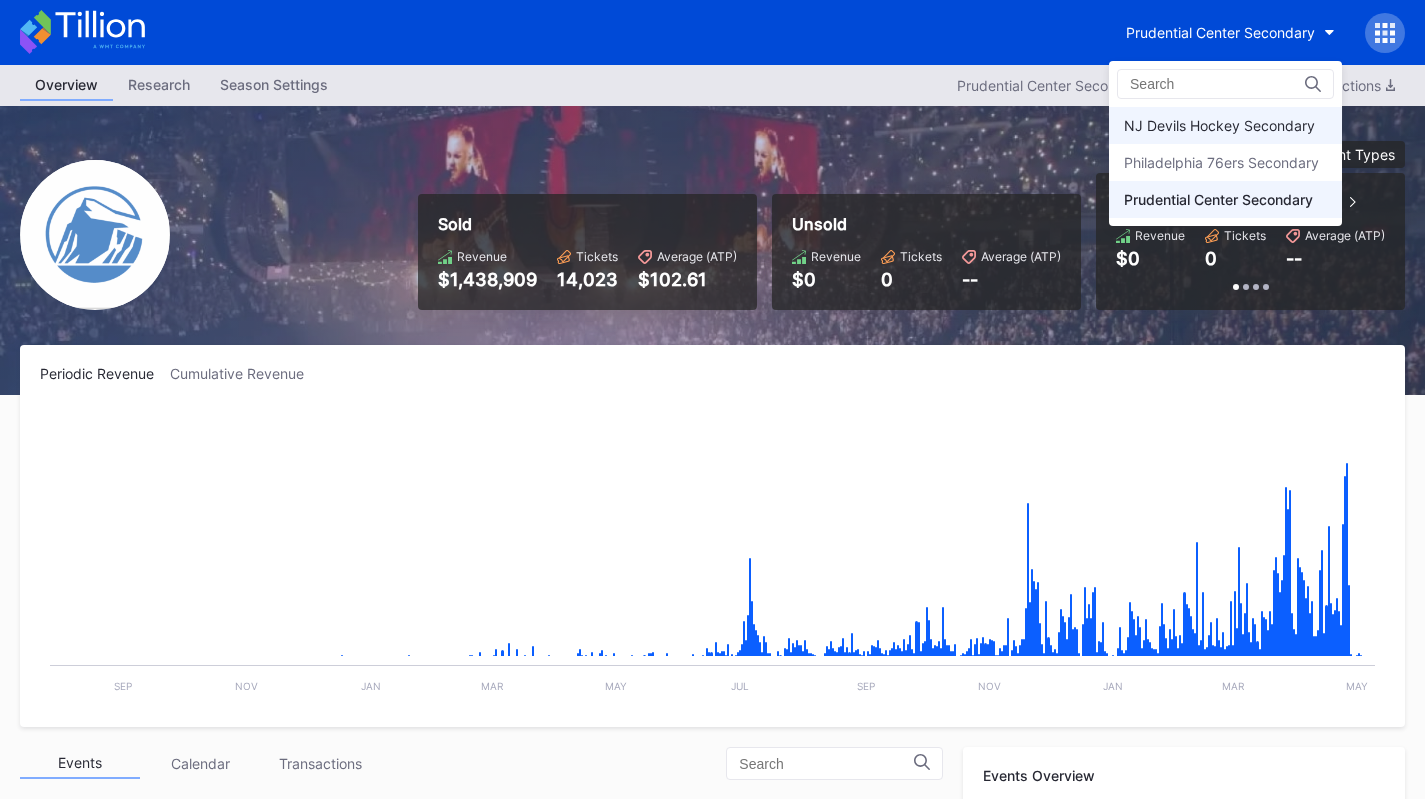 click on "NJ Devils Hockey Secondary" at bounding box center [1225, 125] 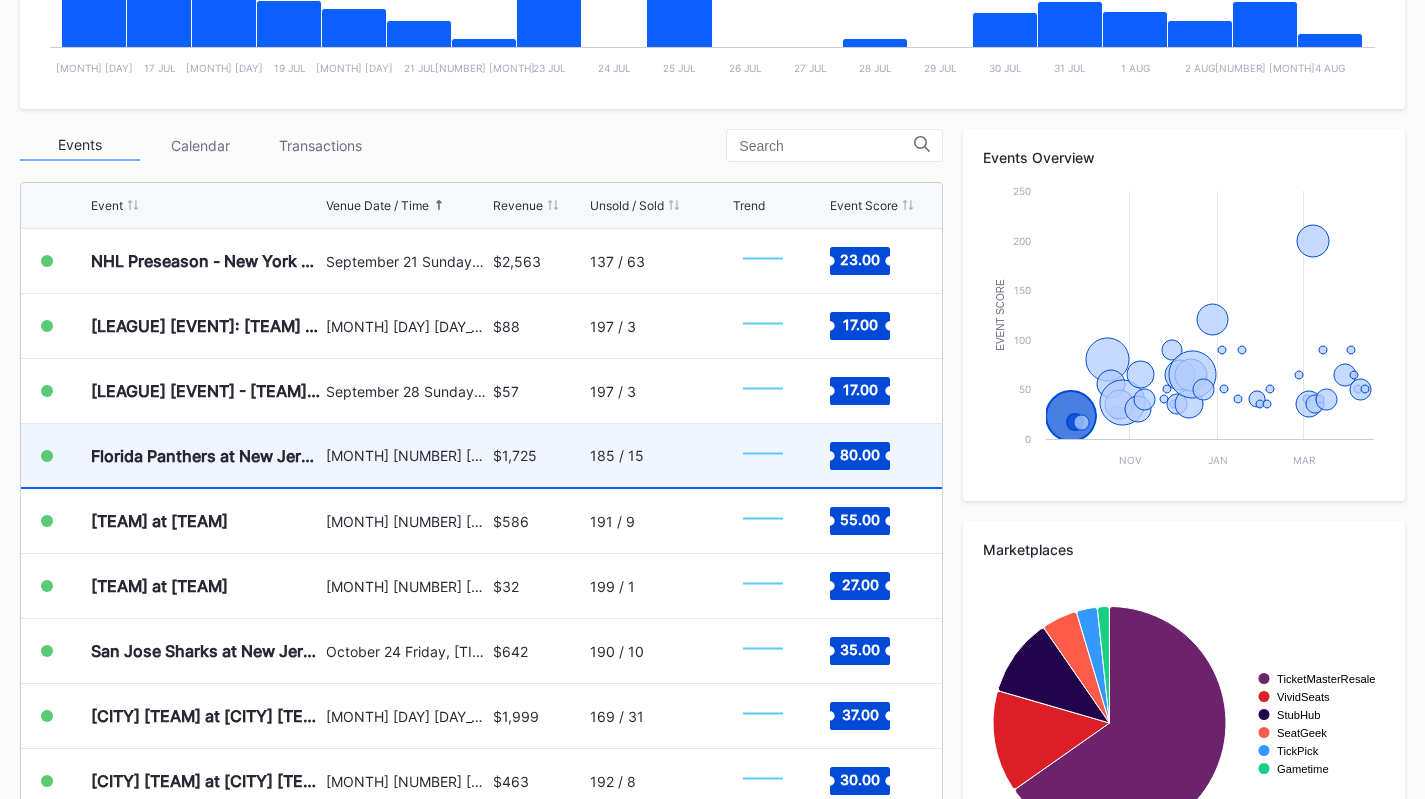 scroll, scrollTop: 600, scrollLeft: 0, axis: vertical 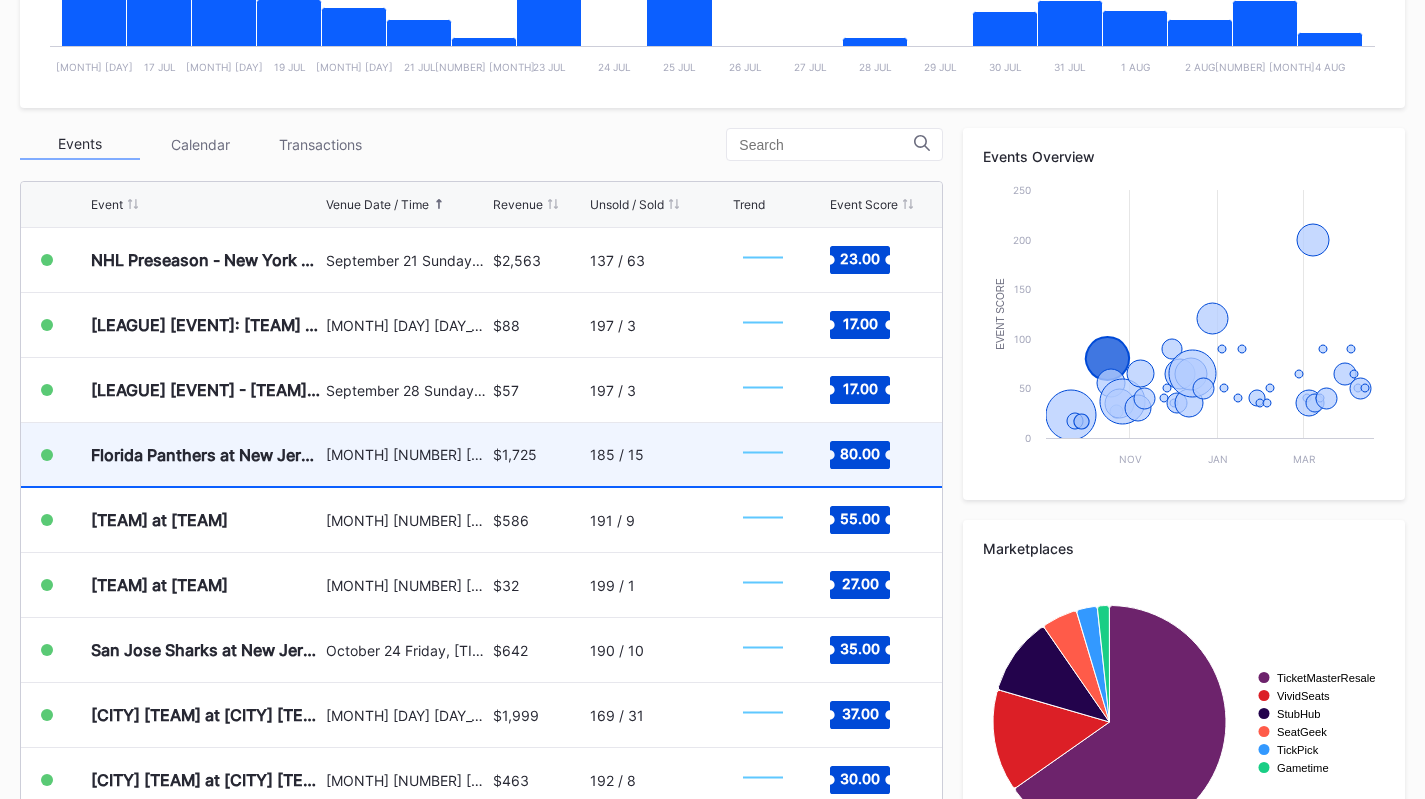 click on "Florida Panthers at New Jersey Devils" at bounding box center [206, 454] 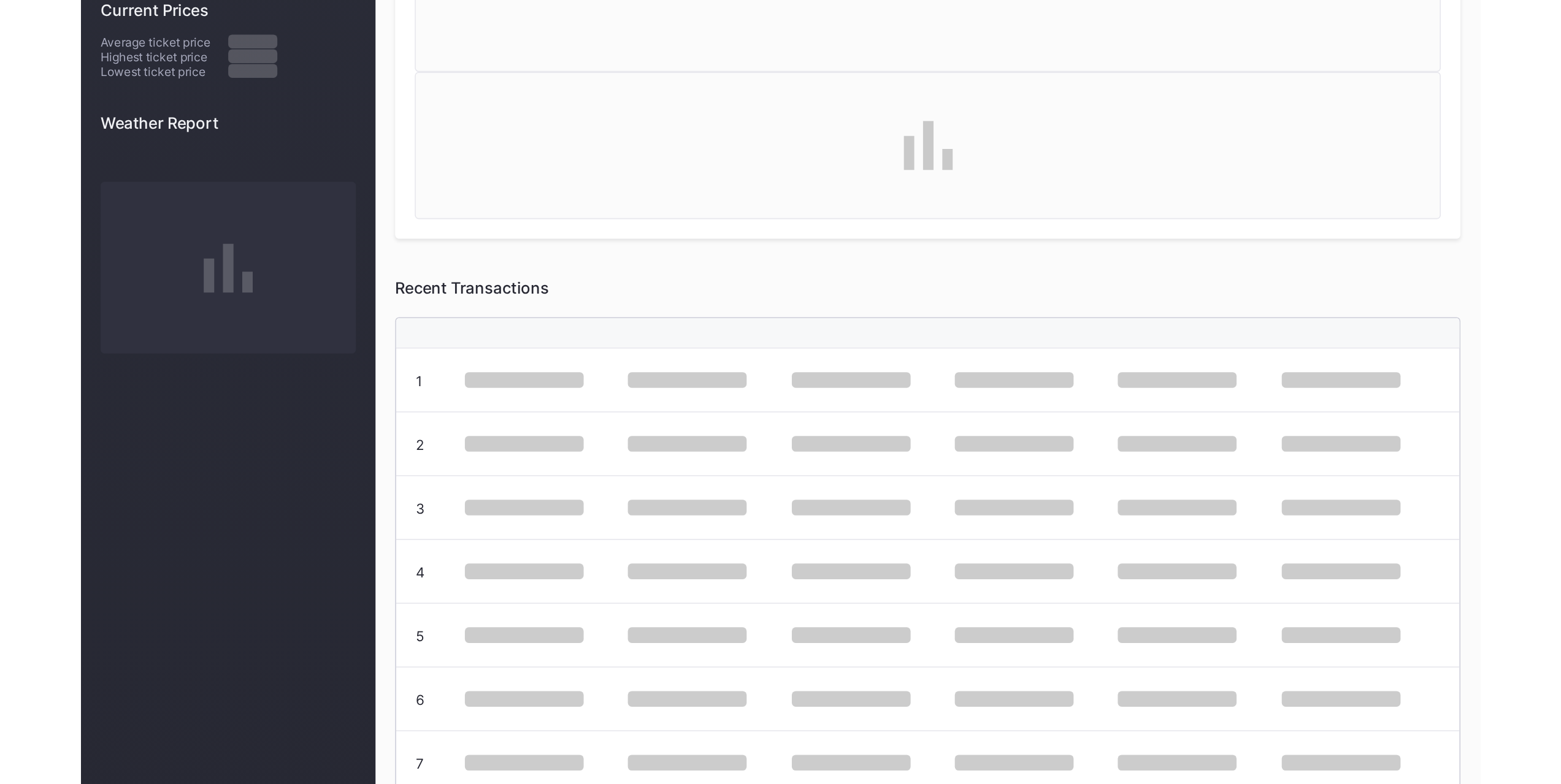 scroll, scrollTop: 0, scrollLeft: 0, axis: both 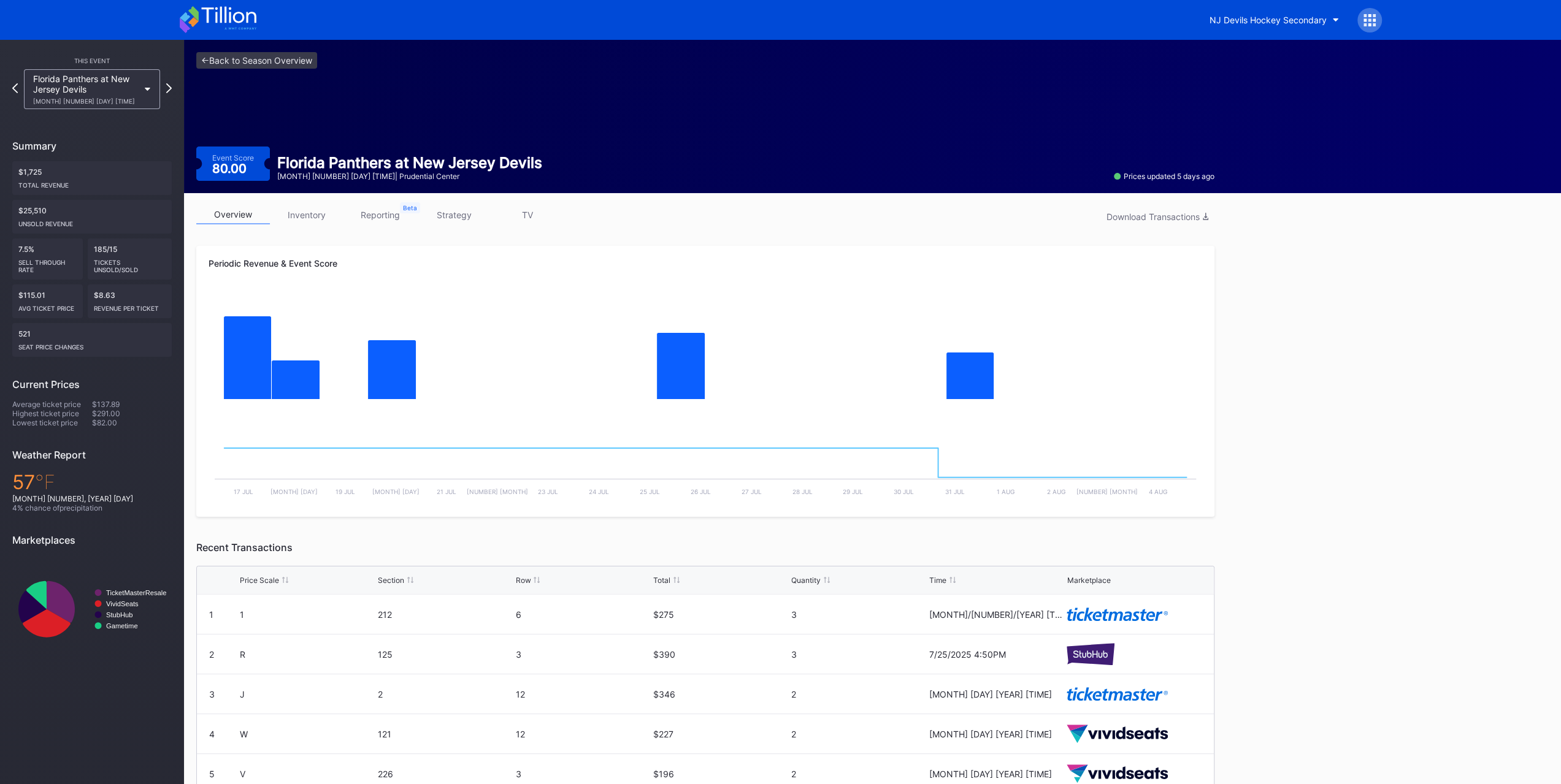 click on "strategy" at bounding box center [454, 215] 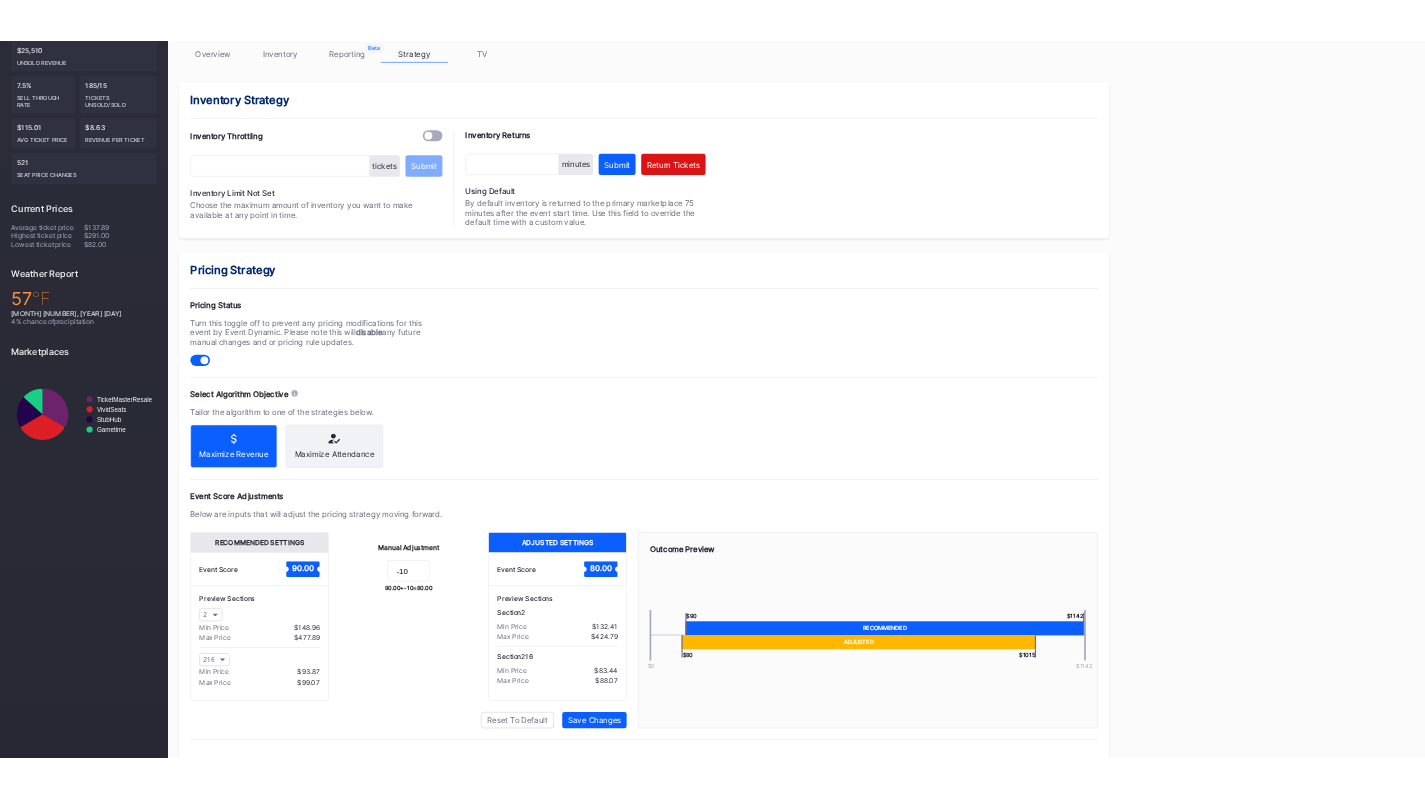 scroll, scrollTop: 0, scrollLeft: 0, axis: both 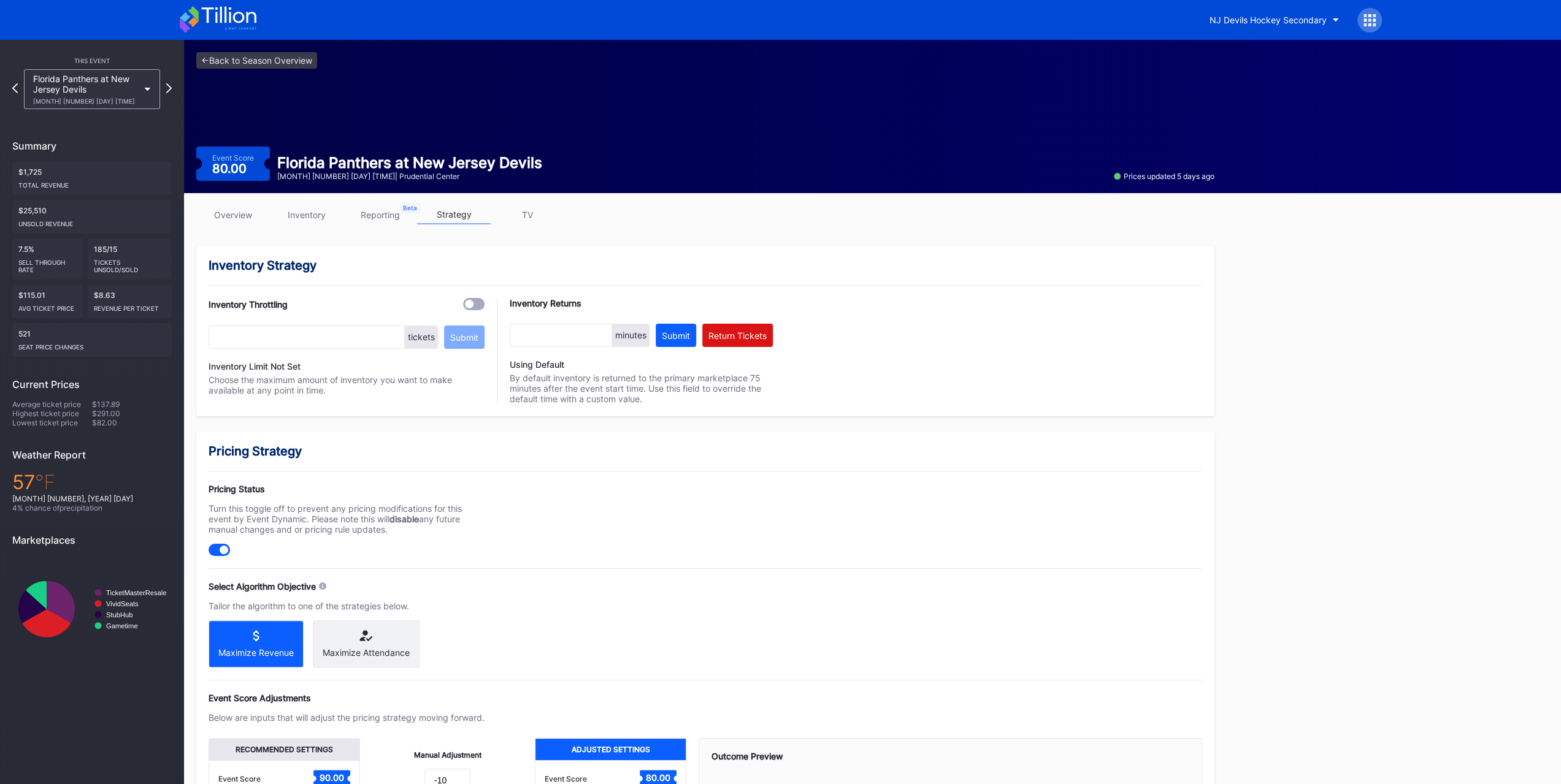 click on "inventory" at bounding box center (307, 215) 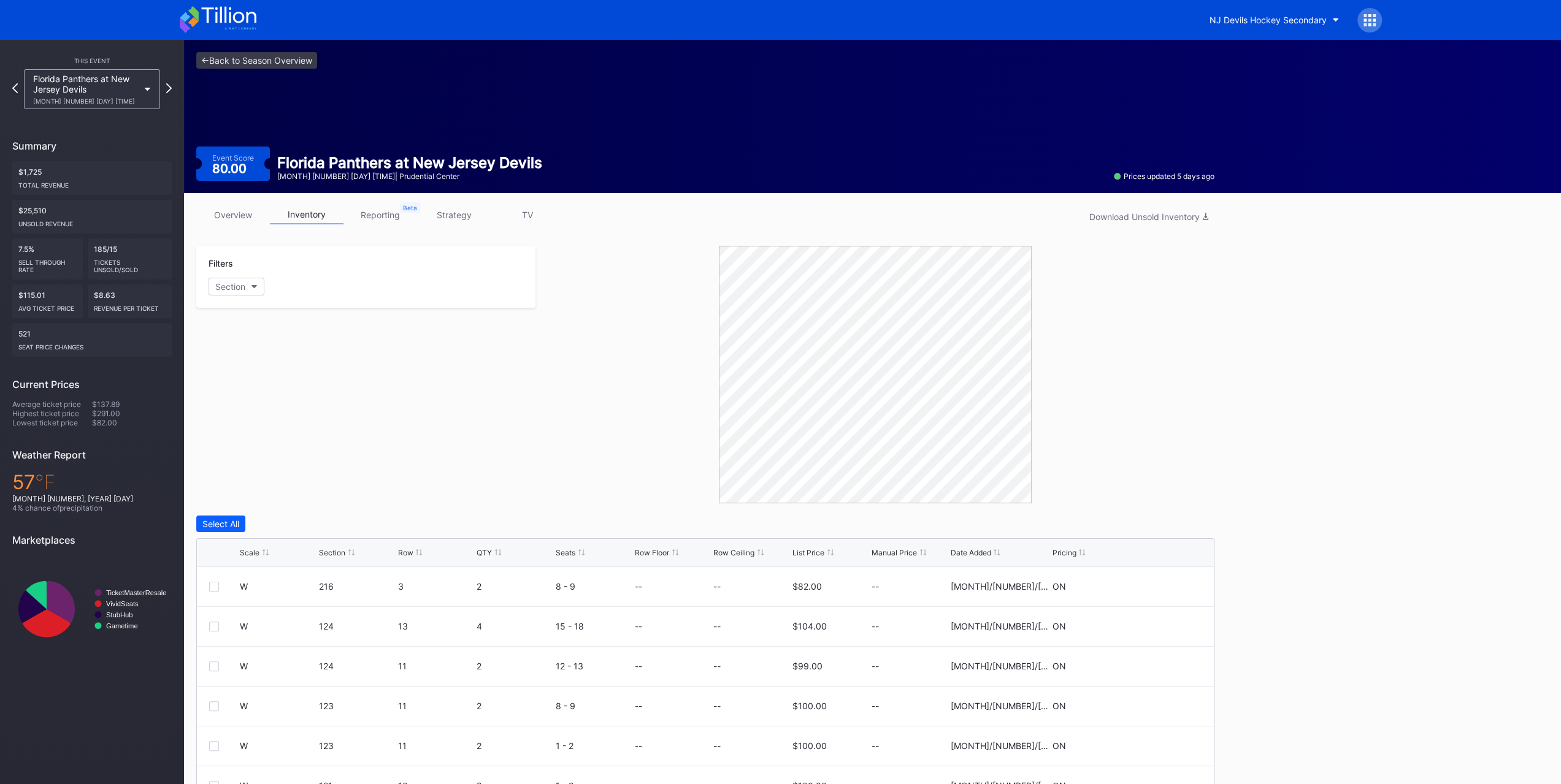 click on "strategy" at bounding box center (454, 215) 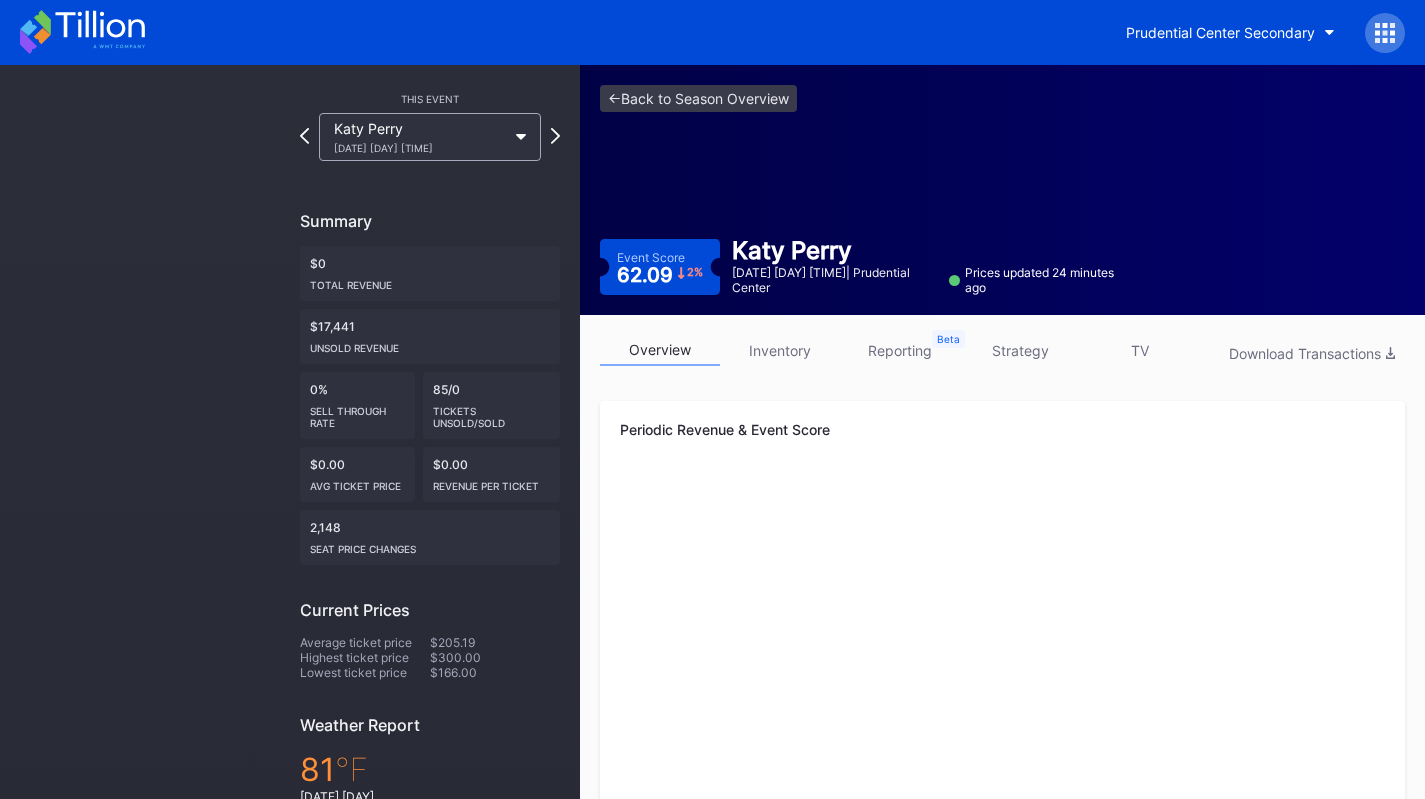 scroll, scrollTop: 0, scrollLeft: 0, axis: both 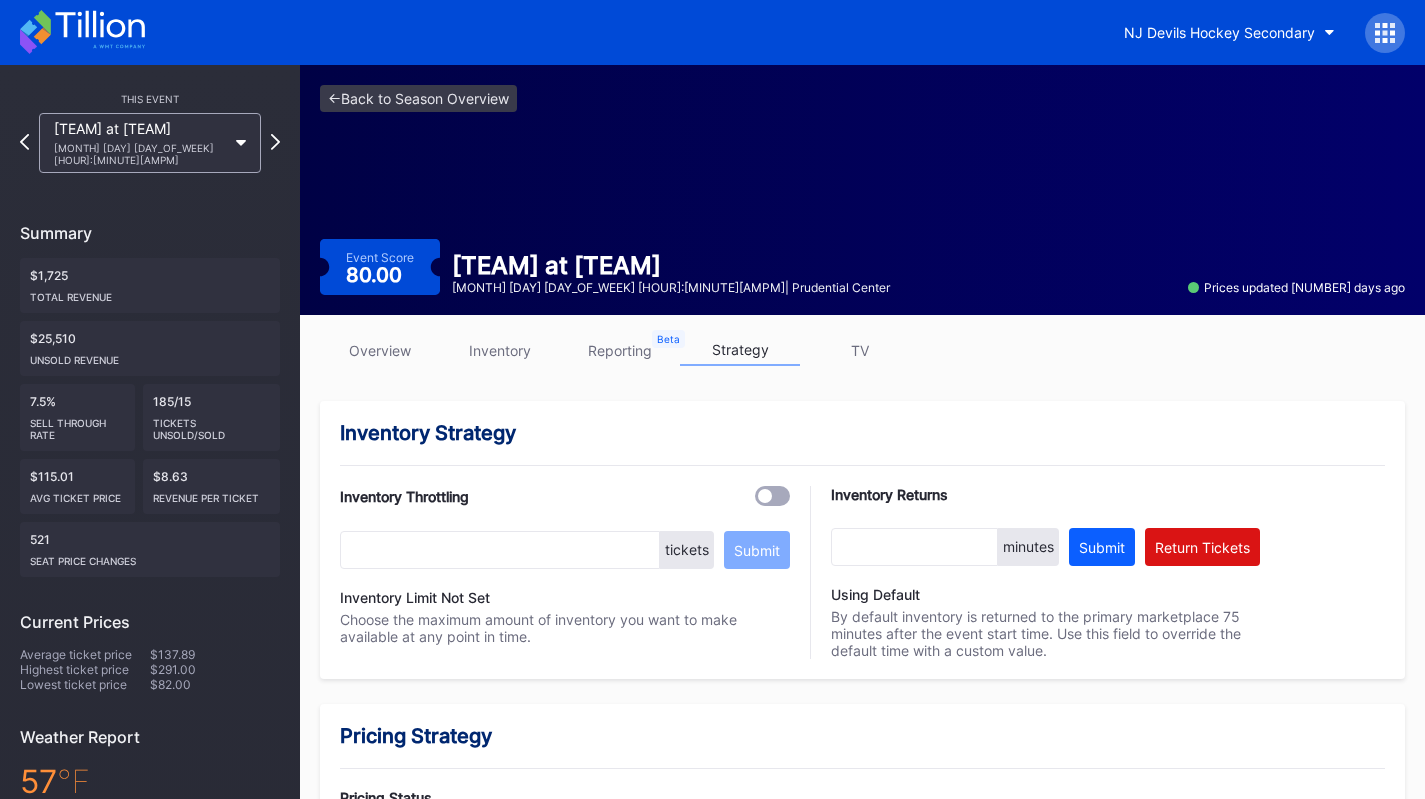click on "overview" at bounding box center (380, 350) 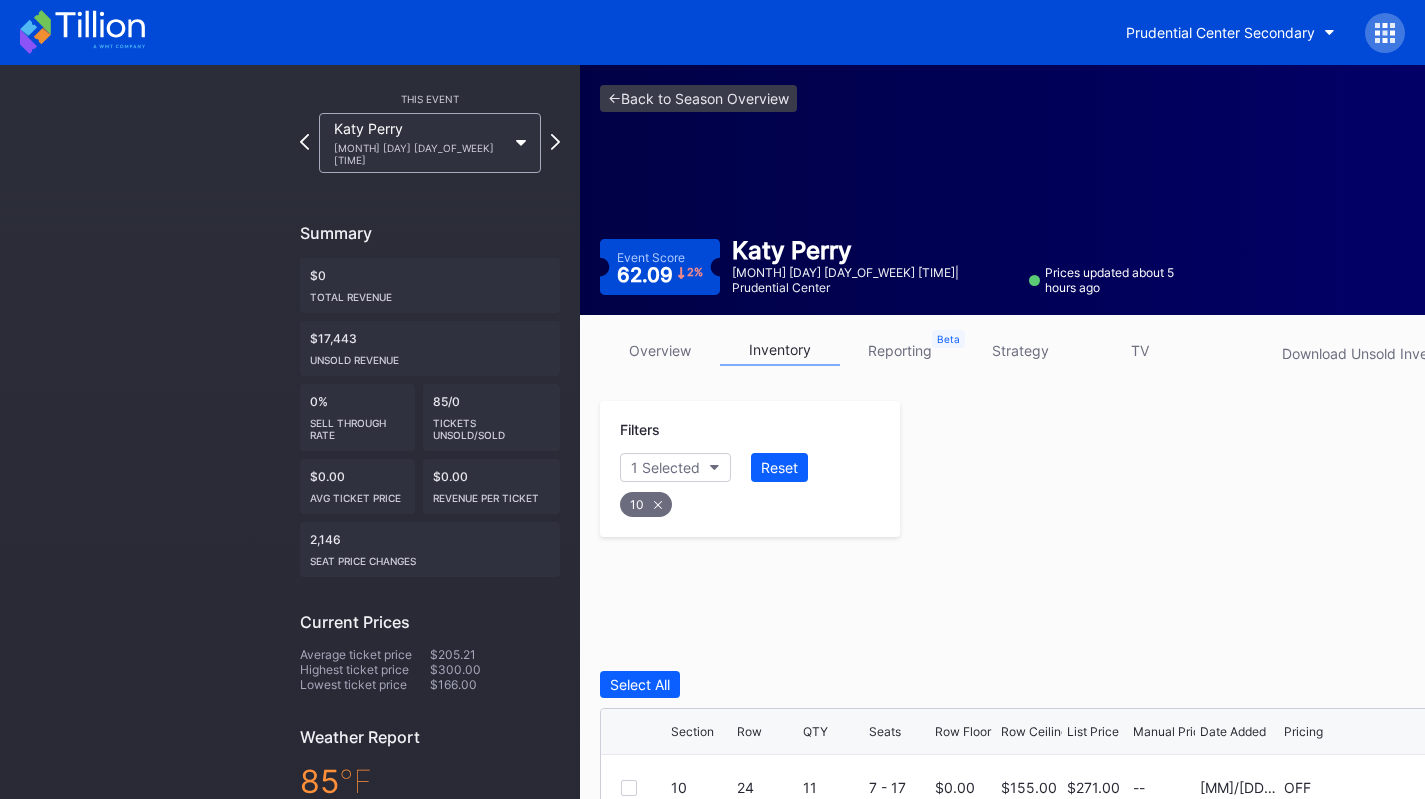 scroll, scrollTop: 0, scrollLeft: 0, axis: both 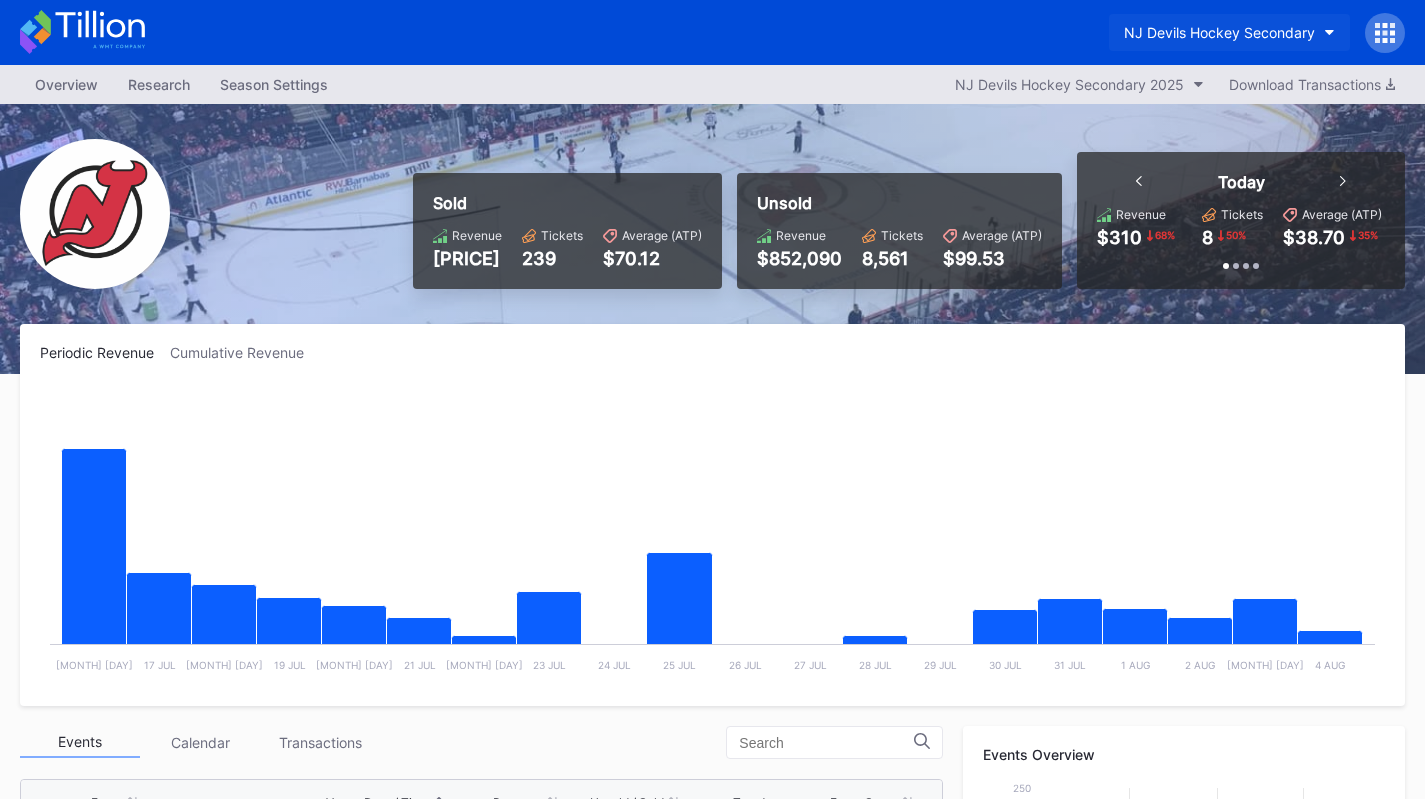 click on "NJ Devils Hockey Secondary" at bounding box center (1219, 32) 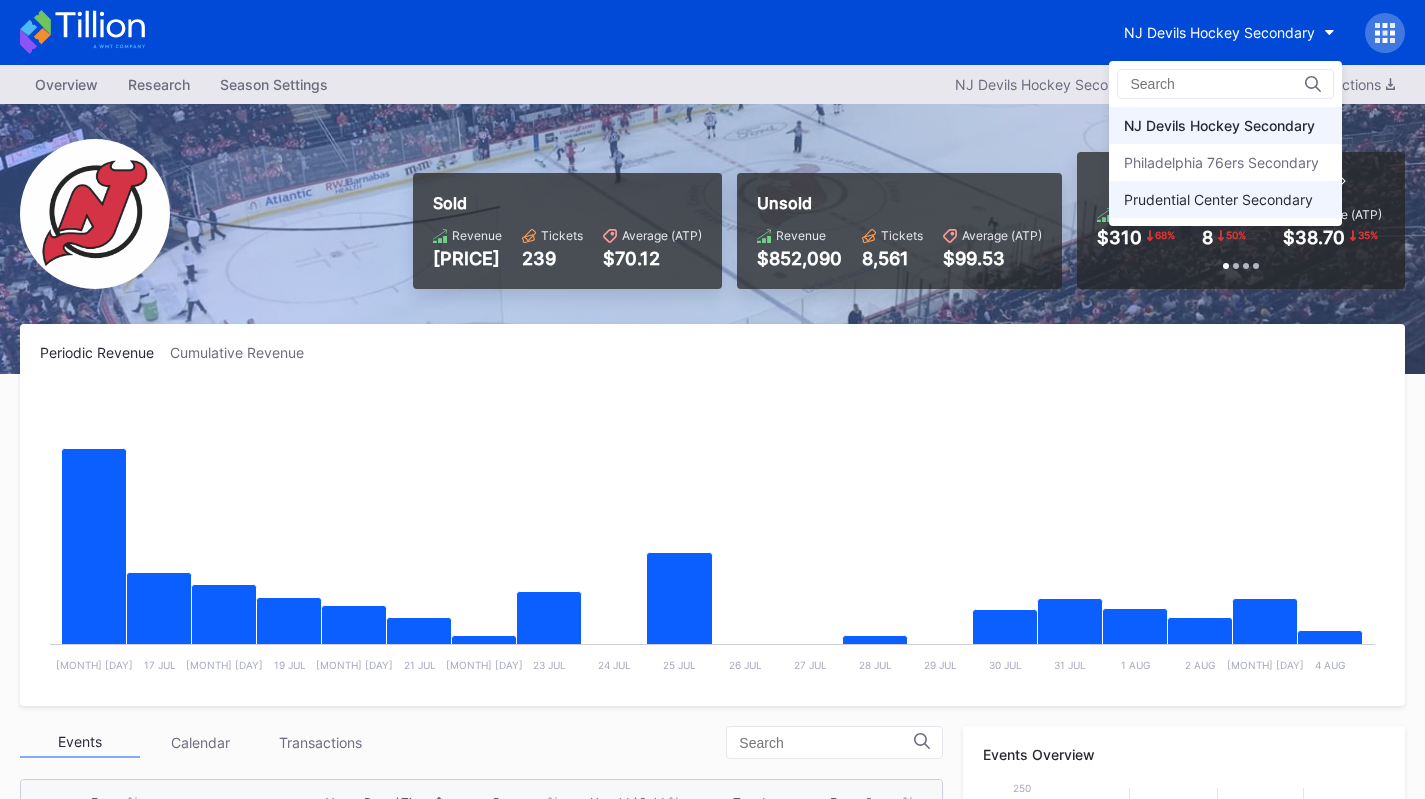 click on "Prudential Center Secondary" at bounding box center [1225, 199] 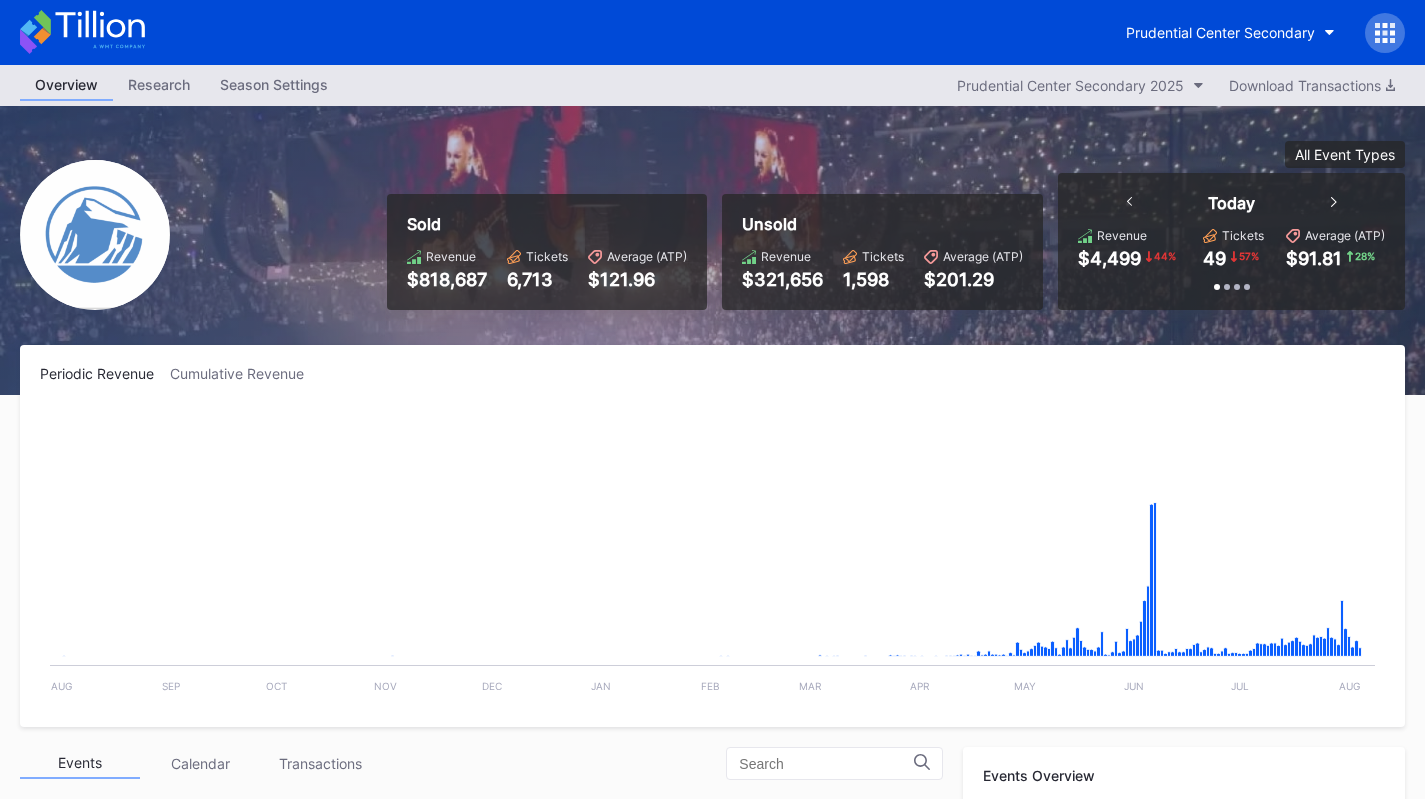 scroll, scrollTop: 526, scrollLeft: 0, axis: vertical 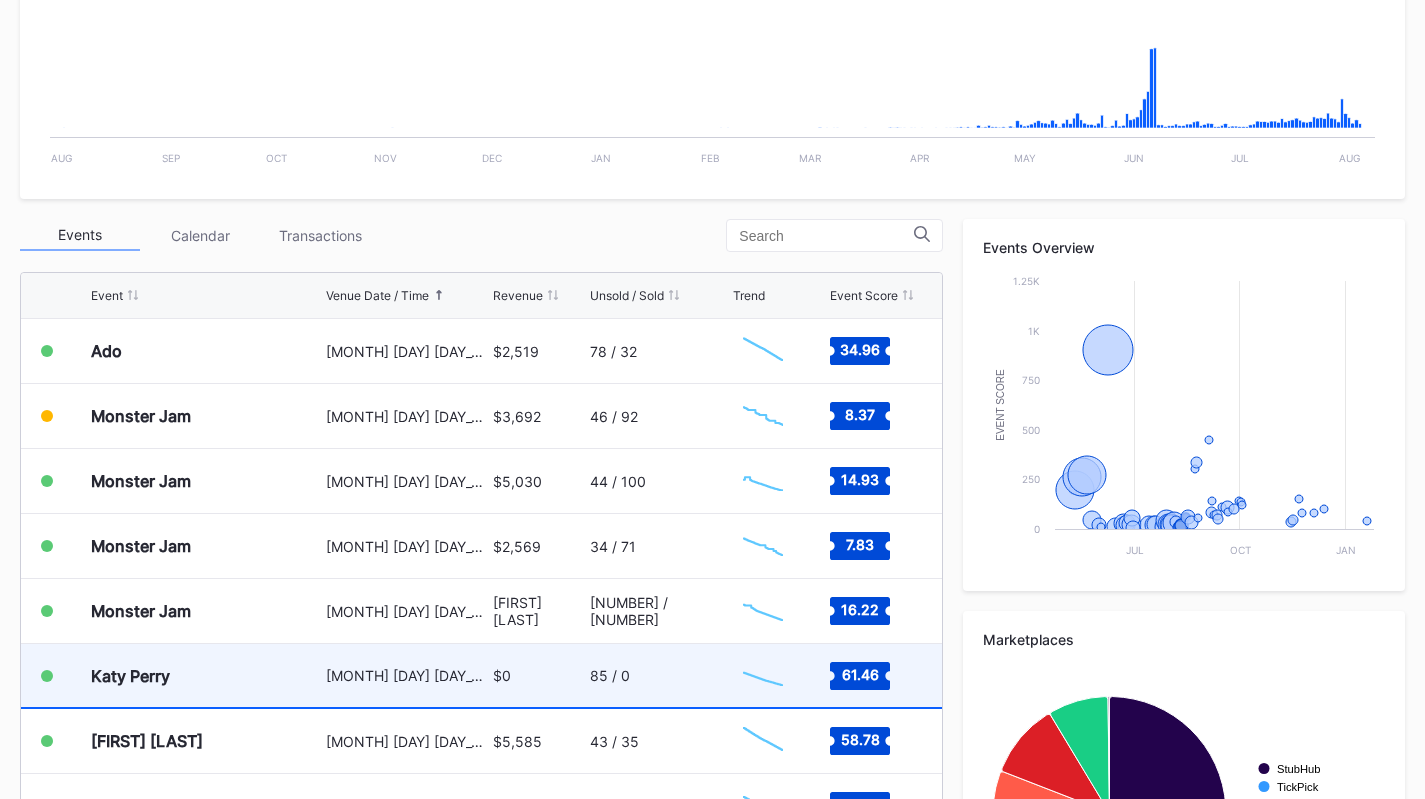 click on "Katy Perry" at bounding box center (206, 675) 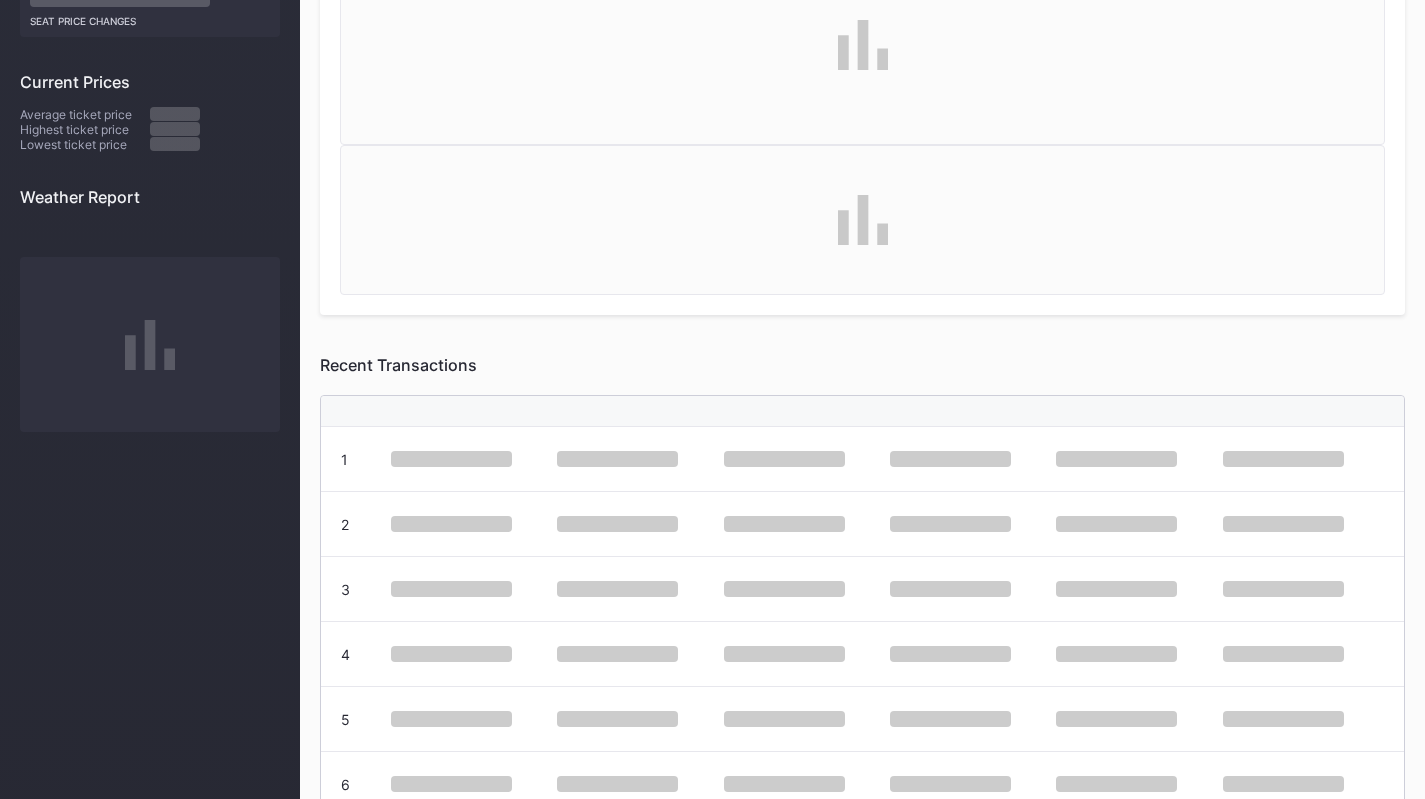 scroll, scrollTop: 0, scrollLeft: 0, axis: both 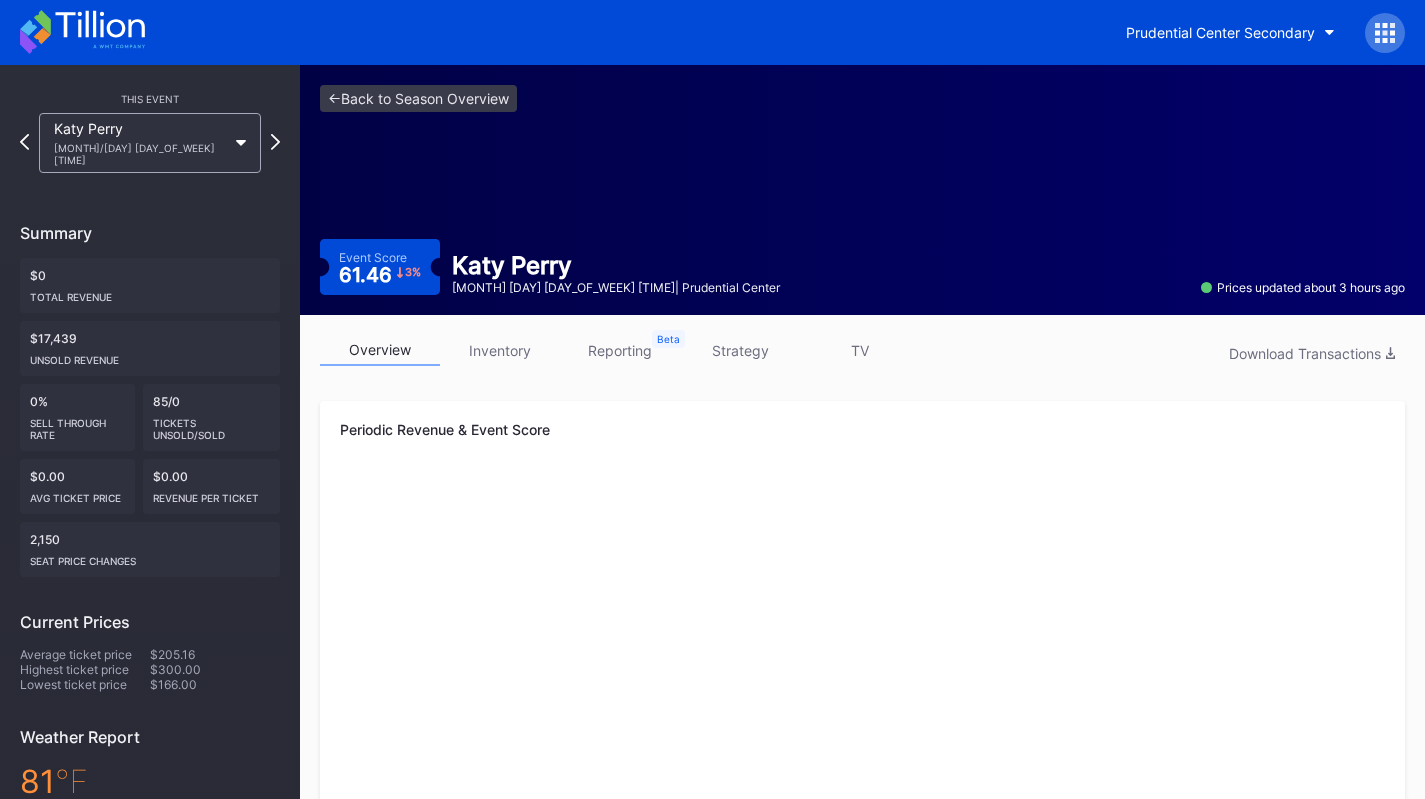 click on "inventory" at bounding box center [500, 350] 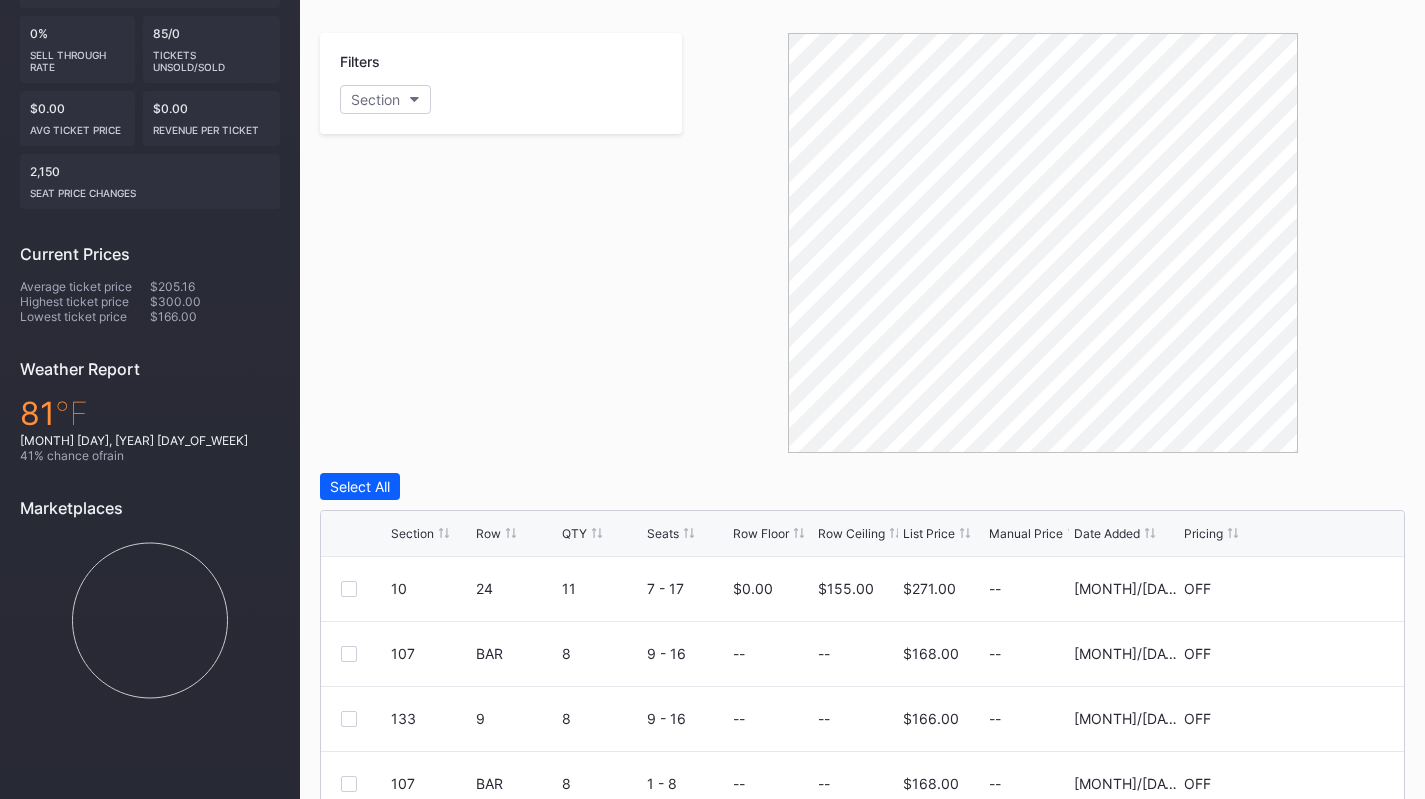 scroll, scrollTop: 413, scrollLeft: 0, axis: vertical 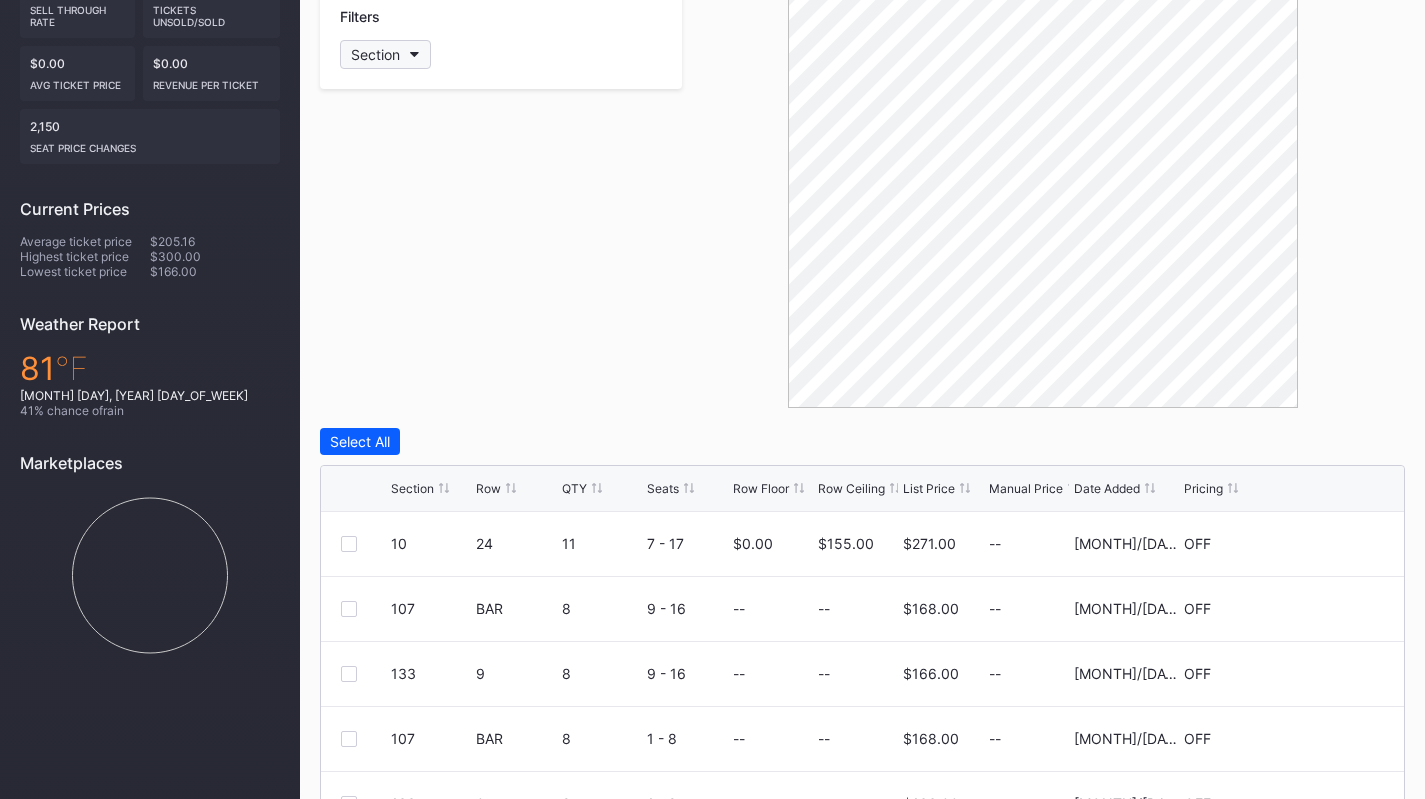 click on "Section" at bounding box center [375, 54] 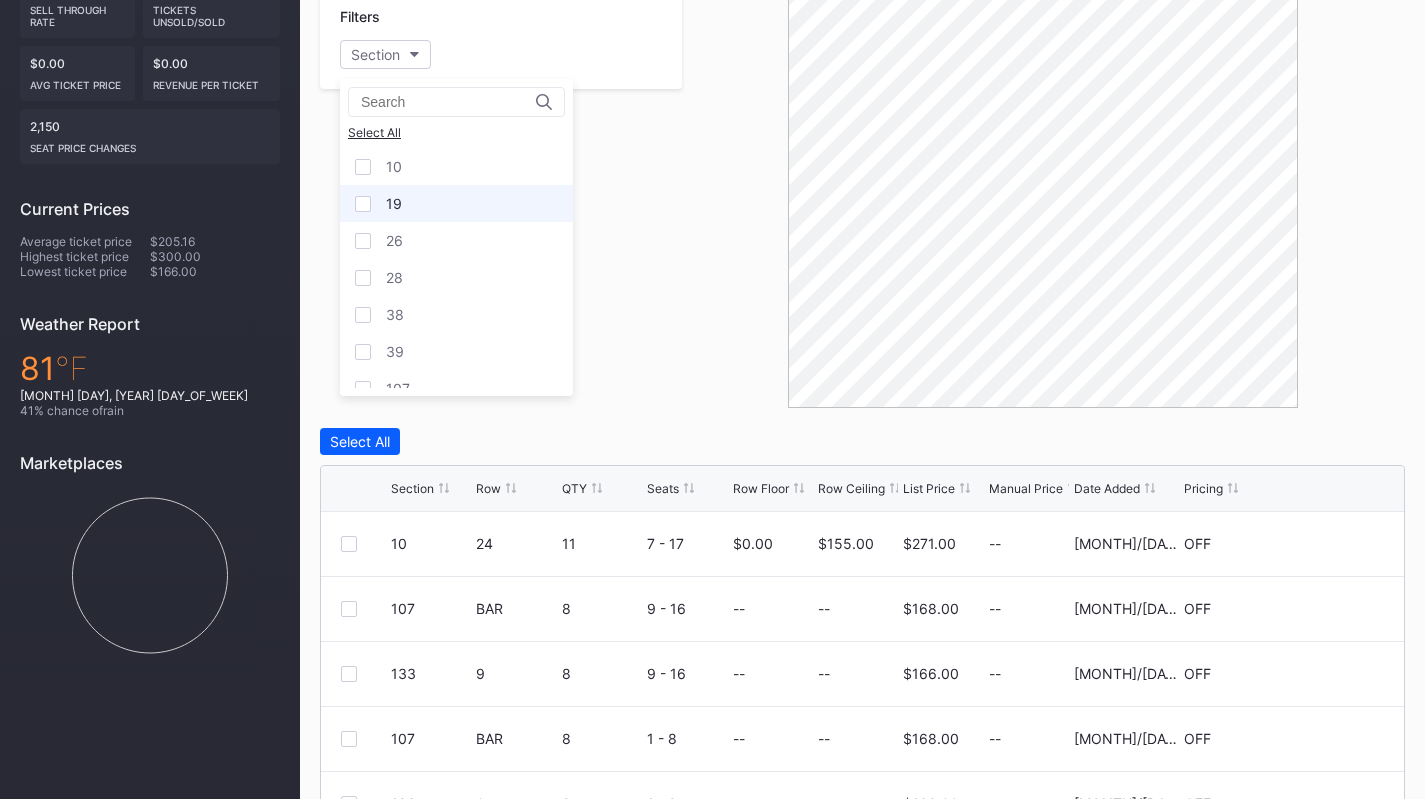 click on "19" at bounding box center [456, 203] 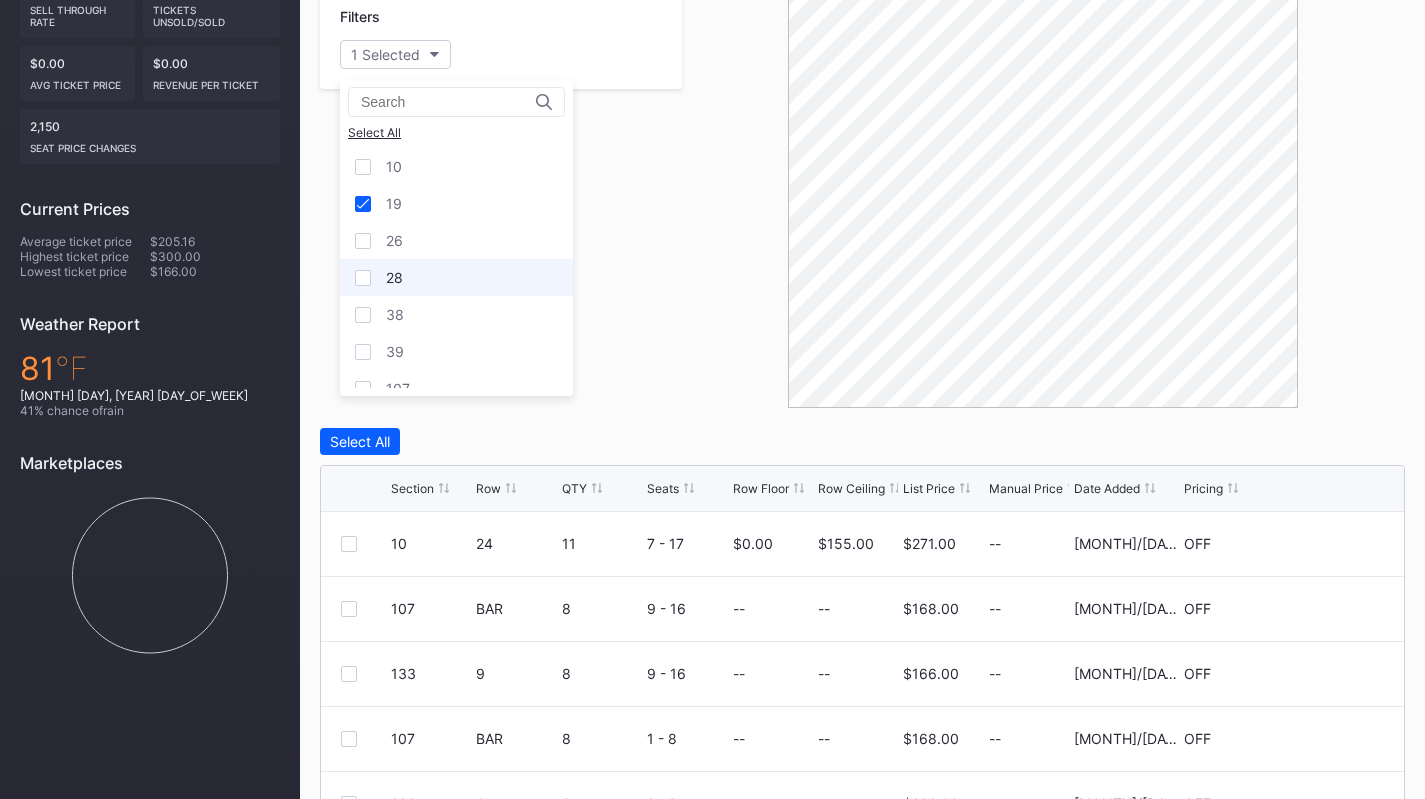 scroll, scrollTop: 56, scrollLeft: 0, axis: vertical 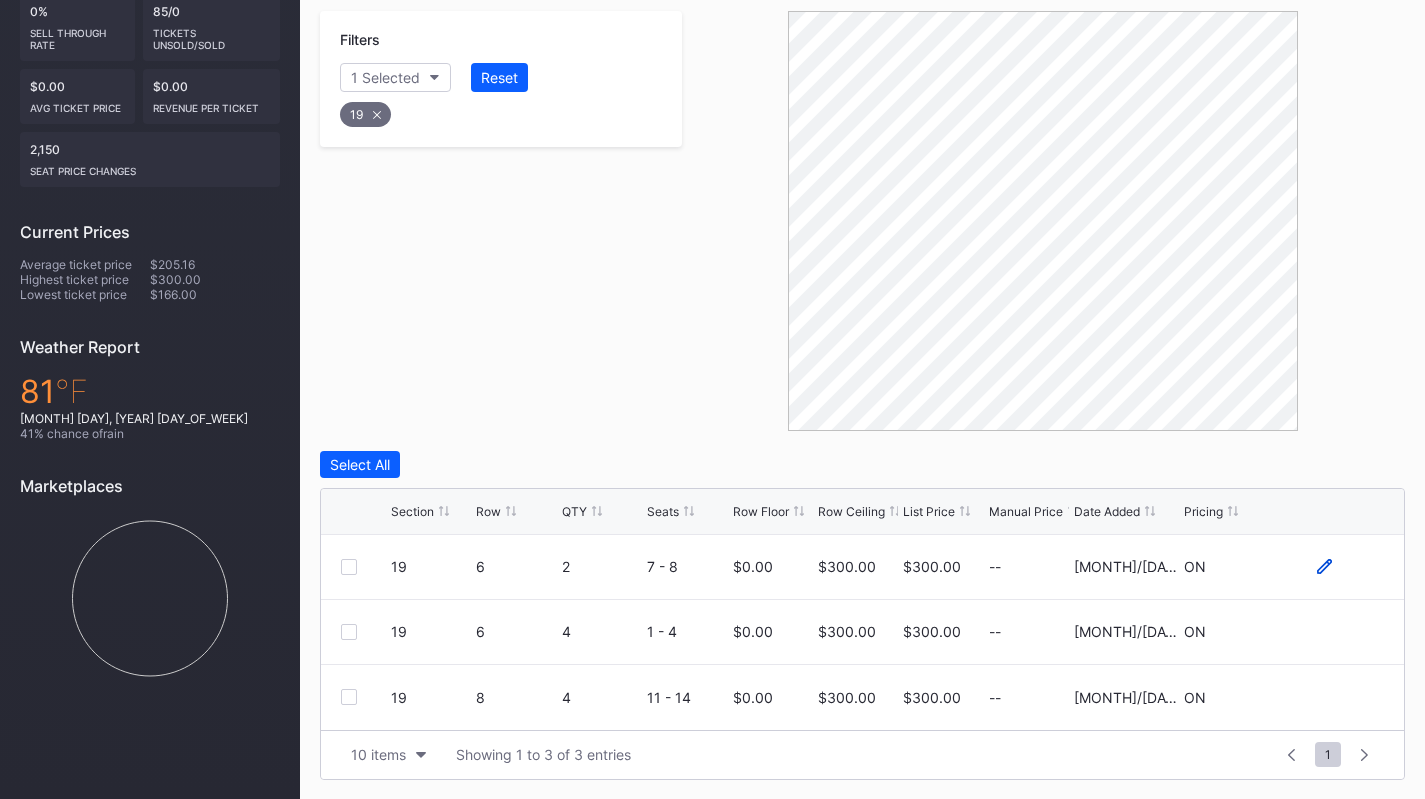 click 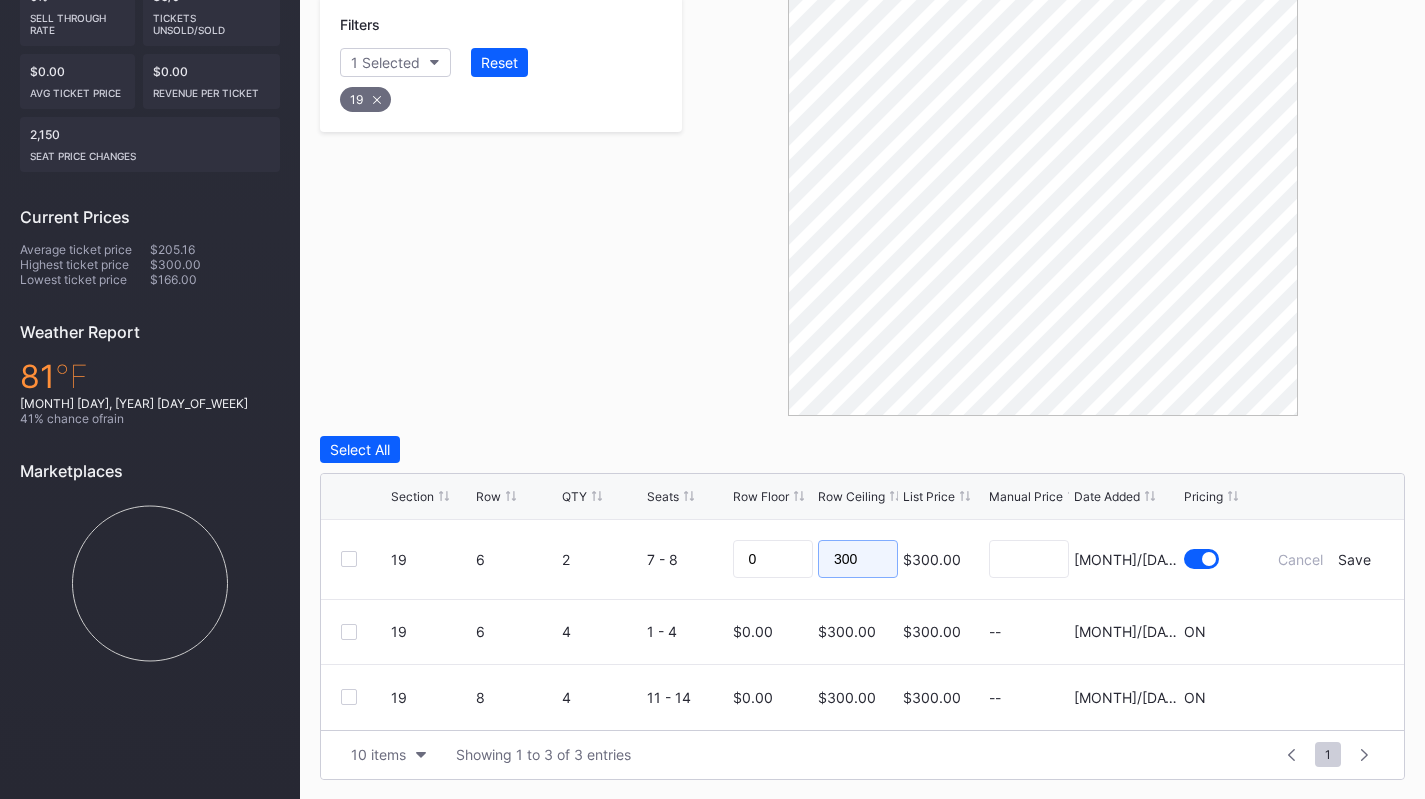 click on "300" at bounding box center [858, 559] 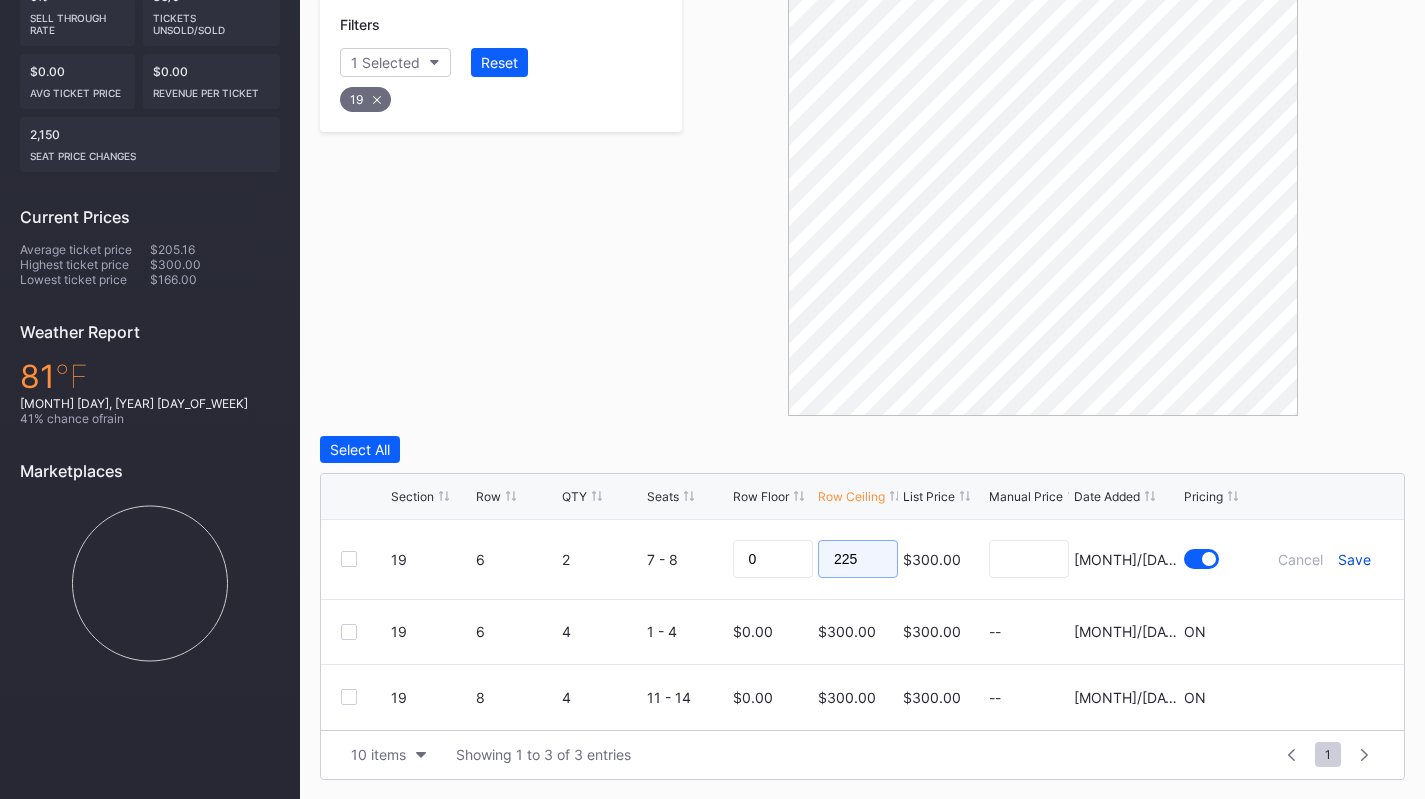type on "225" 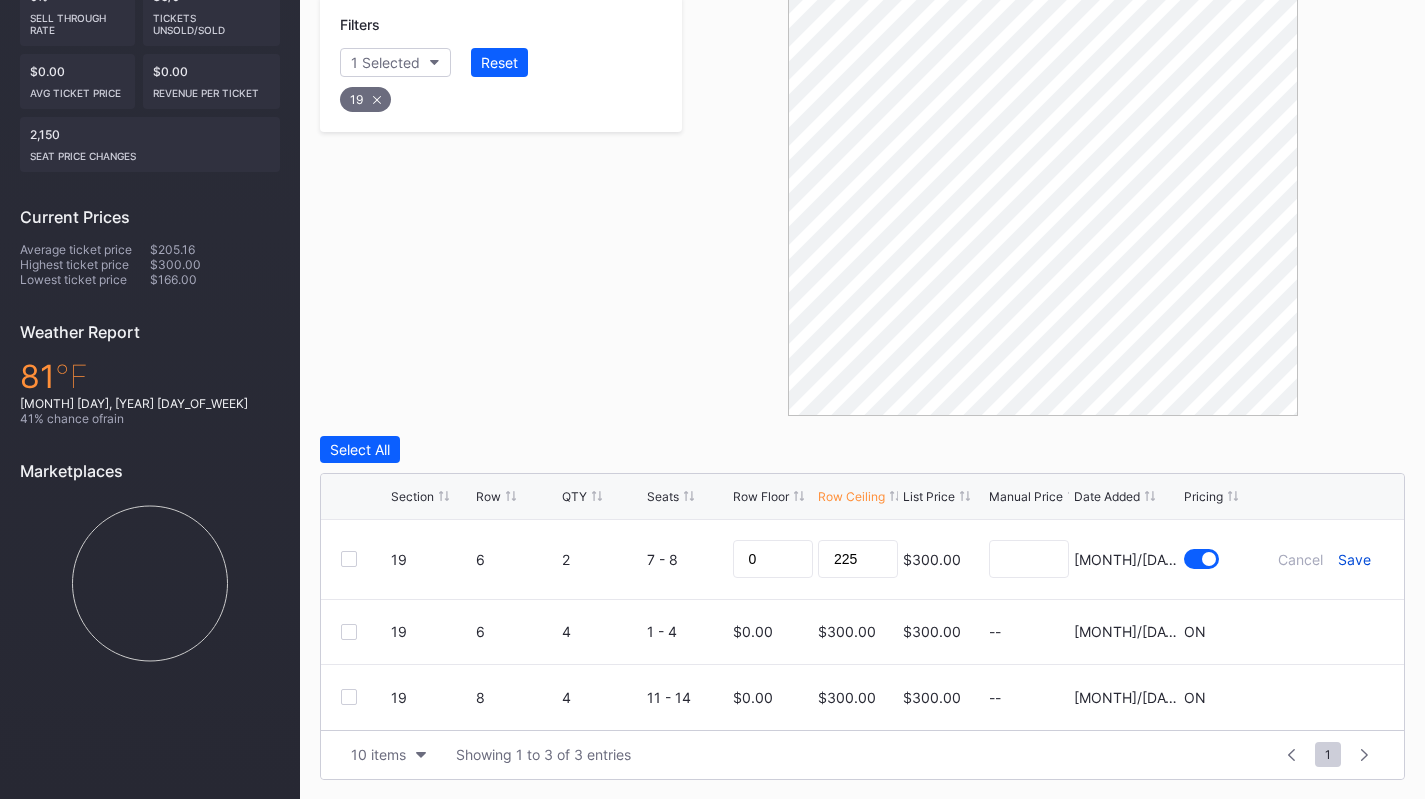 click on "Save" at bounding box center (1354, 559) 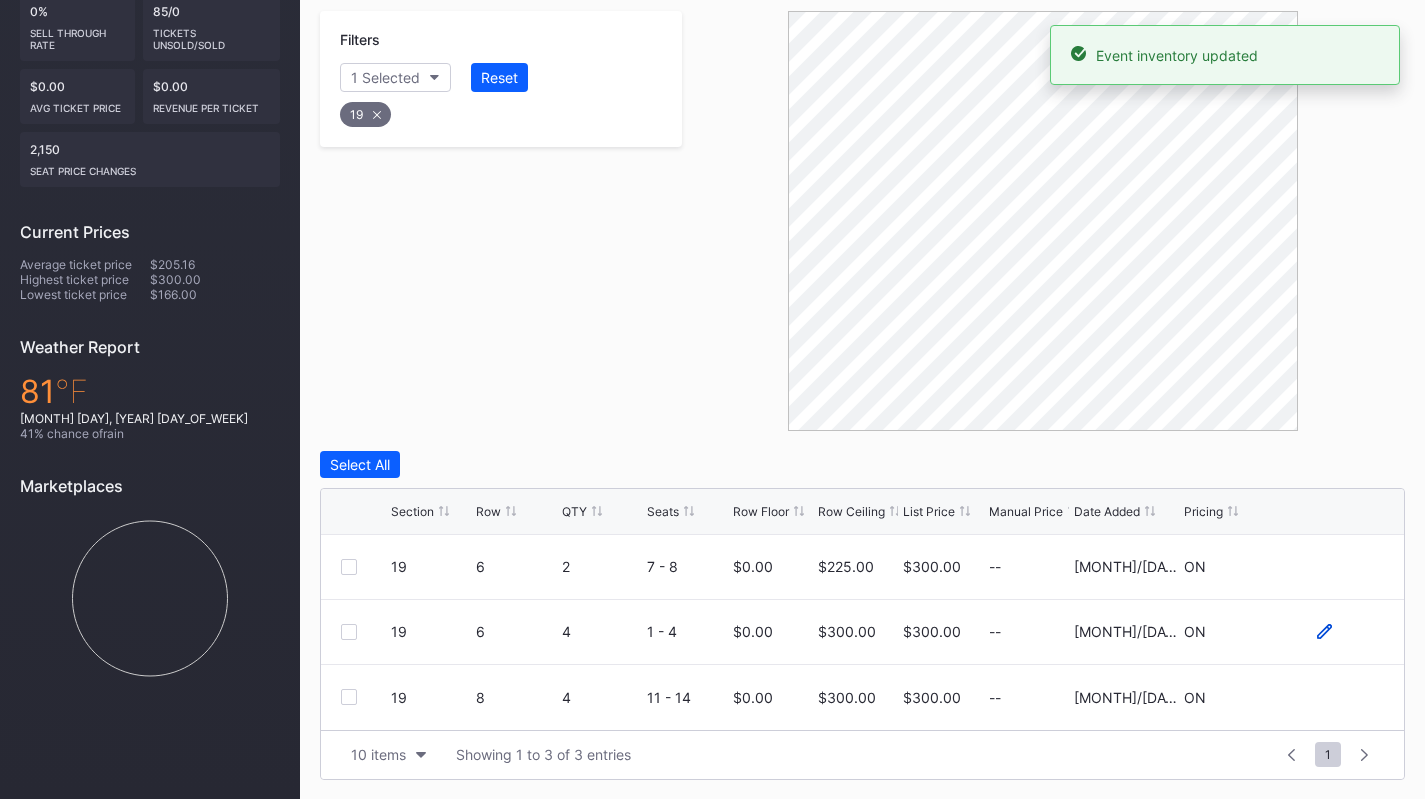 click 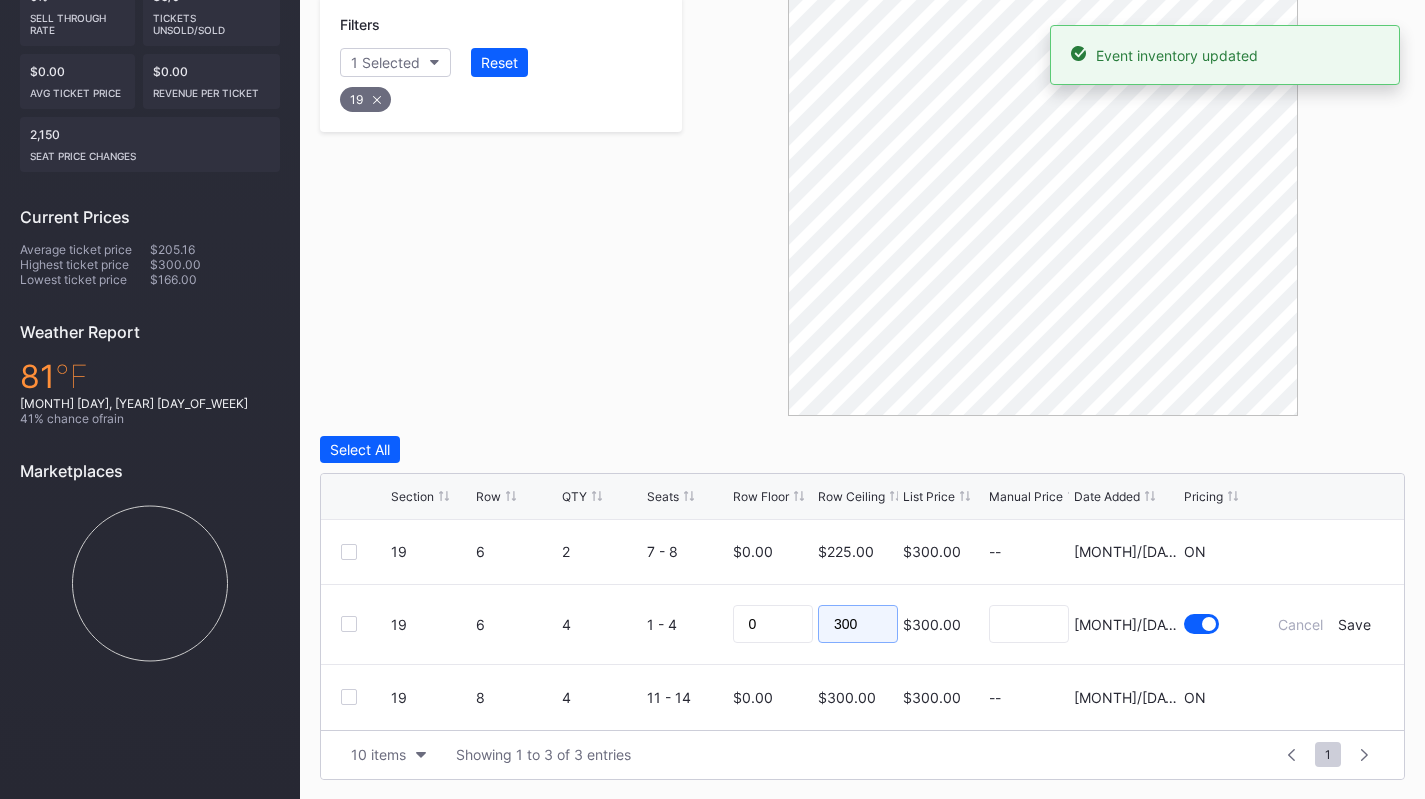 click on "300" at bounding box center (858, 624) 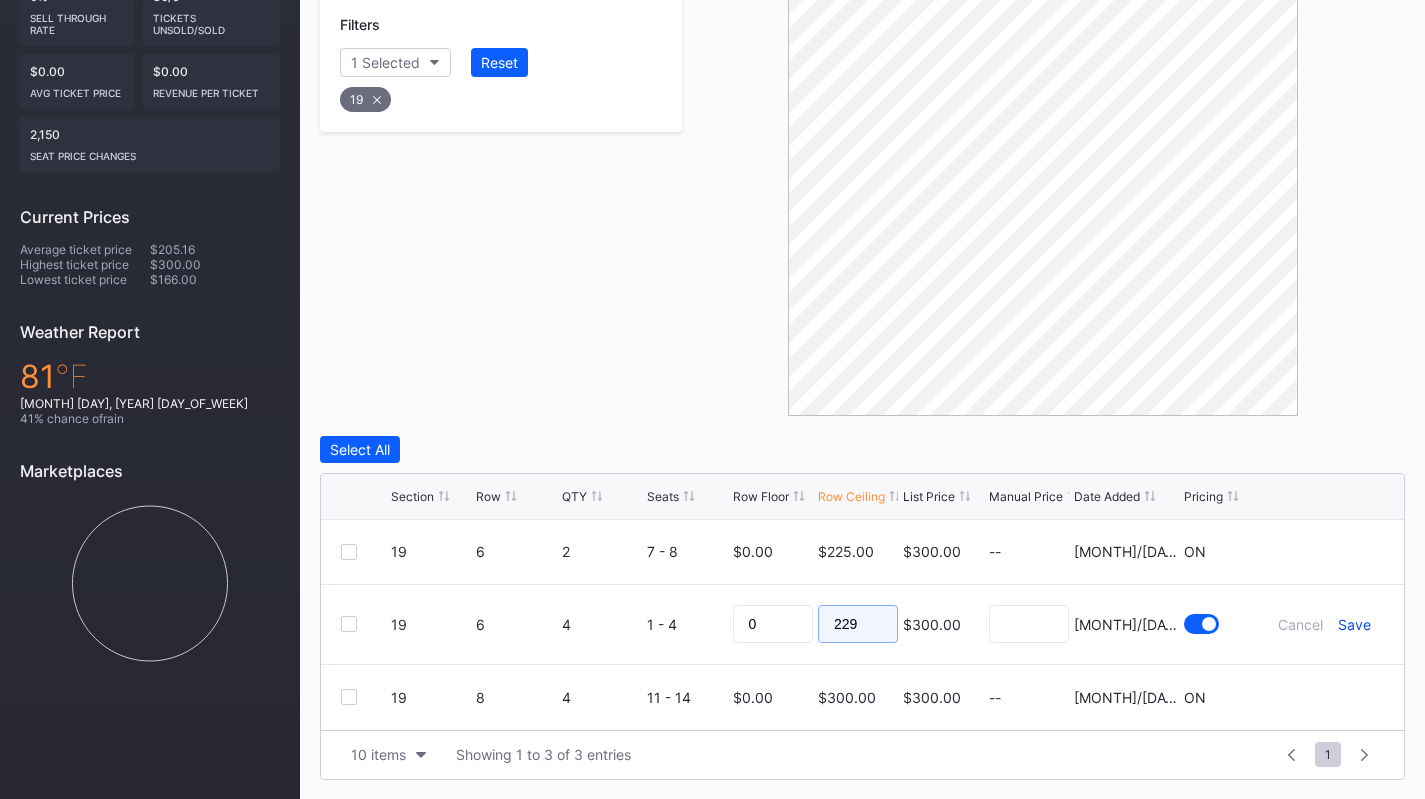 type on "229" 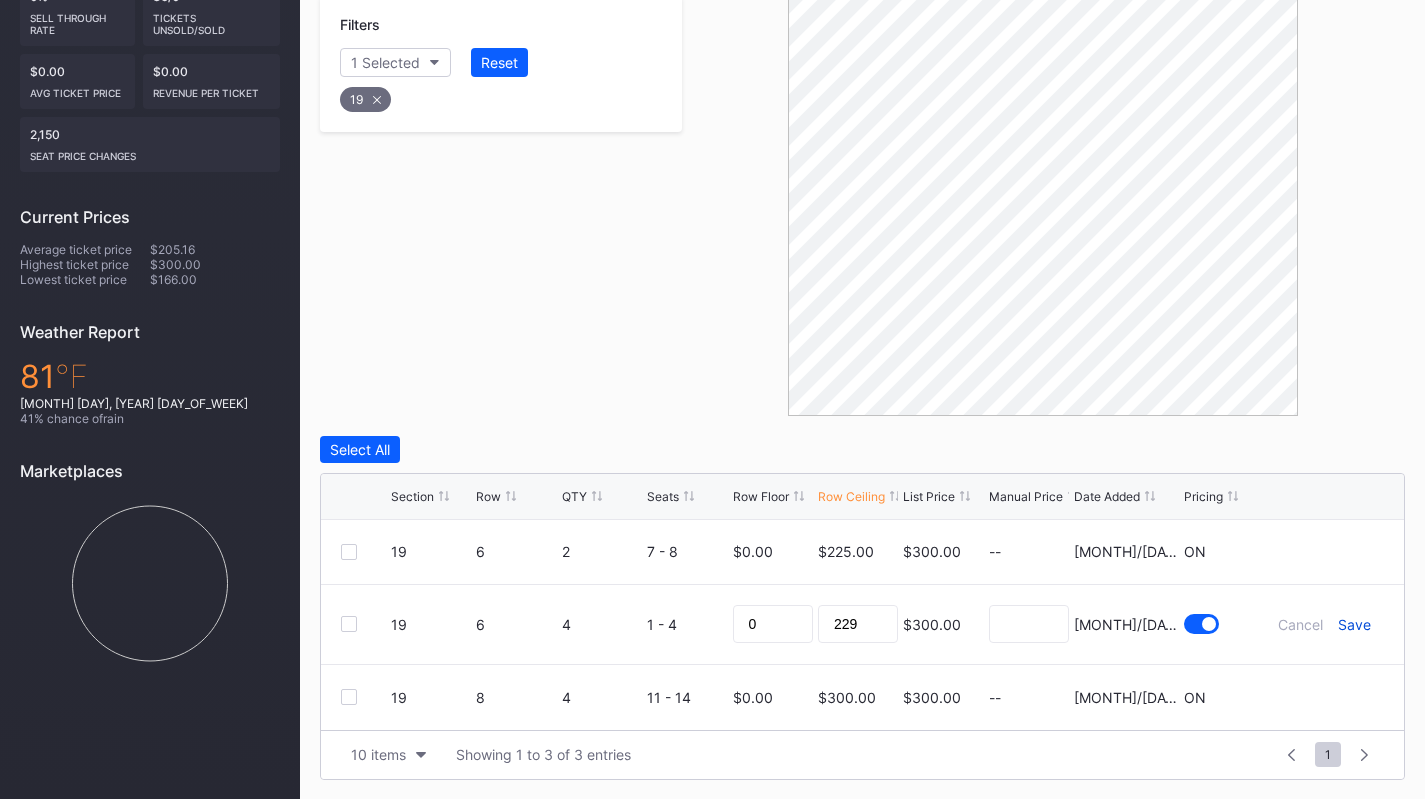 click on "Save" at bounding box center (1354, 624) 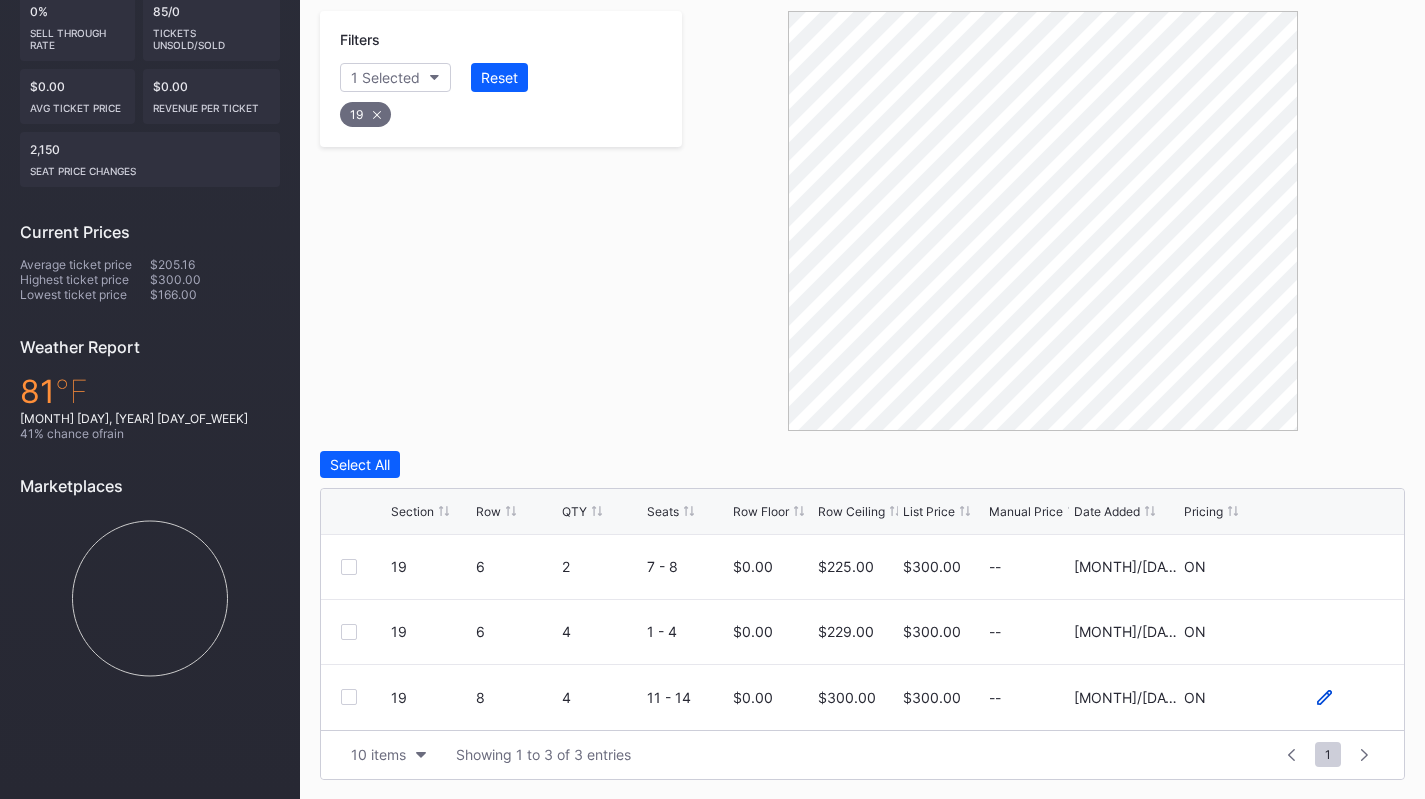 click 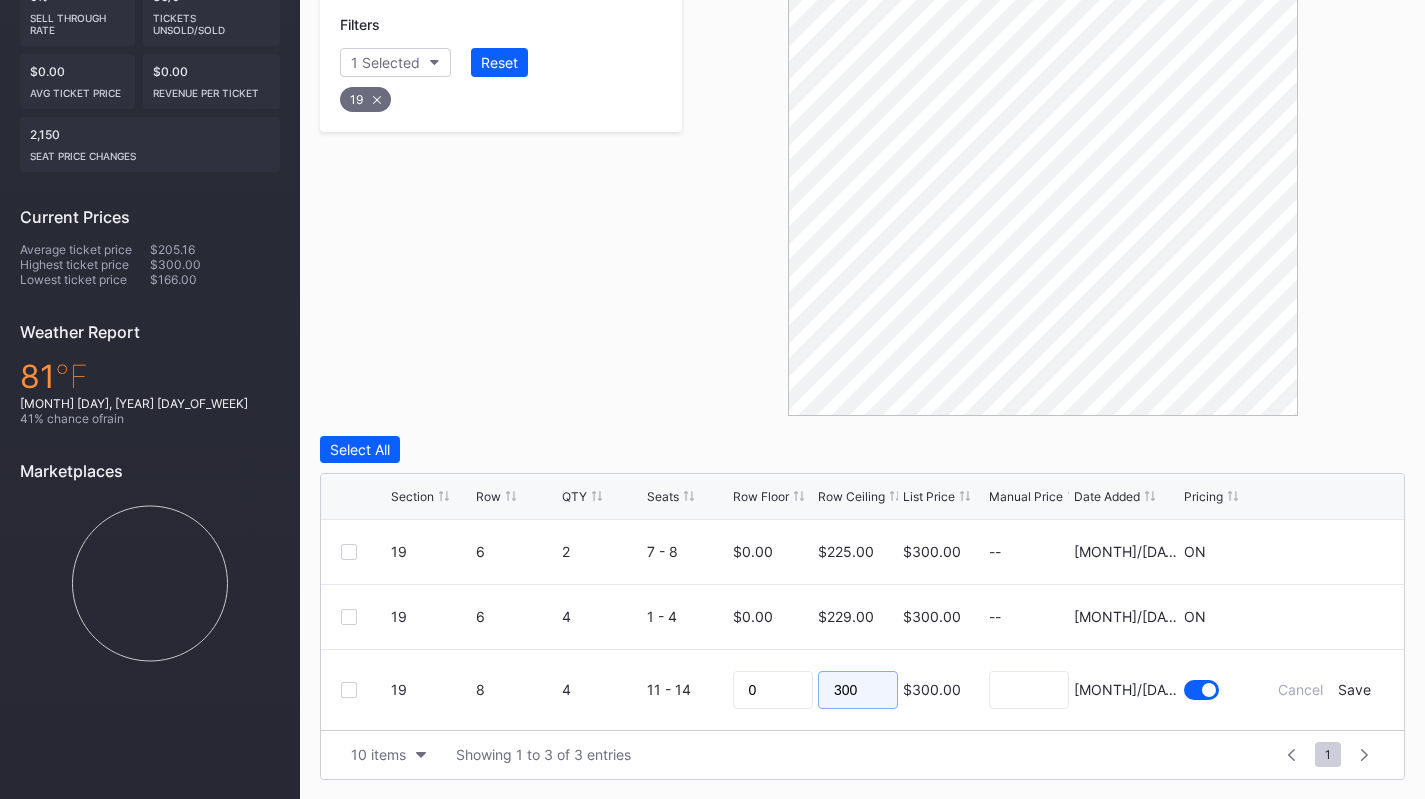 click on "300" at bounding box center (858, 690) 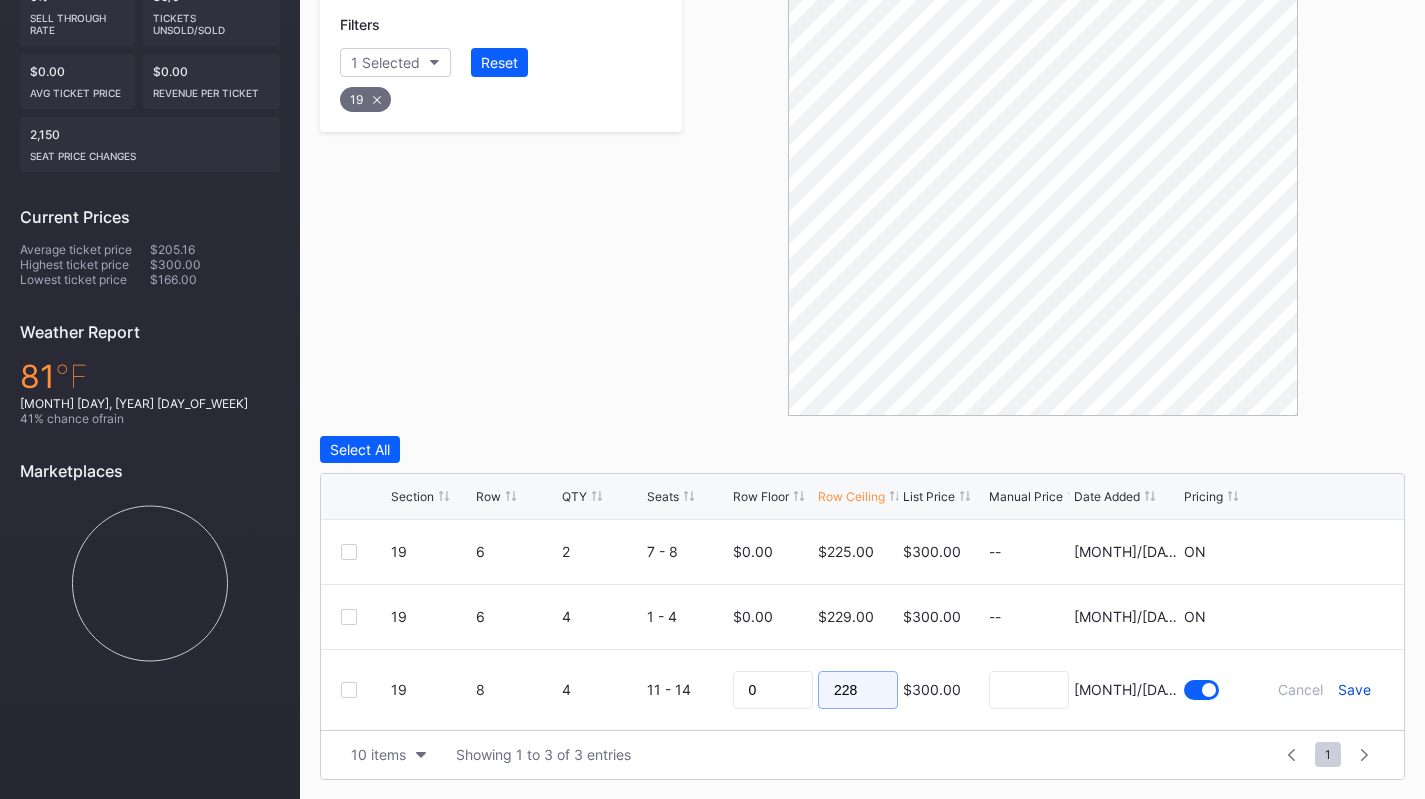 type on "228" 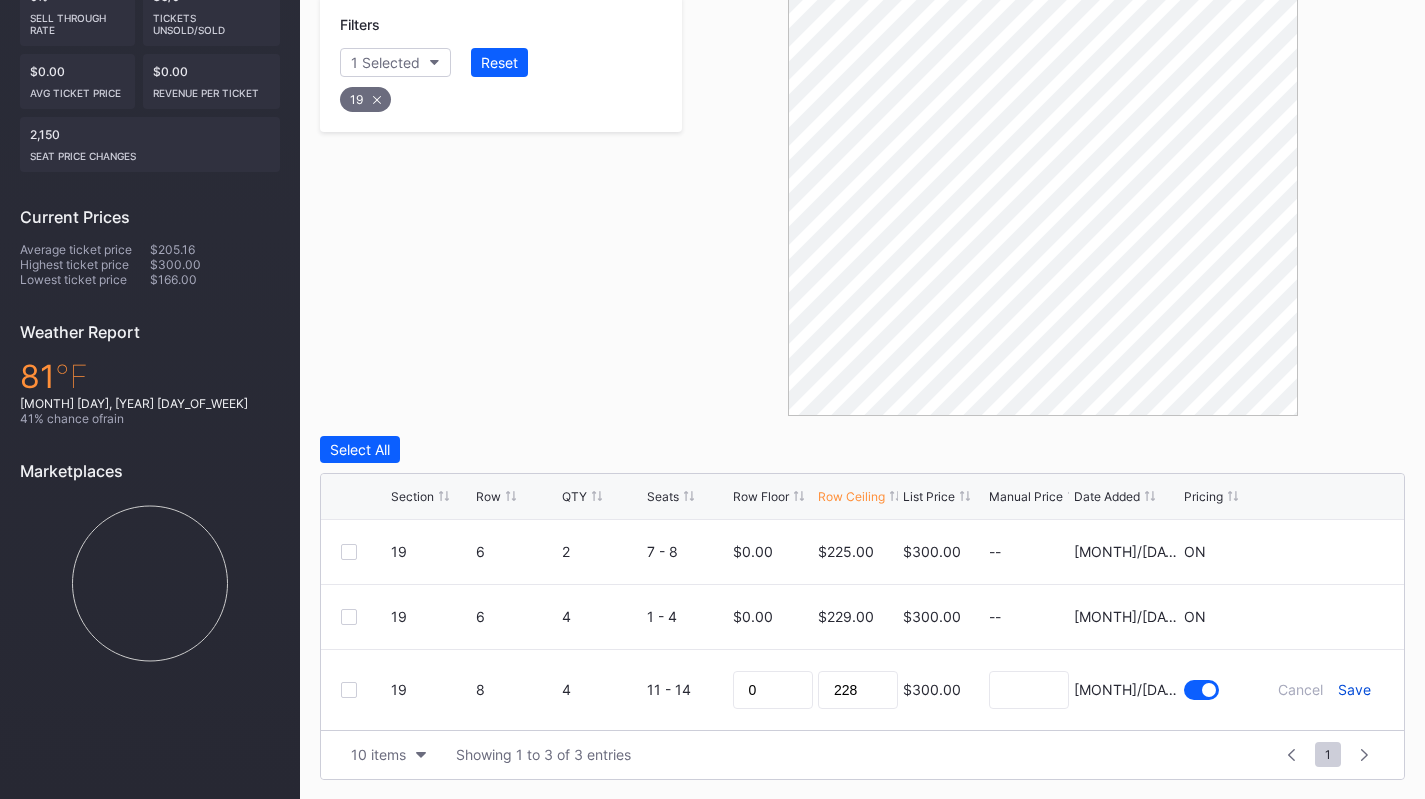 click on "Save" at bounding box center [1354, 689] 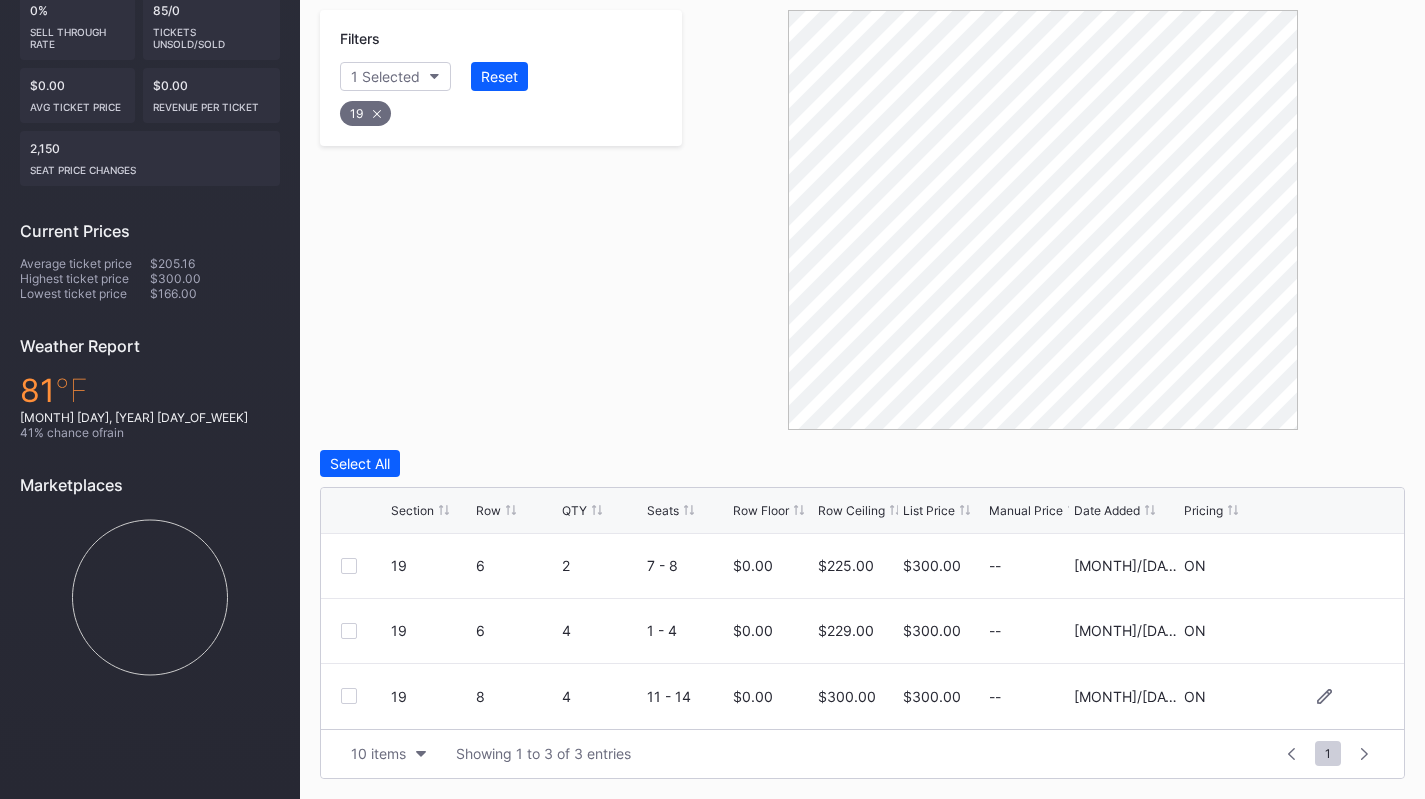 scroll, scrollTop: 390, scrollLeft: 0, axis: vertical 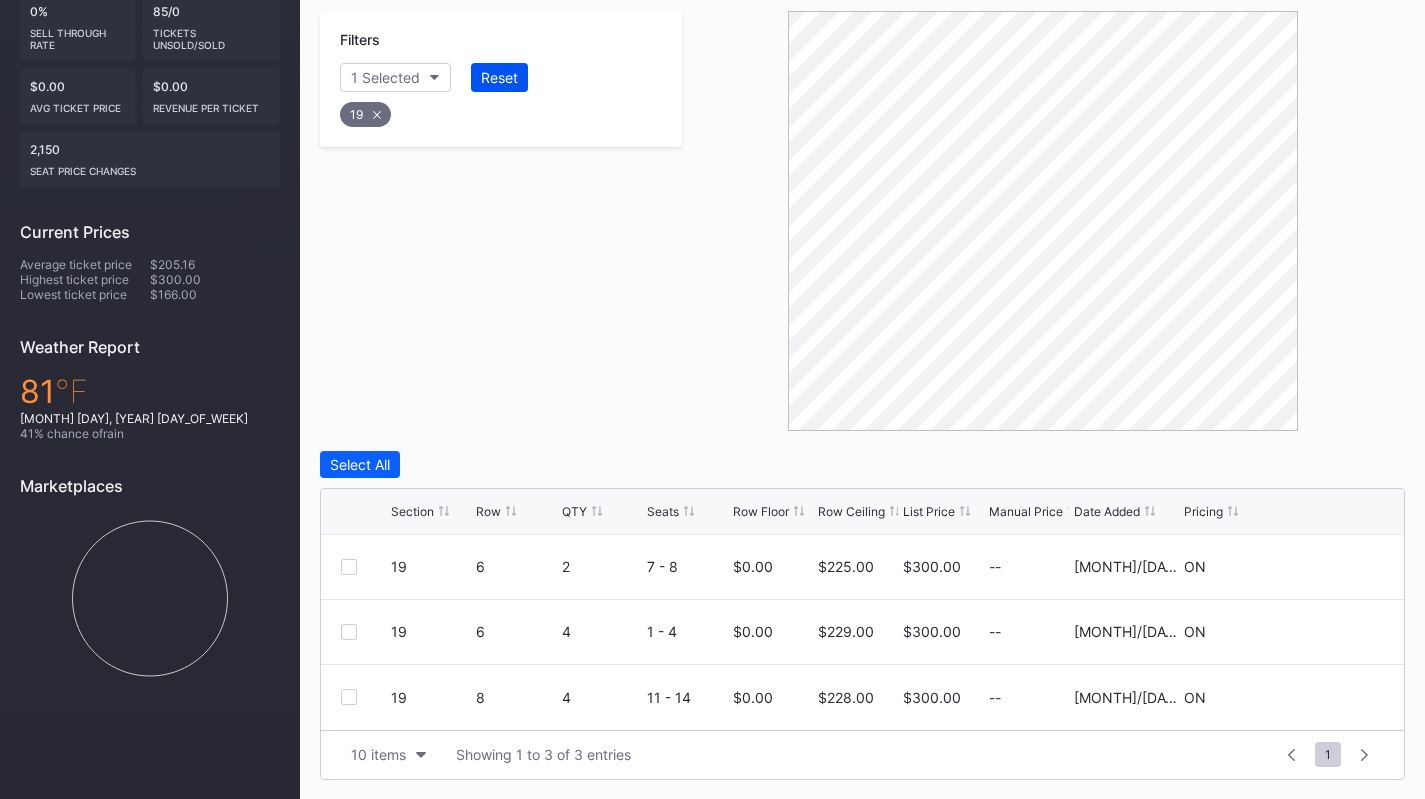 click on "Reset" at bounding box center [499, 77] 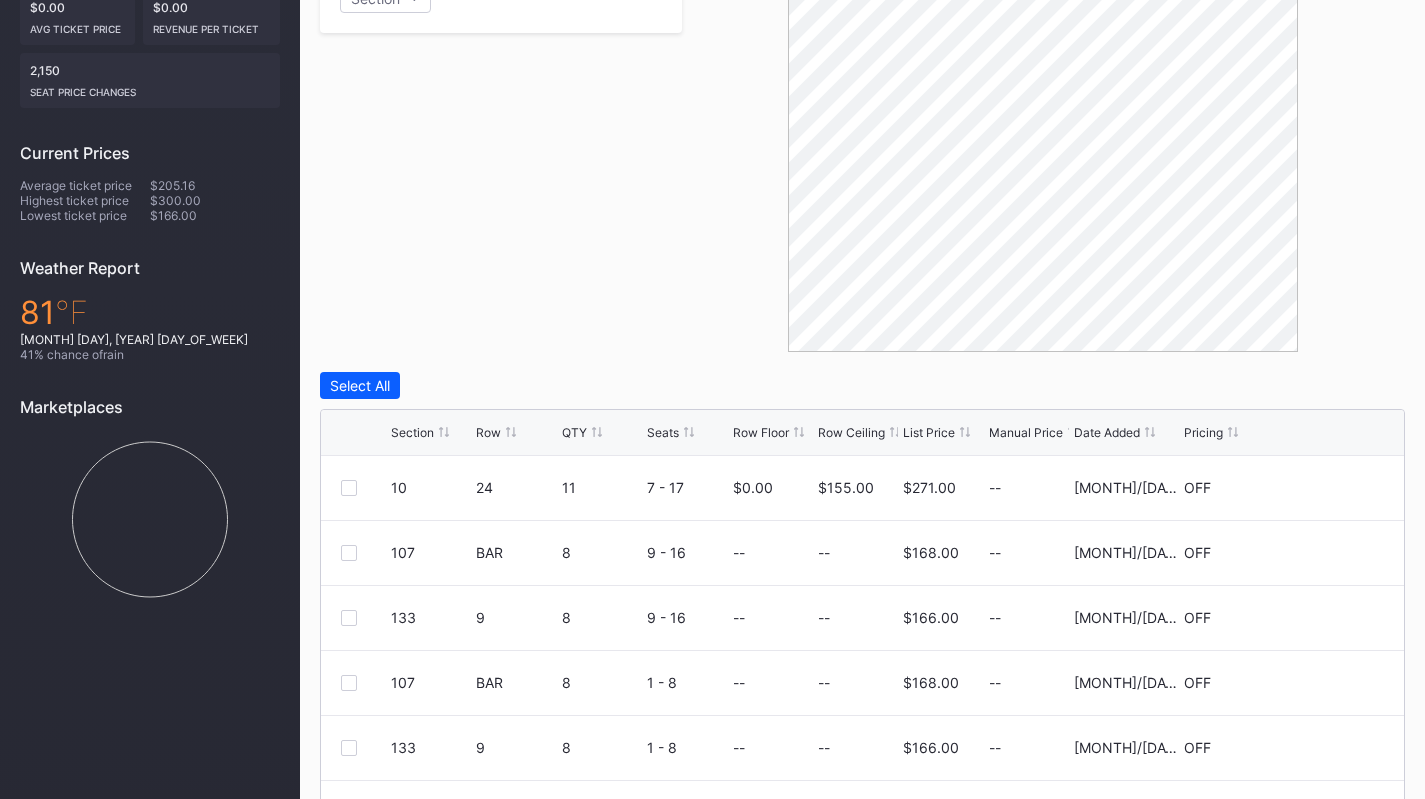 scroll, scrollTop: 470, scrollLeft: 0, axis: vertical 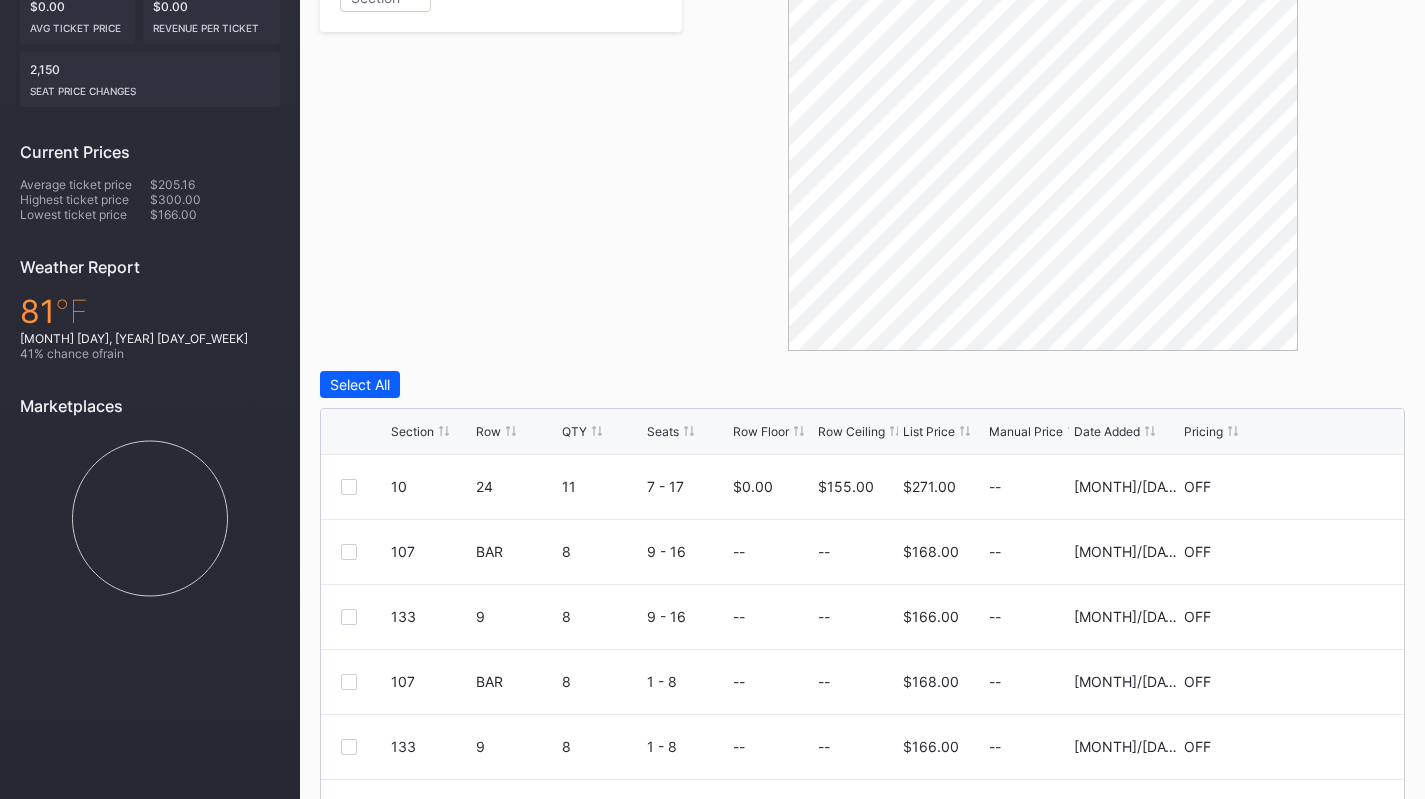 click on "Filters Section" at bounding box center (501, 141) 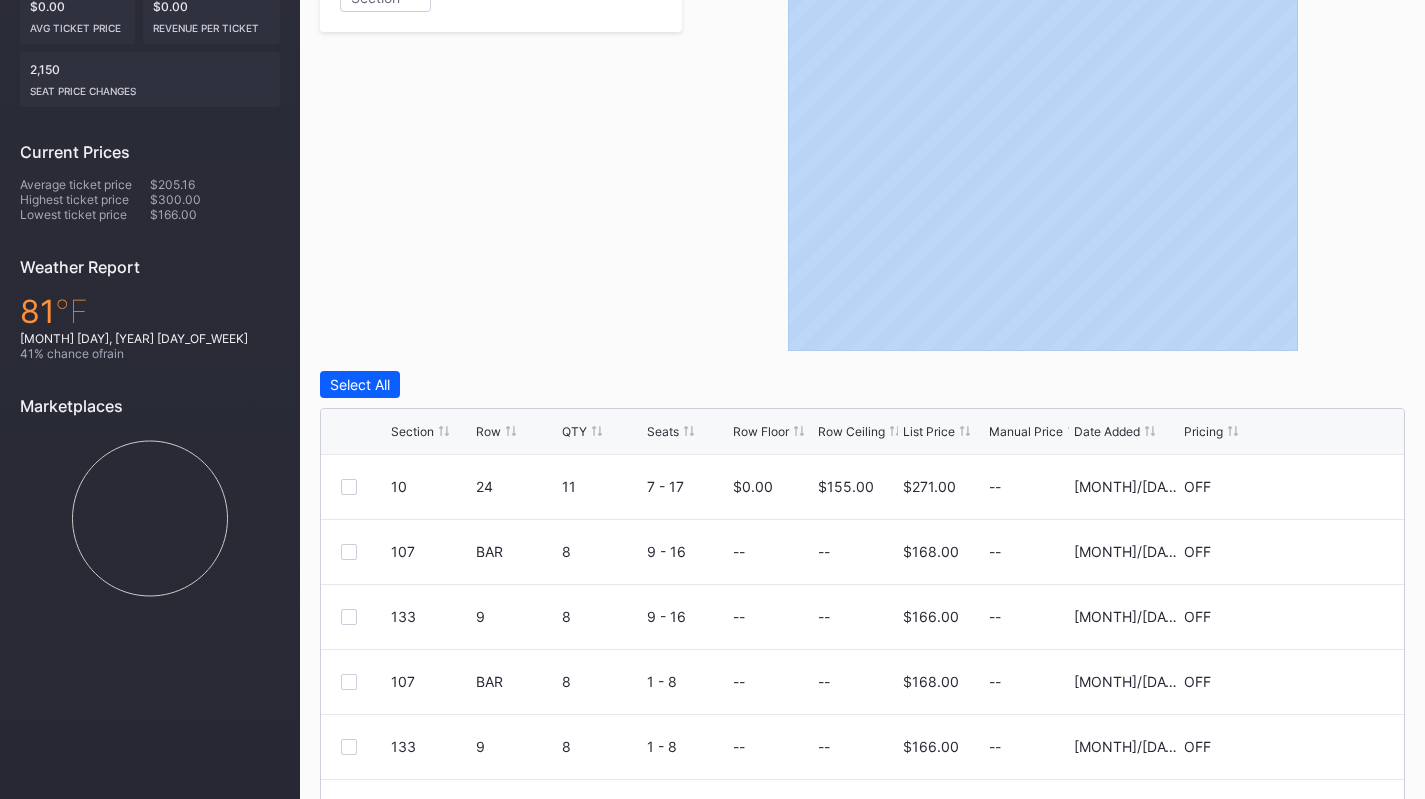 click on "Filters Section" at bounding box center (501, 141) 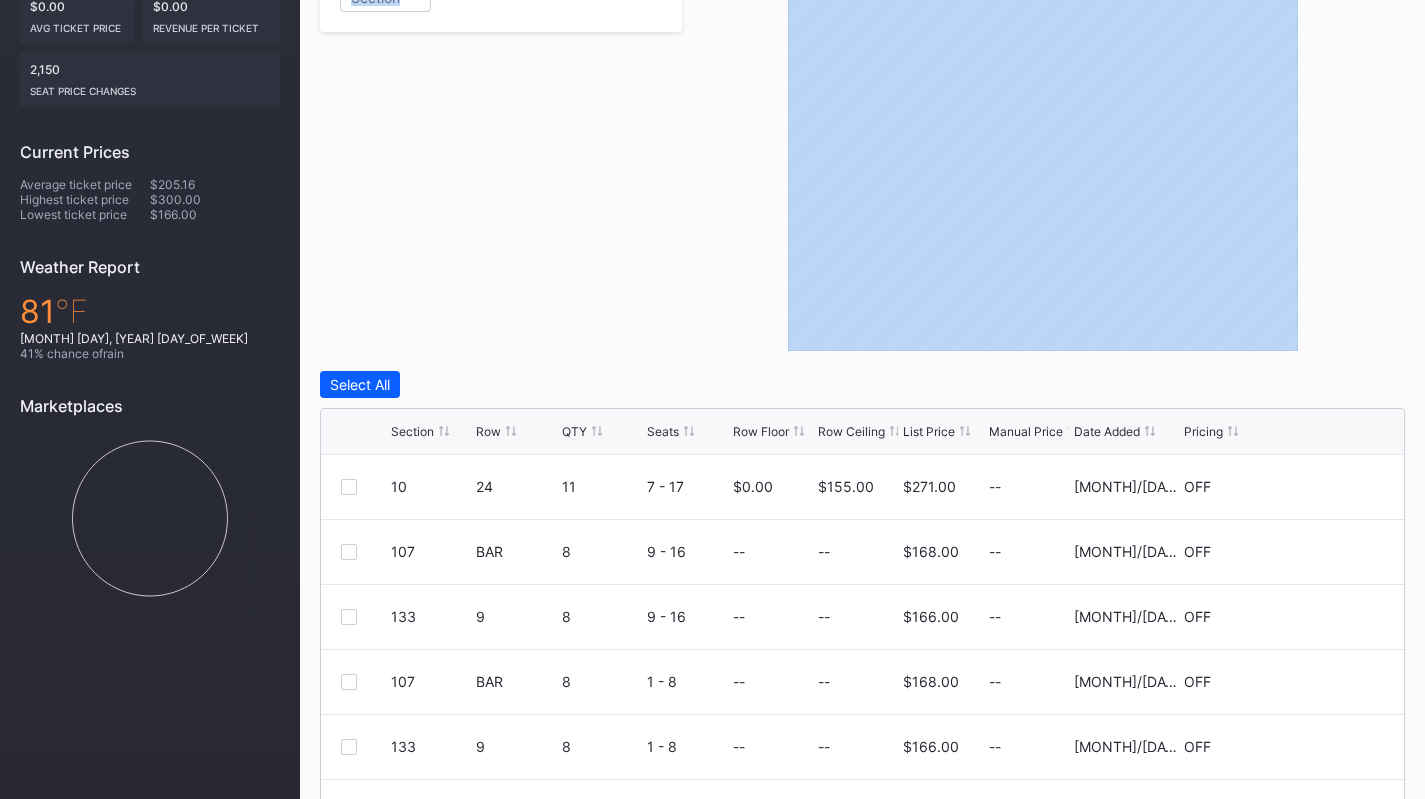 click on "Filters Section" at bounding box center [501, 141] 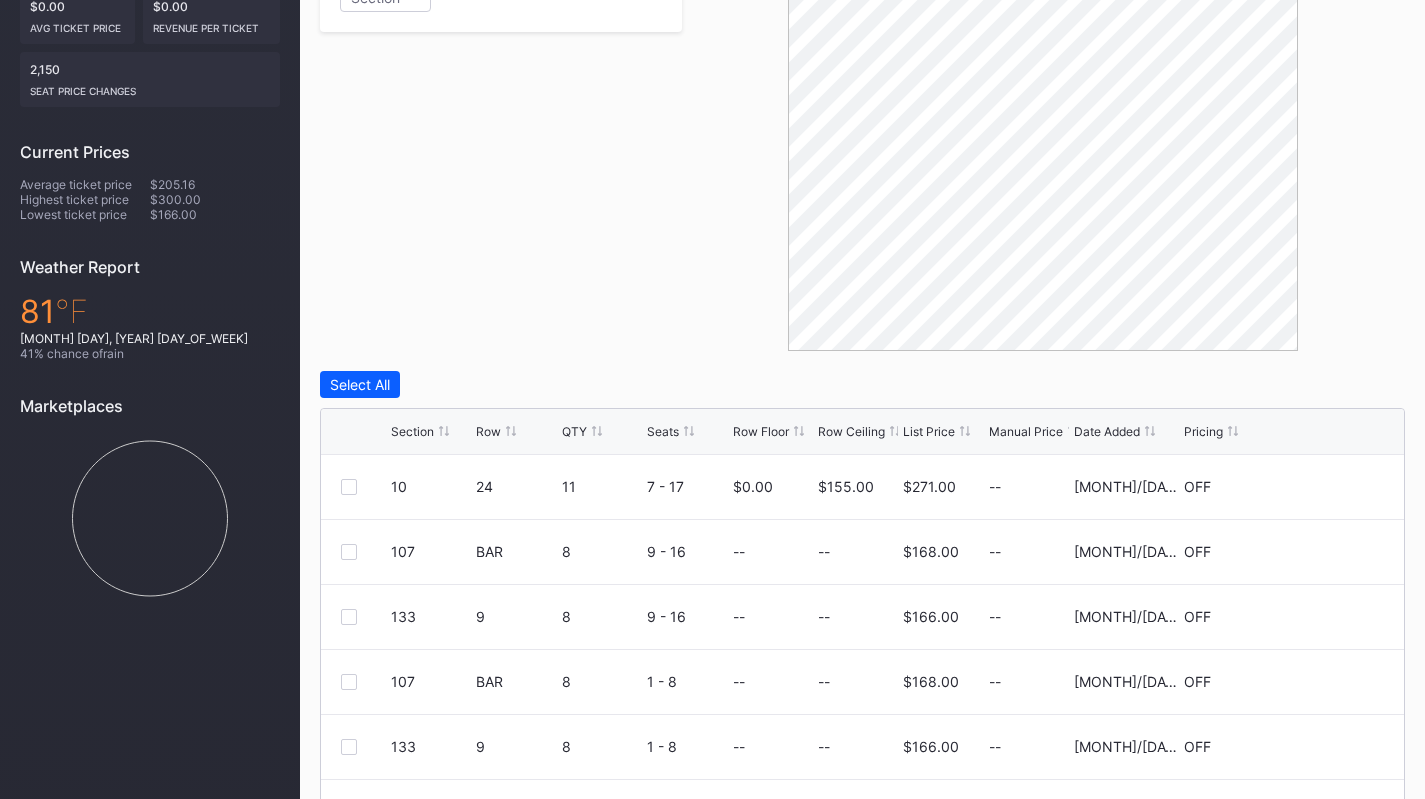 scroll, scrollTop: 0, scrollLeft: 0, axis: both 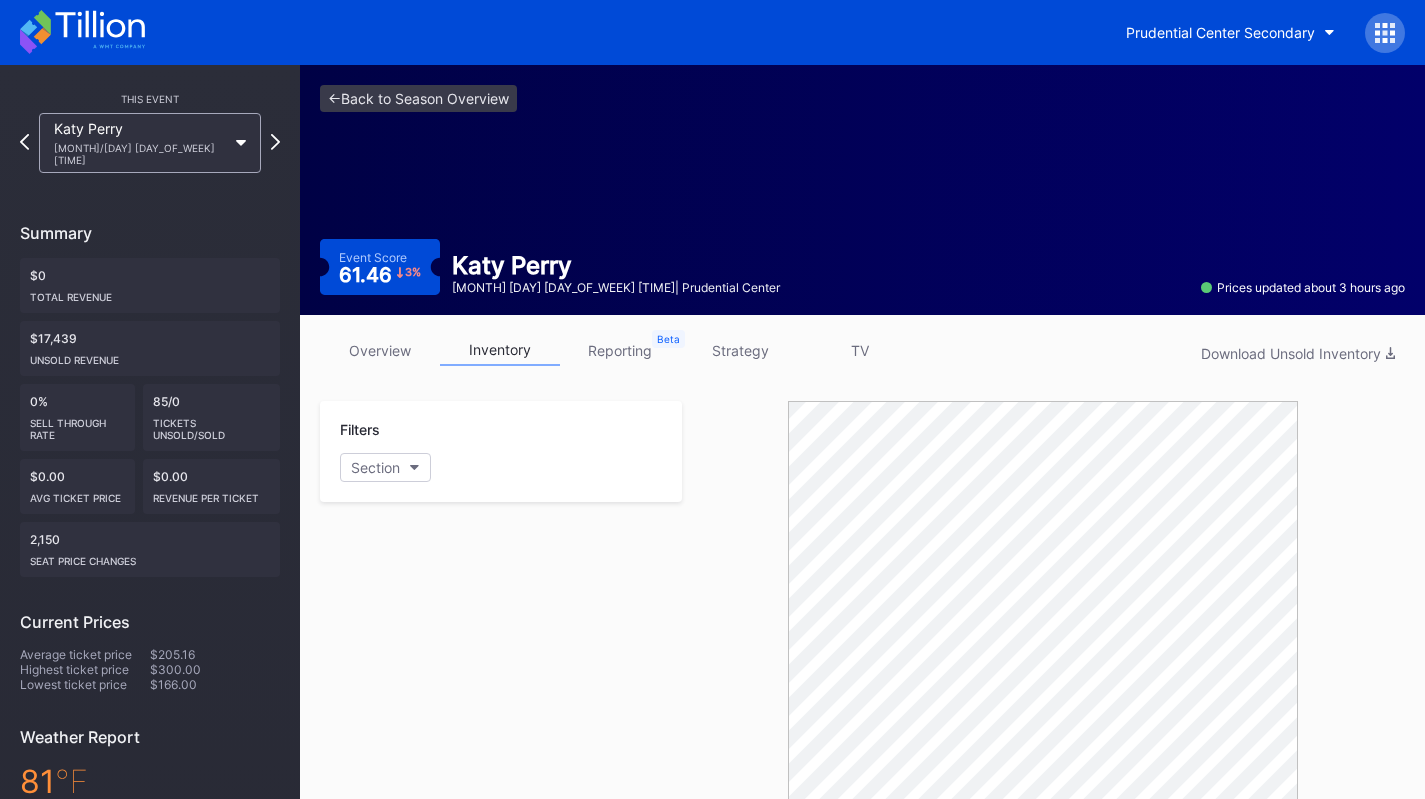 click on "strategy" at bounding box center (740, 350) 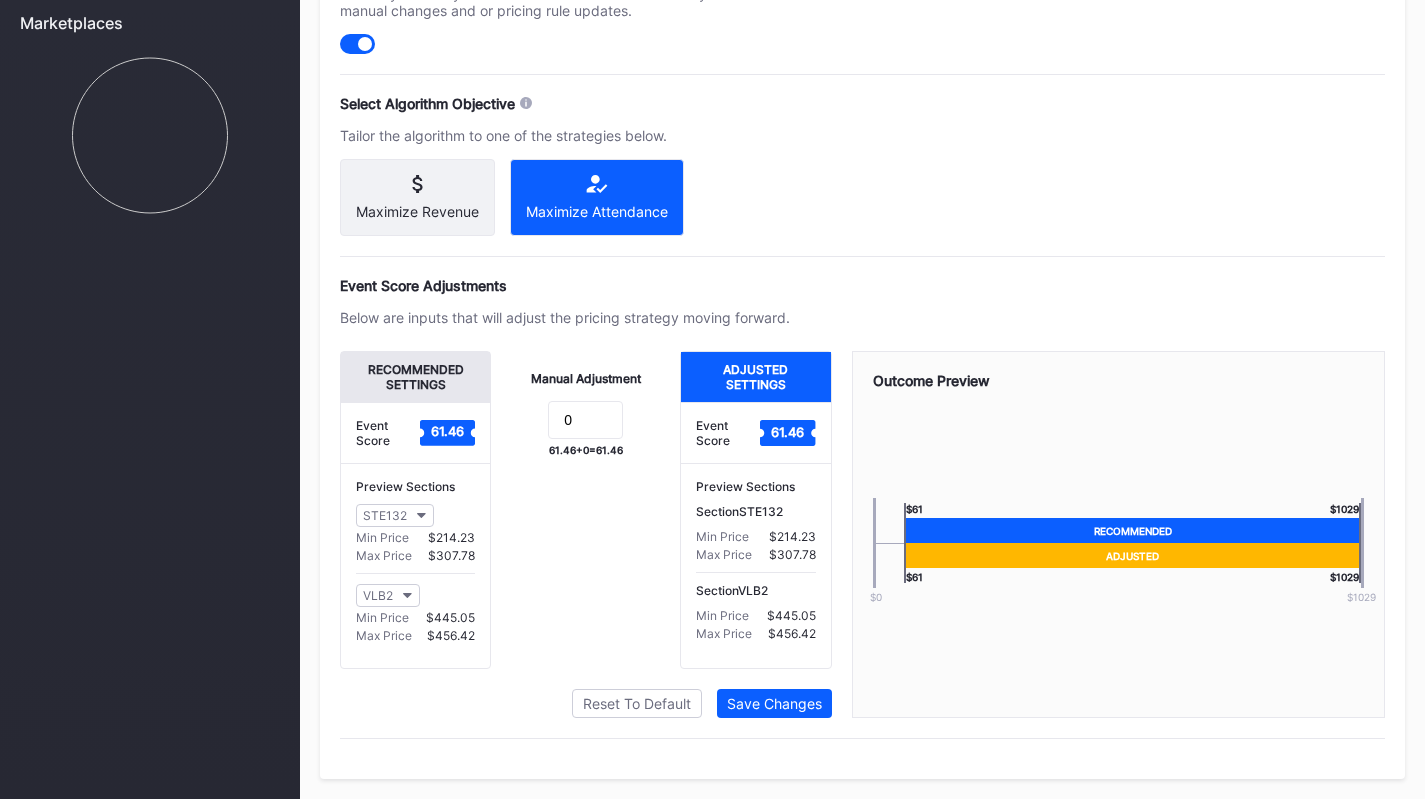 scroll, scrollTop: 865, scrollLeft: 0, axis: vertical 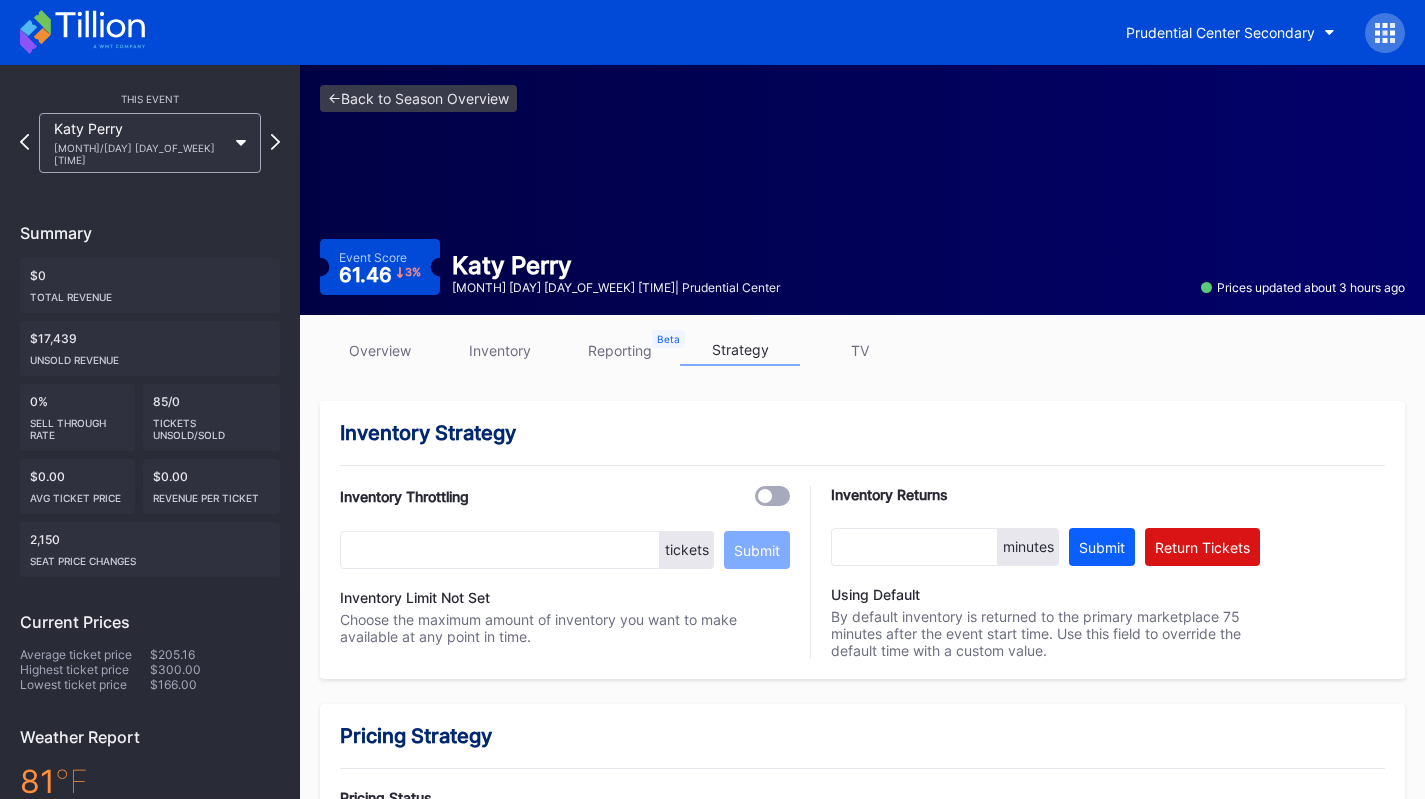 click on "inventory" at bounding box center [500, 350] 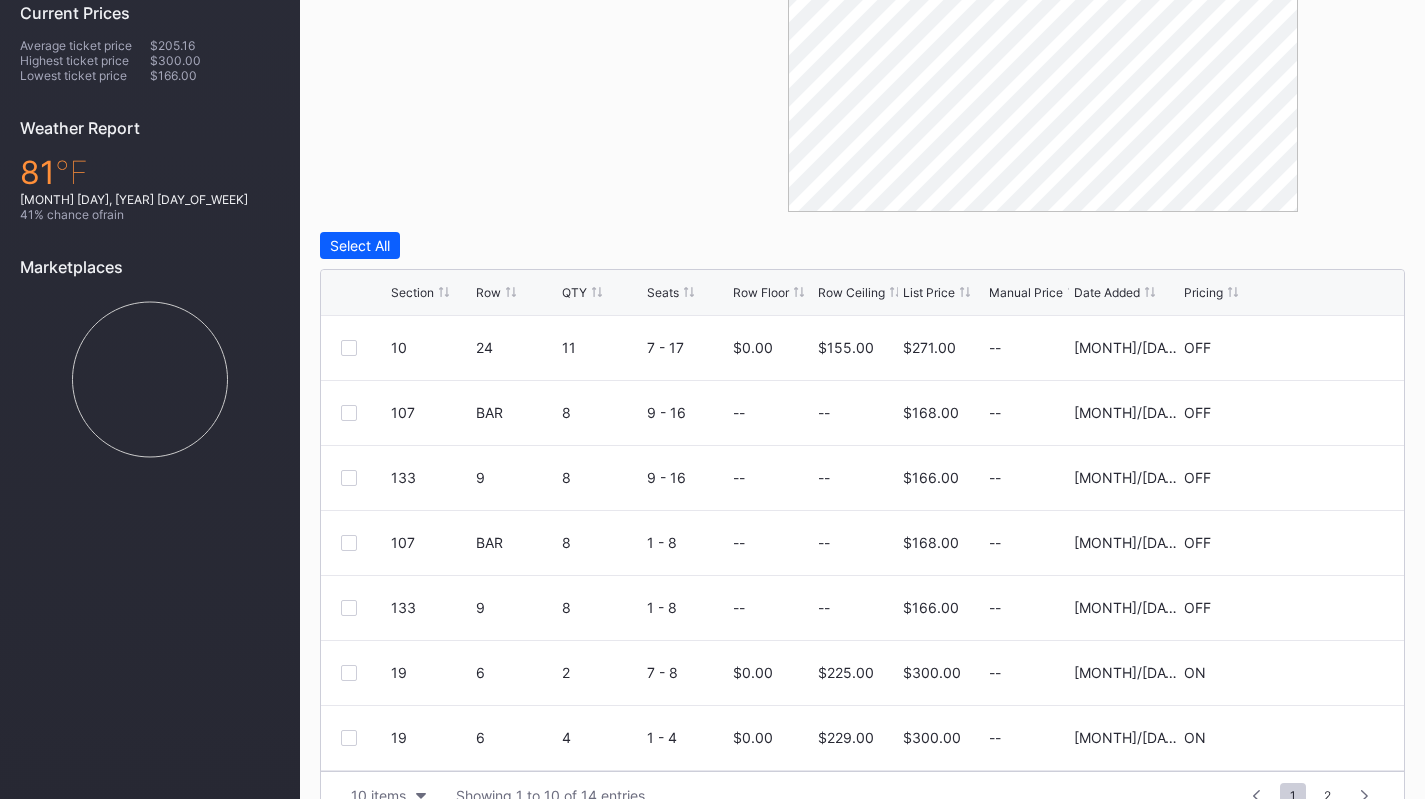 scroll, scrollTop: 612, scrollLeft: 0, axis: vertical 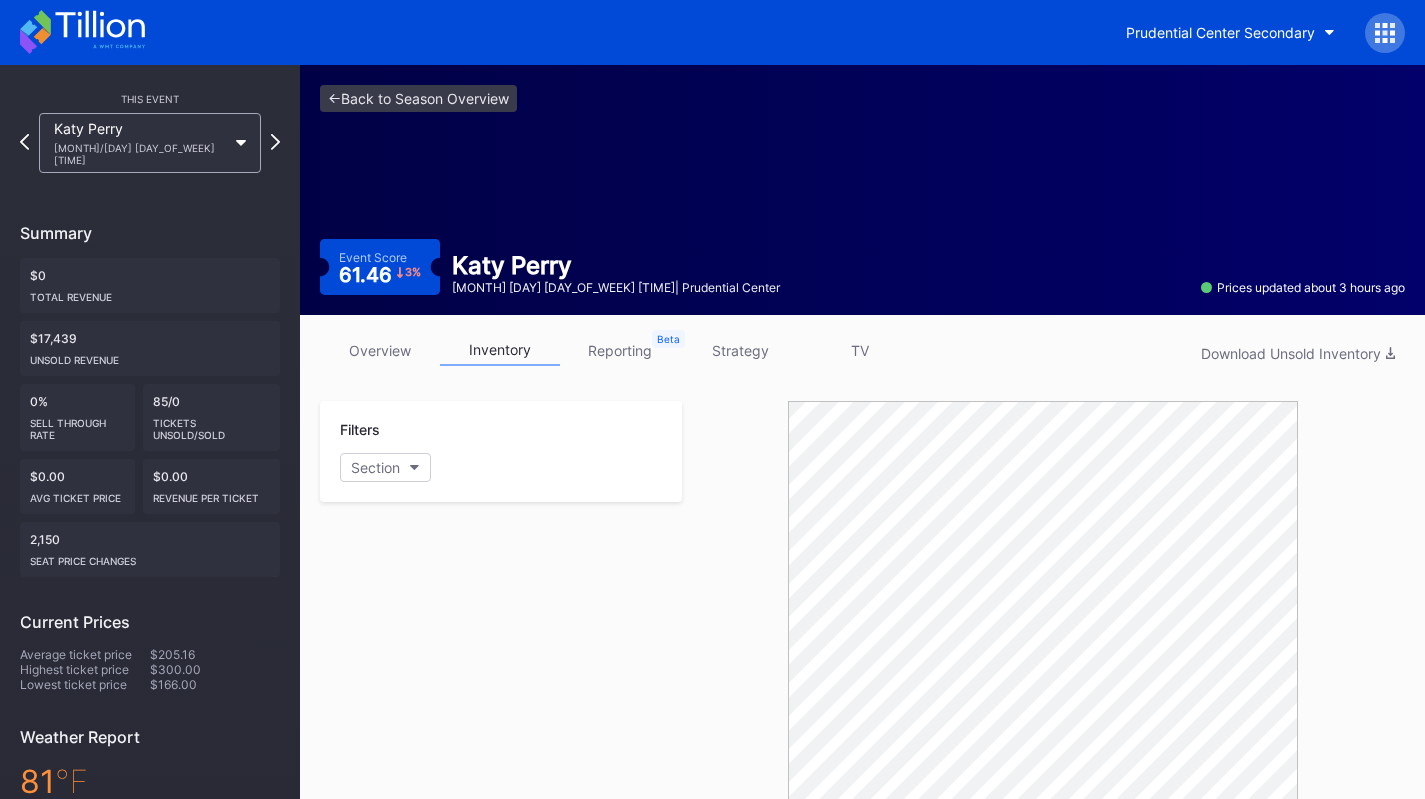 click on "strategy" at bounding box center (740, 350) 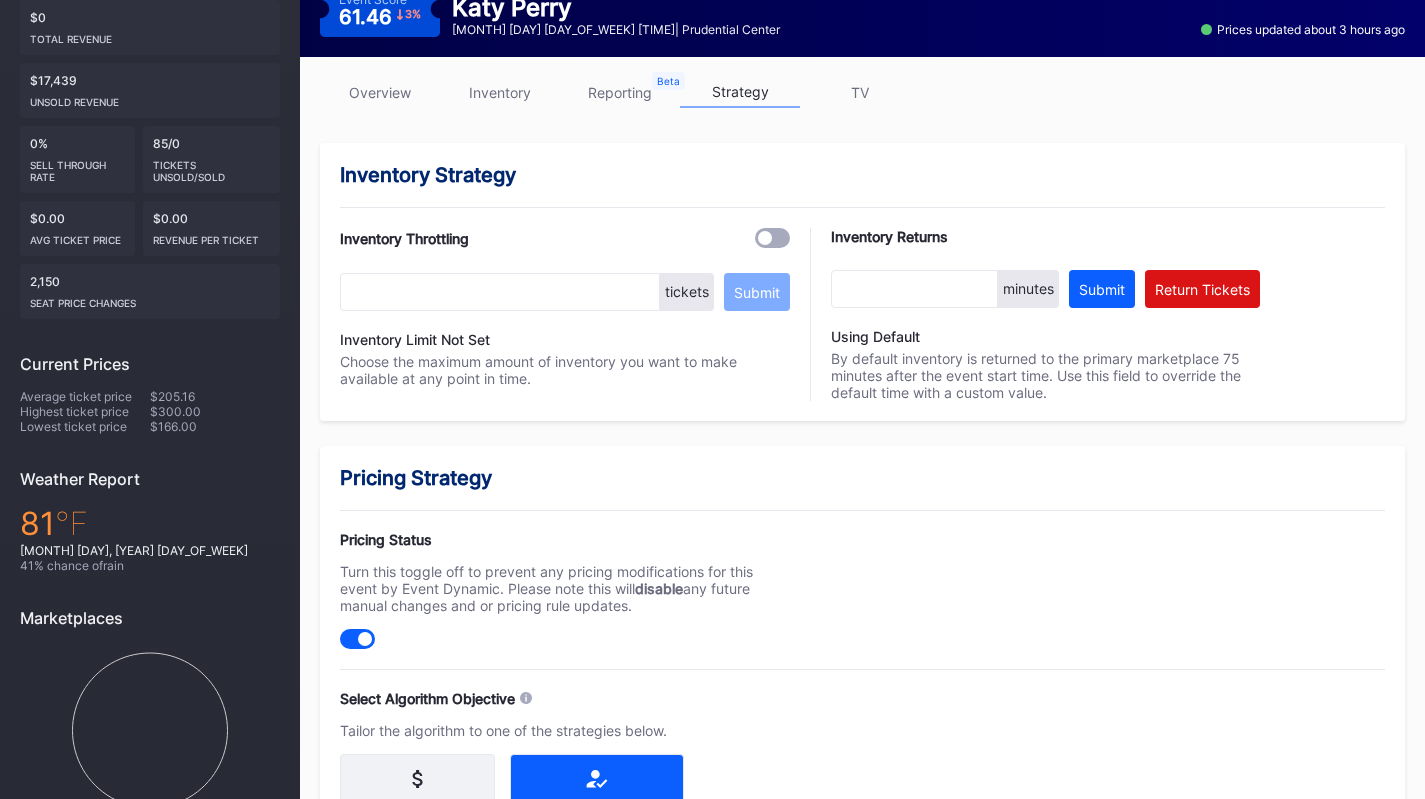 scroll, scrollTop: 256, scrollLeft: 0, axis: vertical 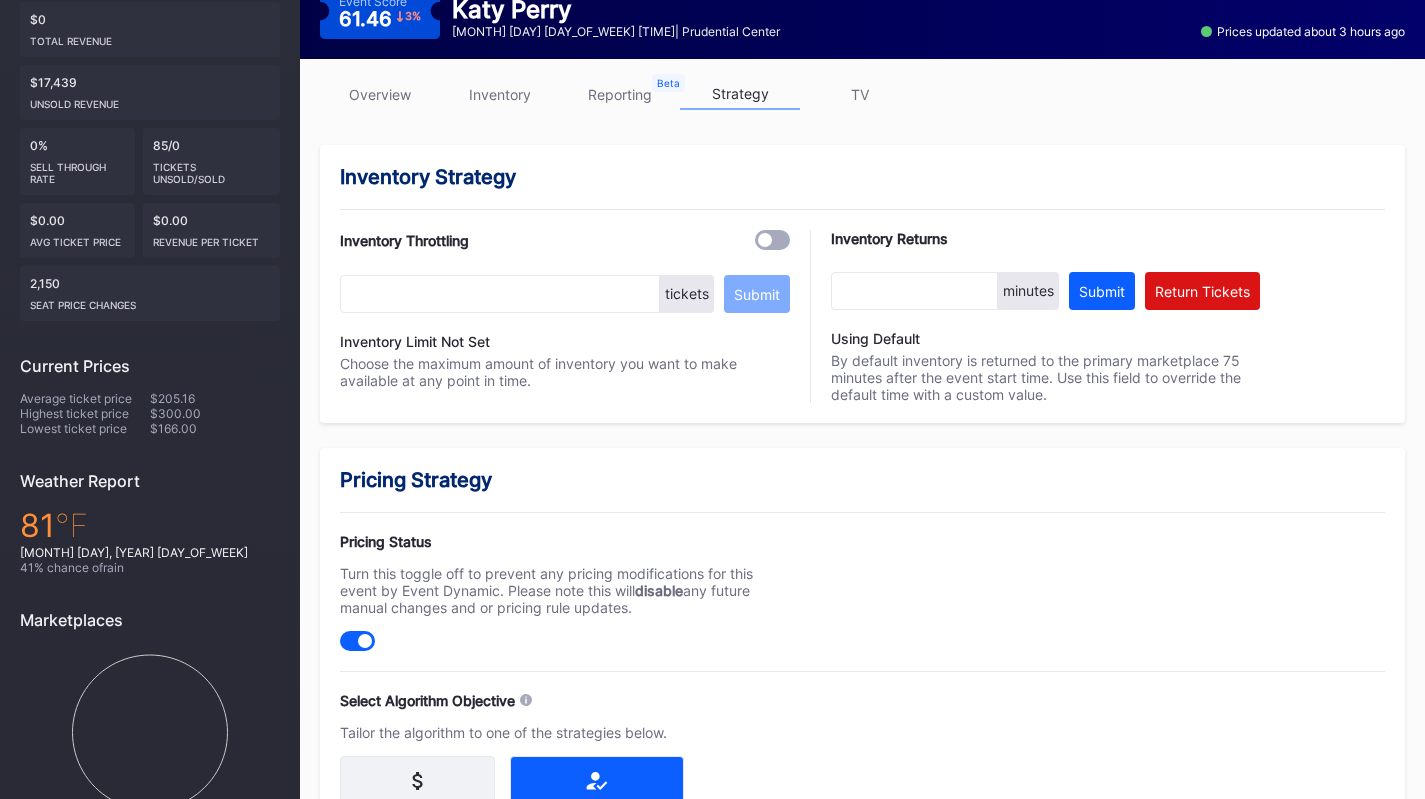 click on "reporting" at bounding box center [620, 94] 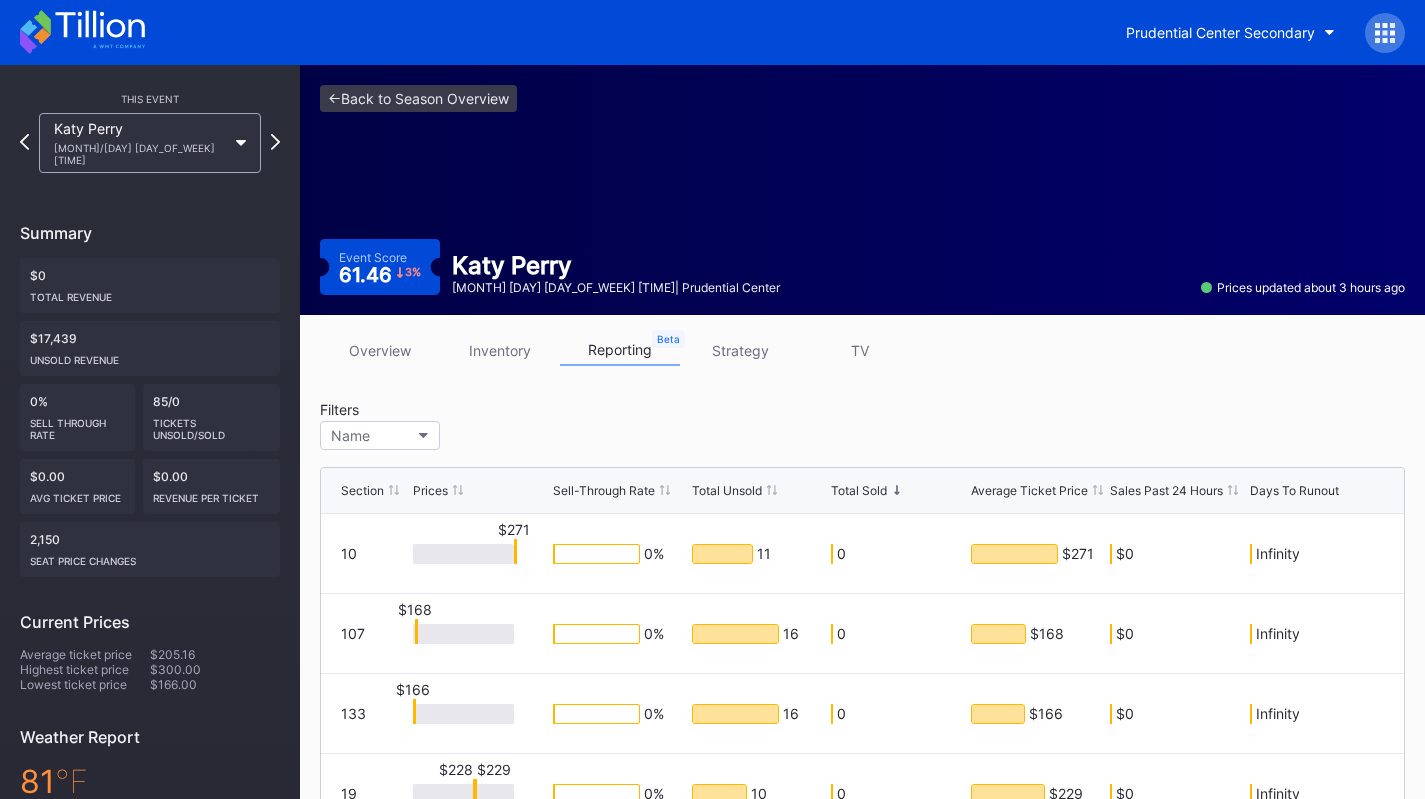 click on "overview inventory reporting strategy TV" at bounding box center (862, 355) 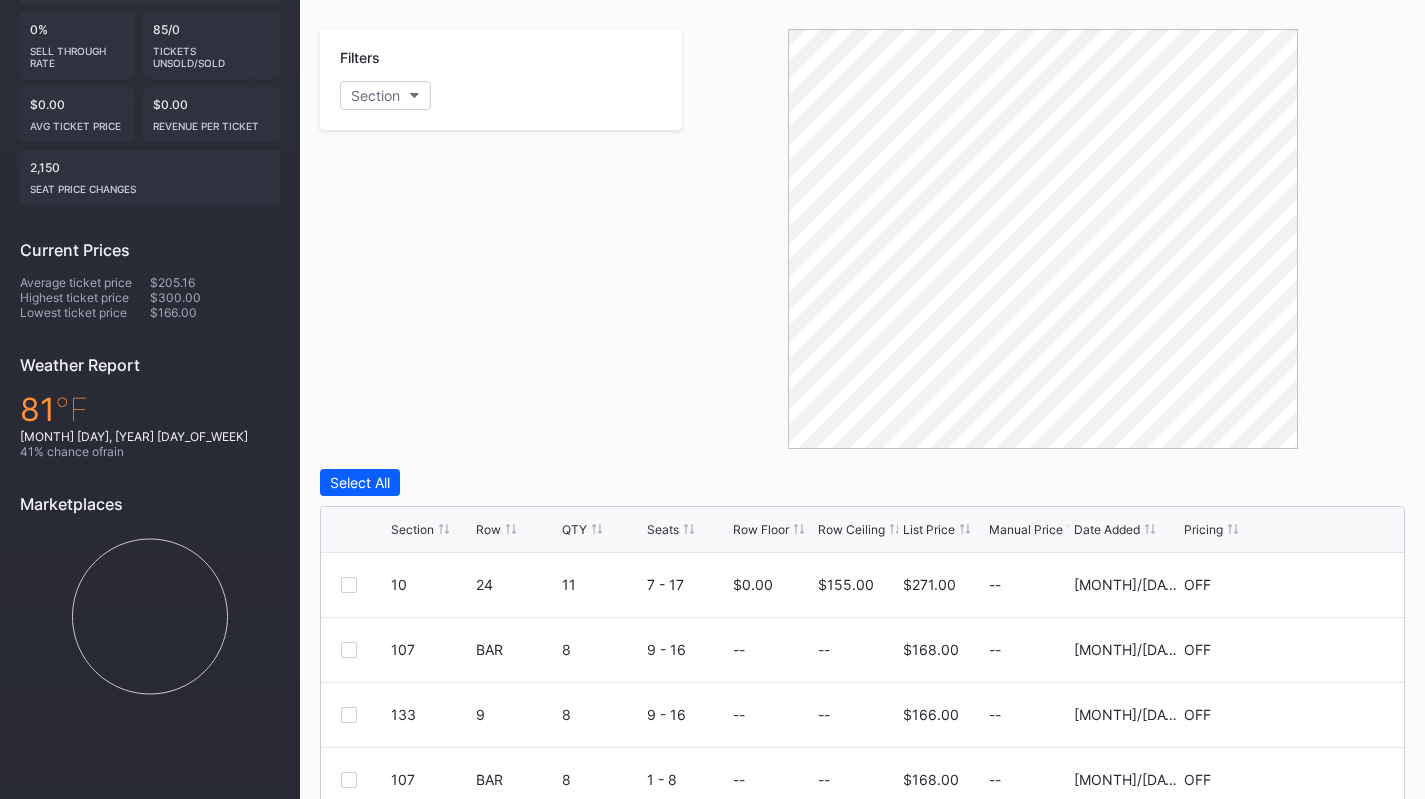 scroll, scrollTop: 650, scrollLeft: 0, axis: vertical 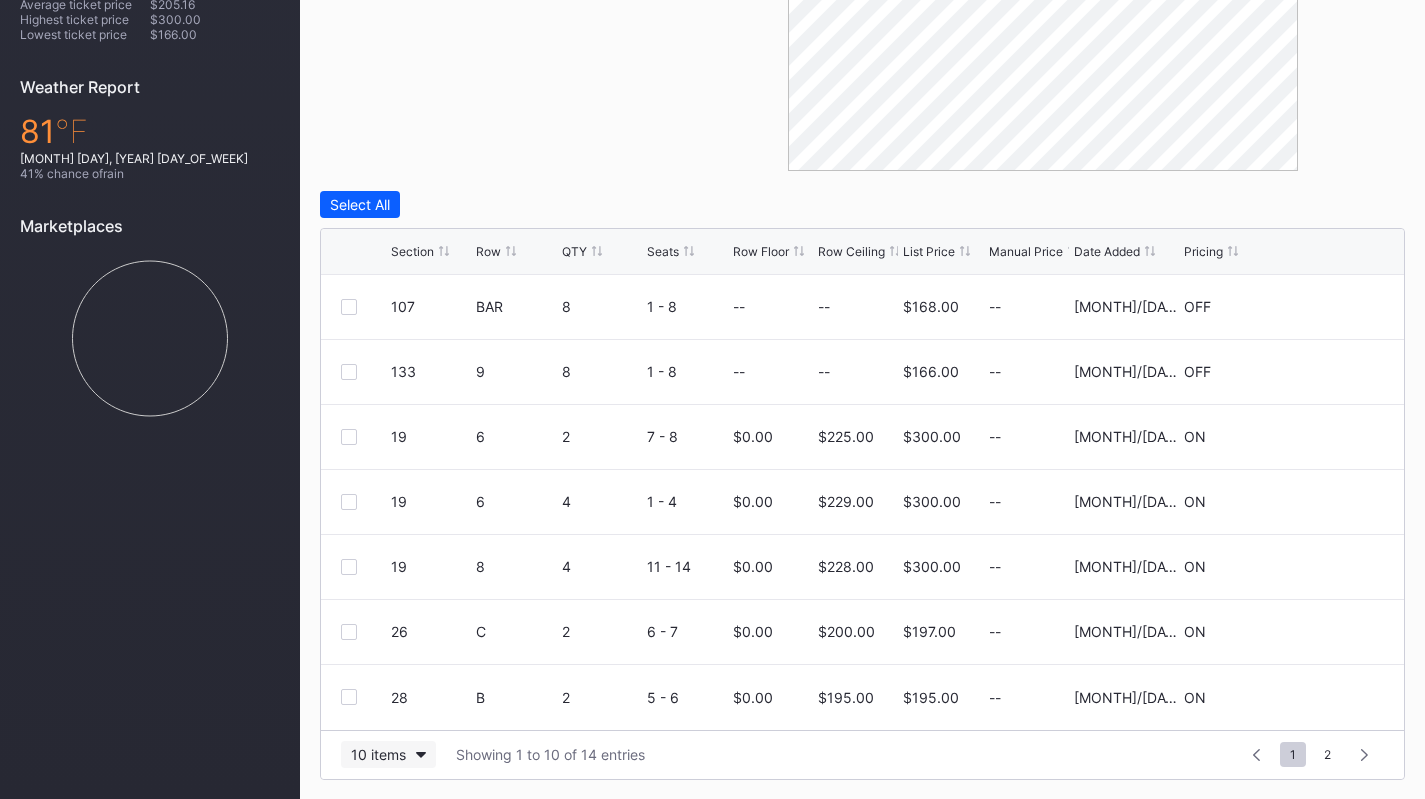 click on "10 items" at bounding box center (388, 754) 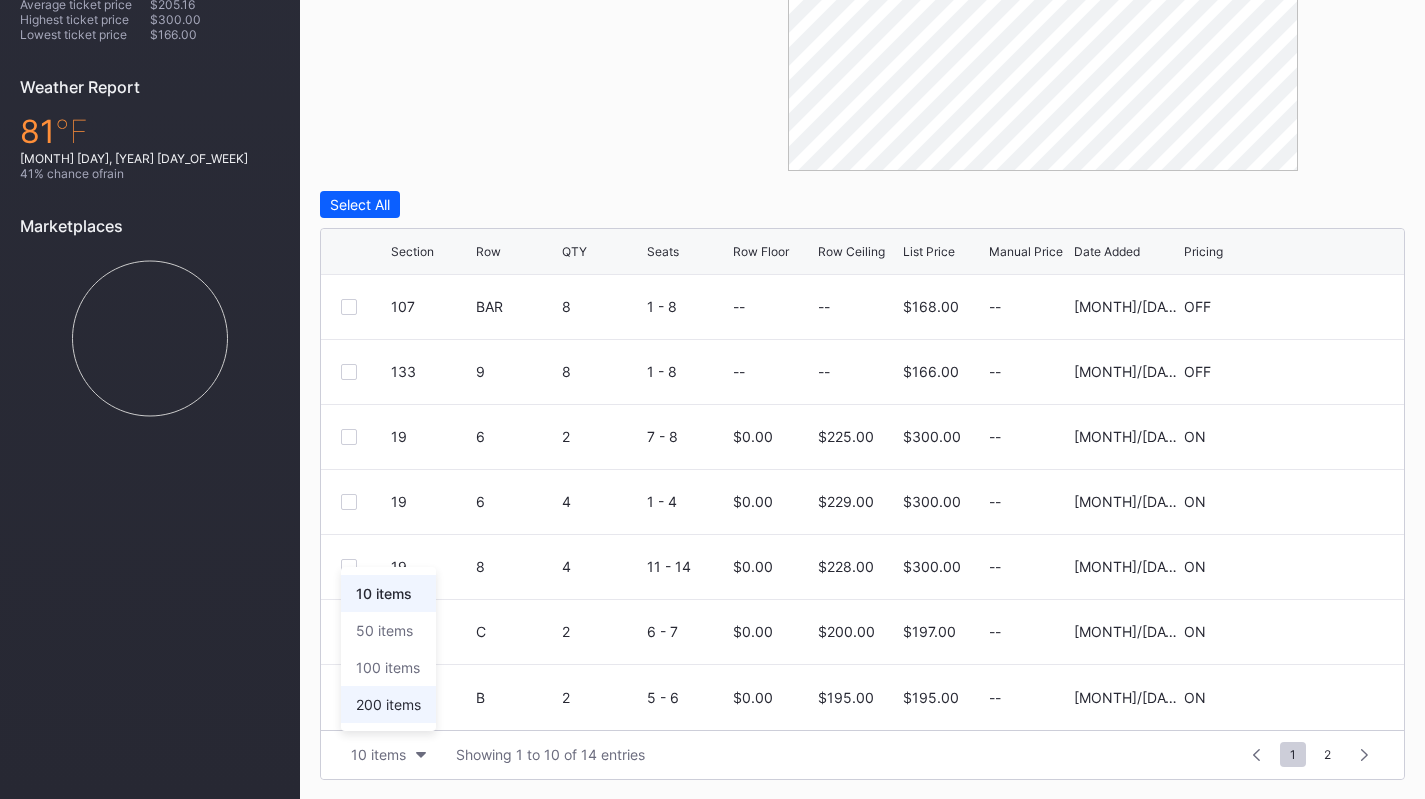 click on "200 items" at bounding box center (388, 704) 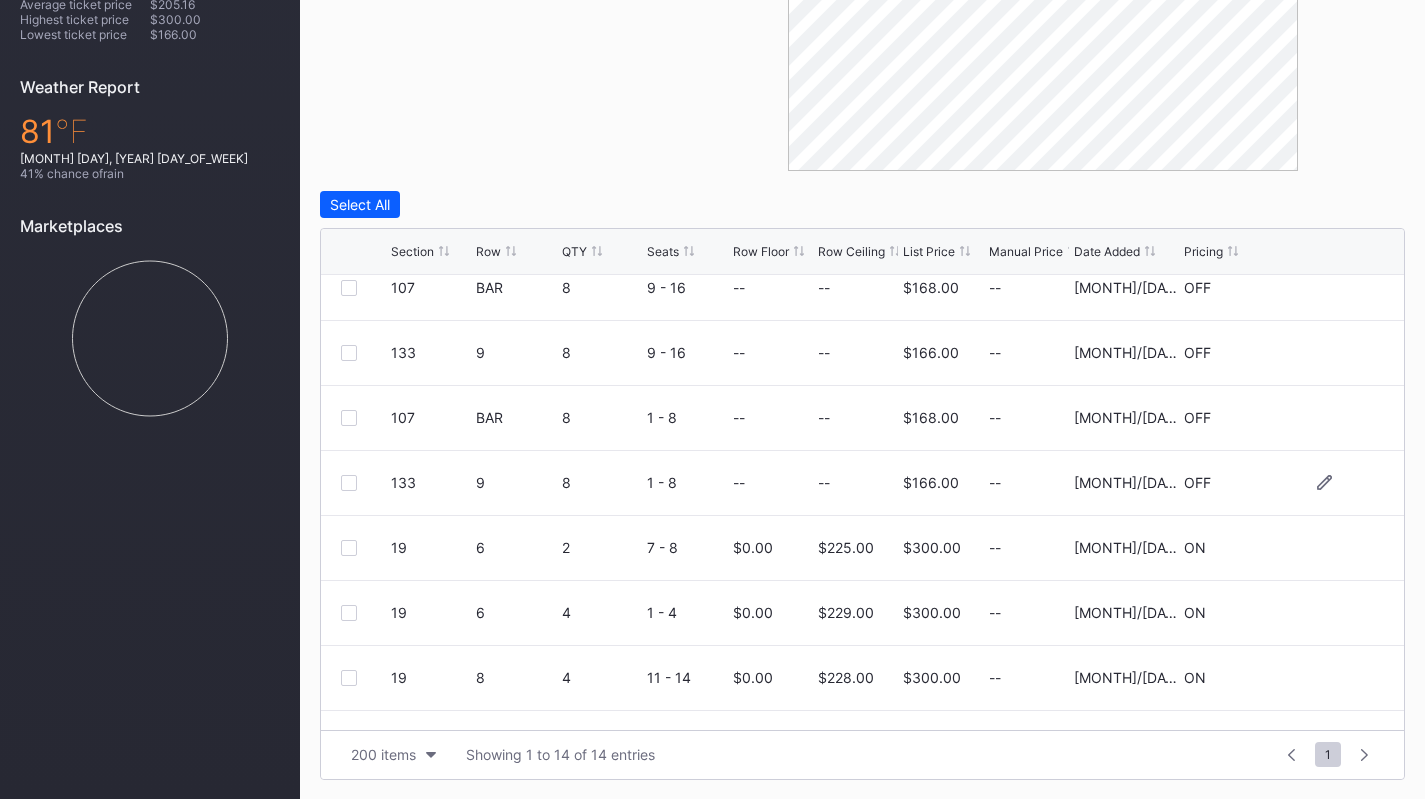 scroll, scrollTop: 0, scrollLeft: 0, axis: both 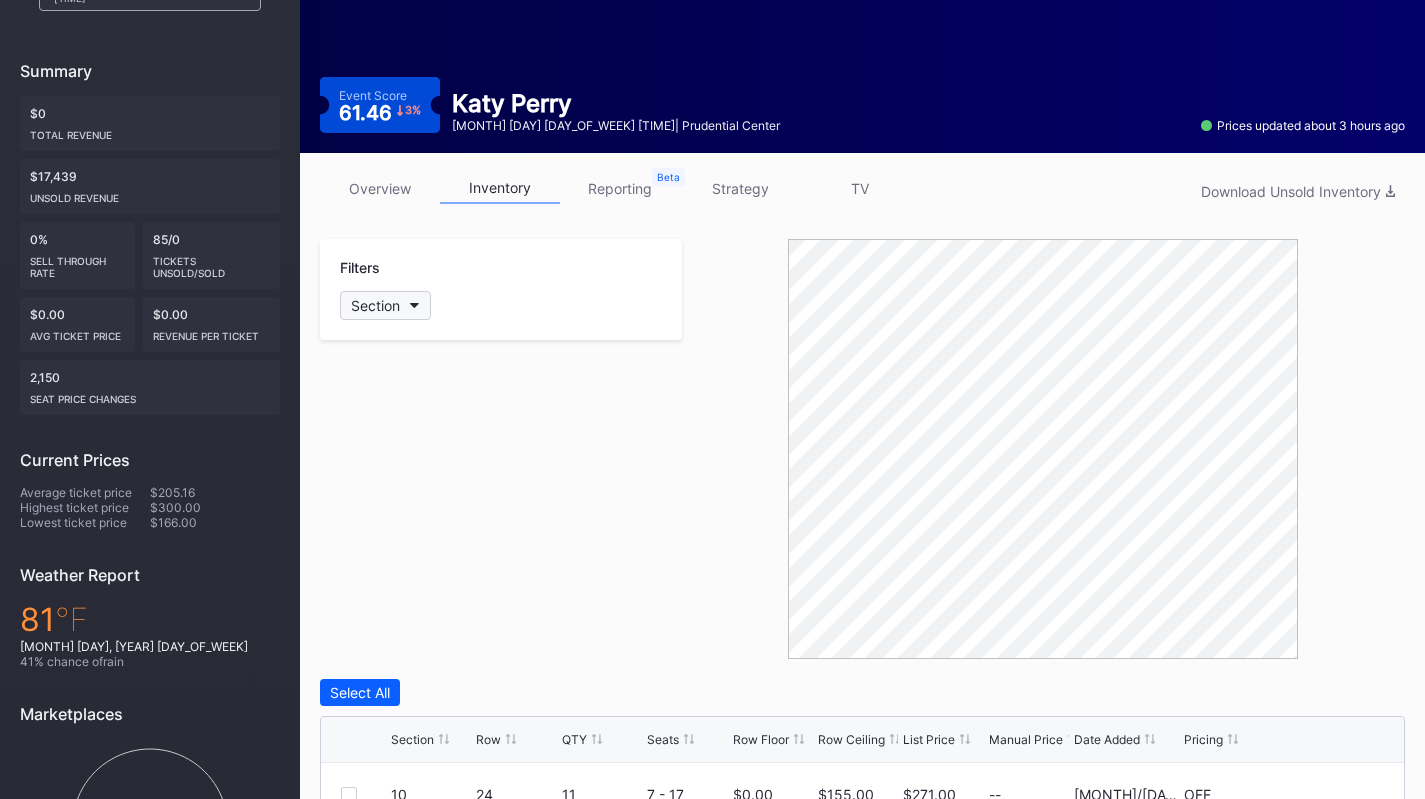 click on "Section" at bounding box center [375, 305] 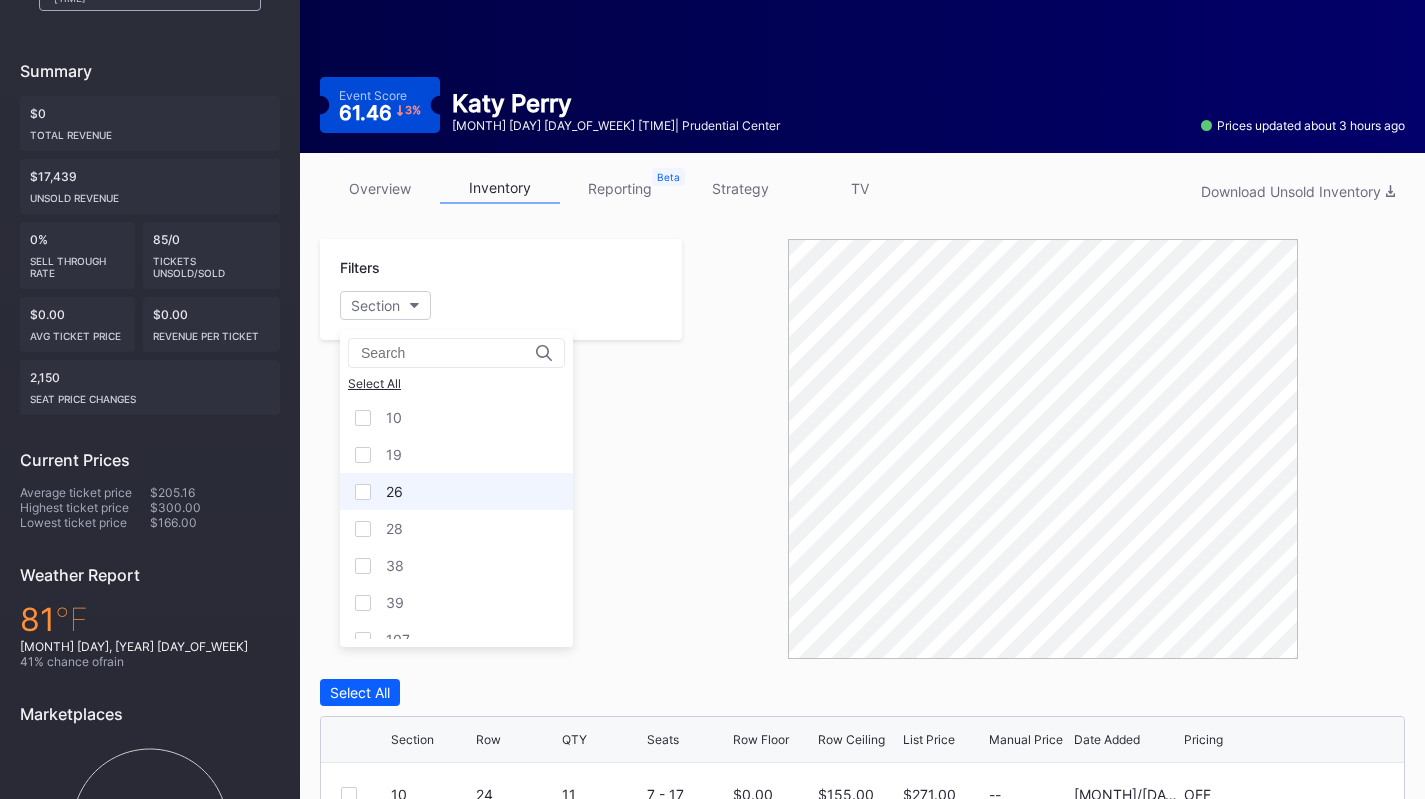click on "26" at bounding box center (456, 491) 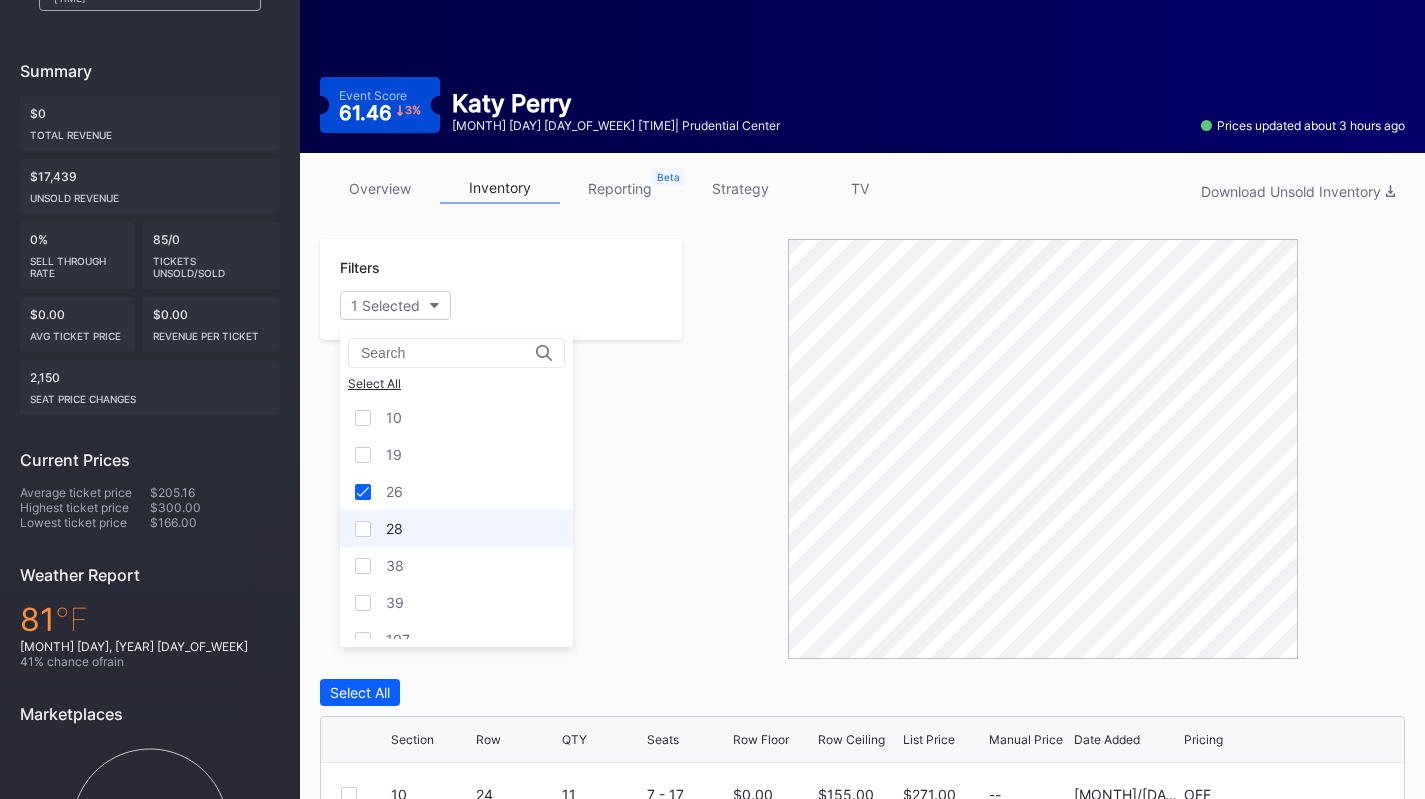 click on "28" at bounding box center (456, 528) 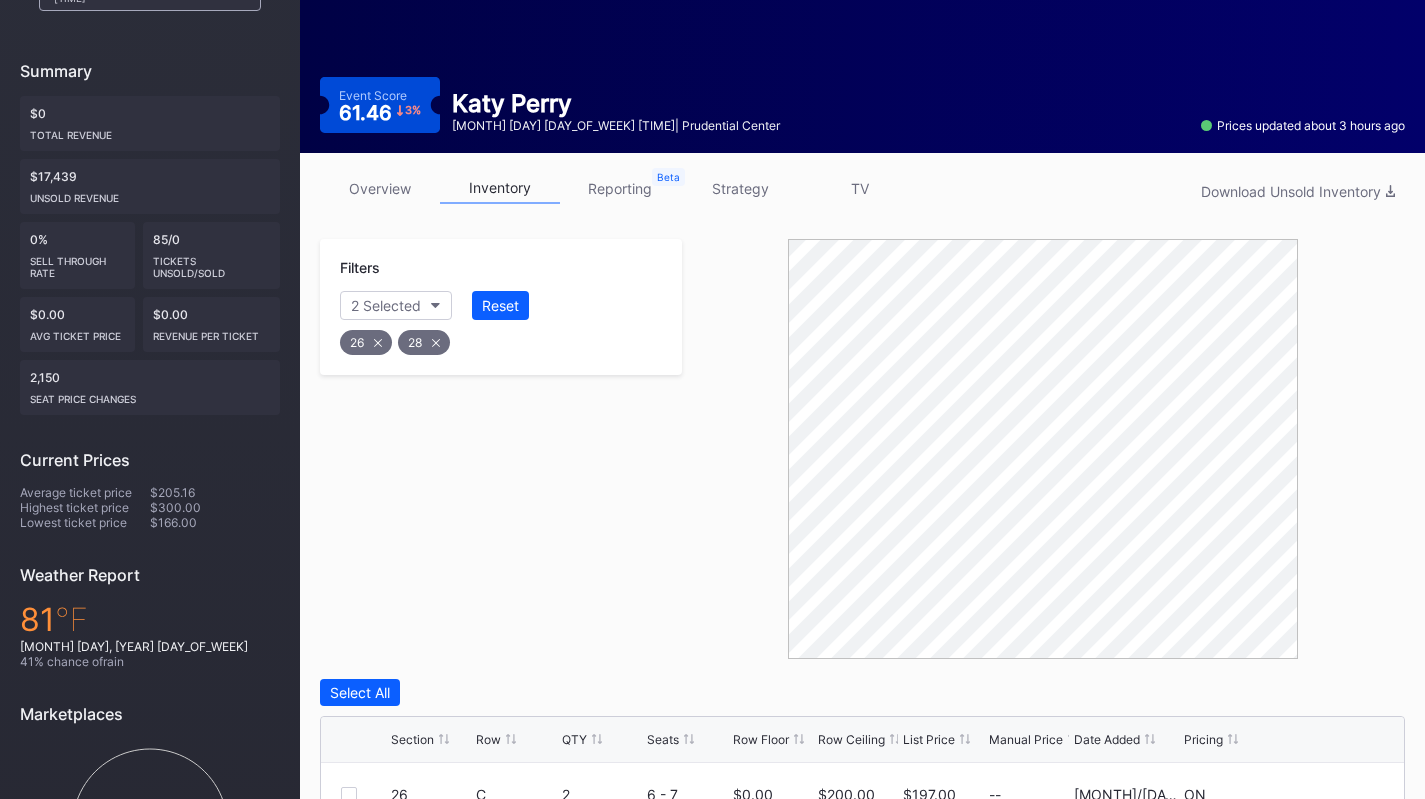 scroll, scrollTop: 325, scrollLeft: 0, axis: vertical 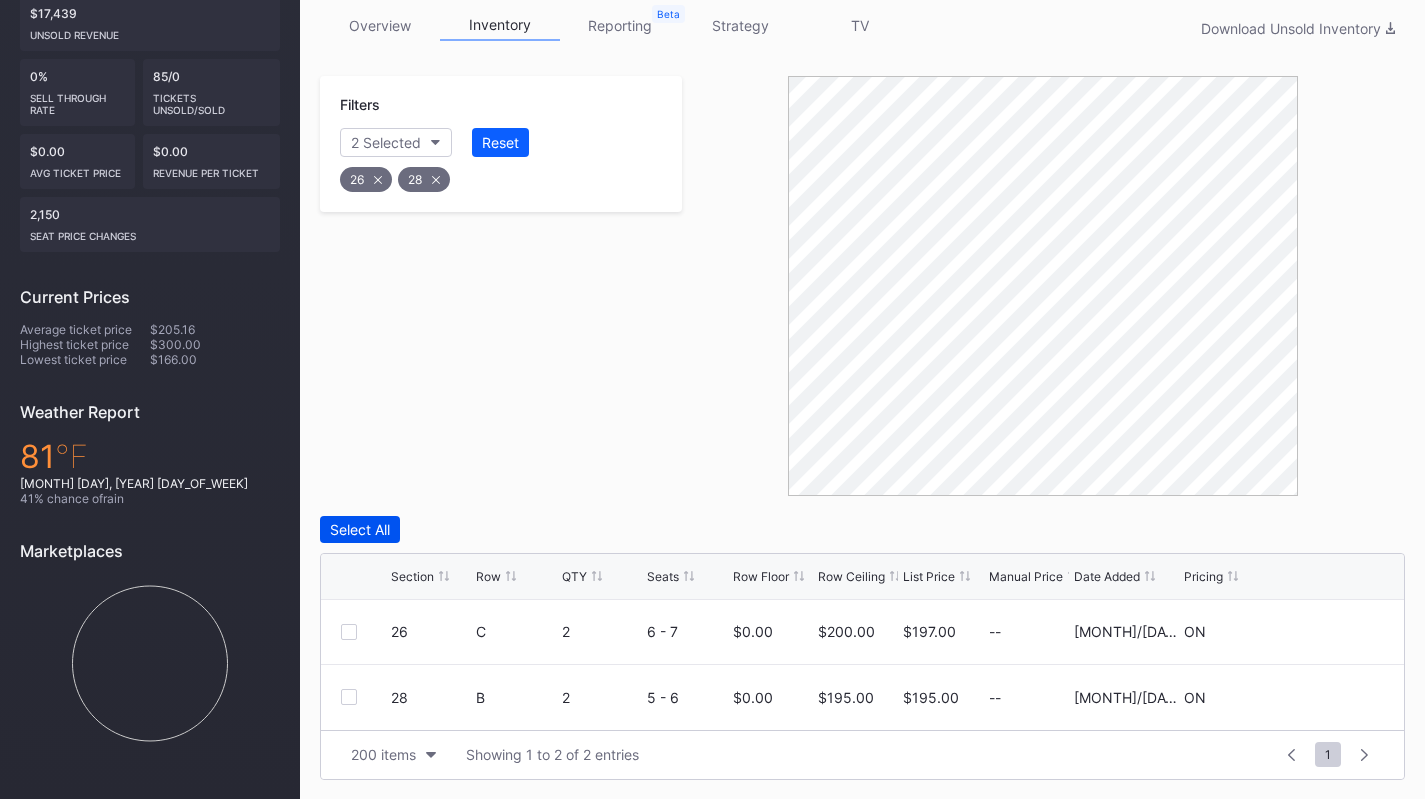 click on "Select All" at bounding box center (360, 529) 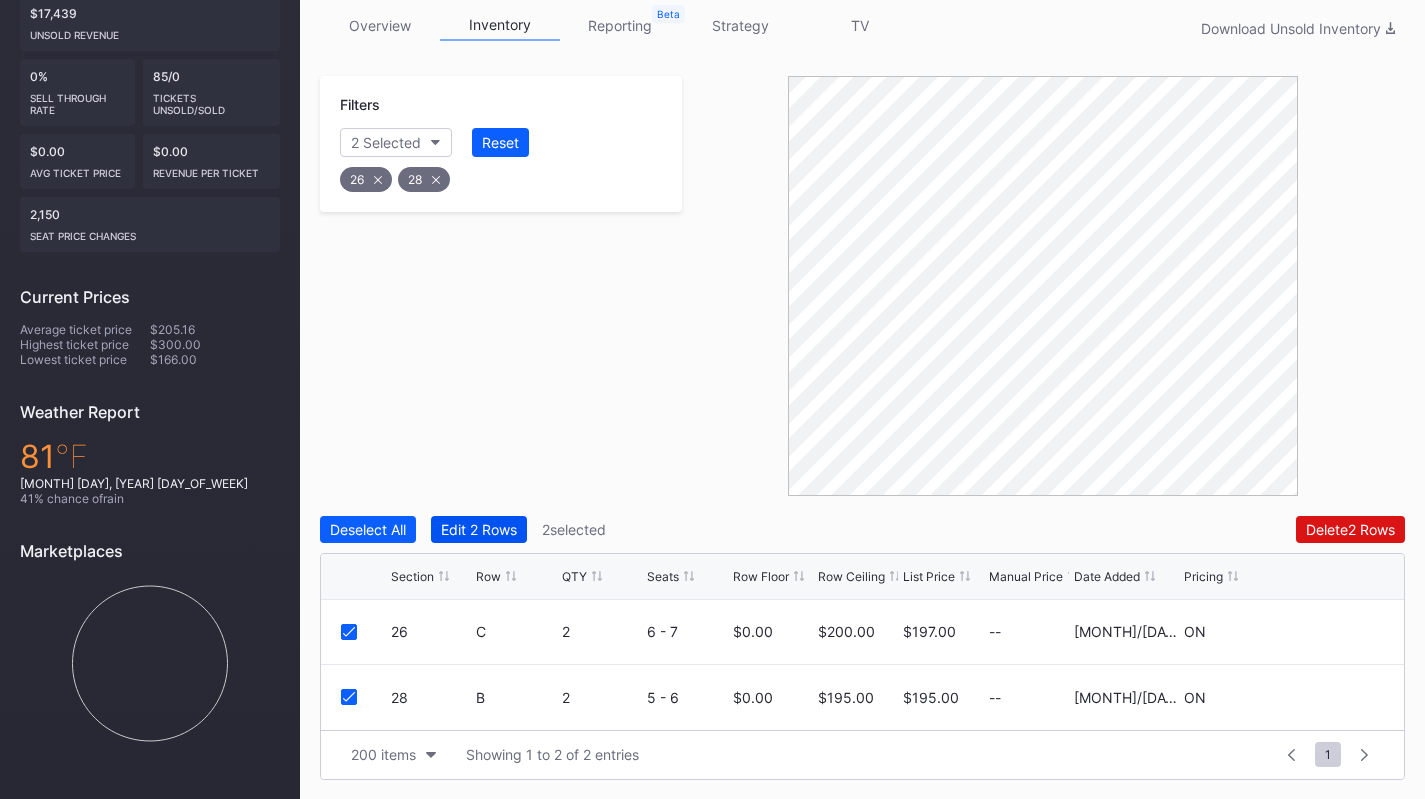click on "Edit   [NUMBER]   Rows" at bounding box center (479, 529) 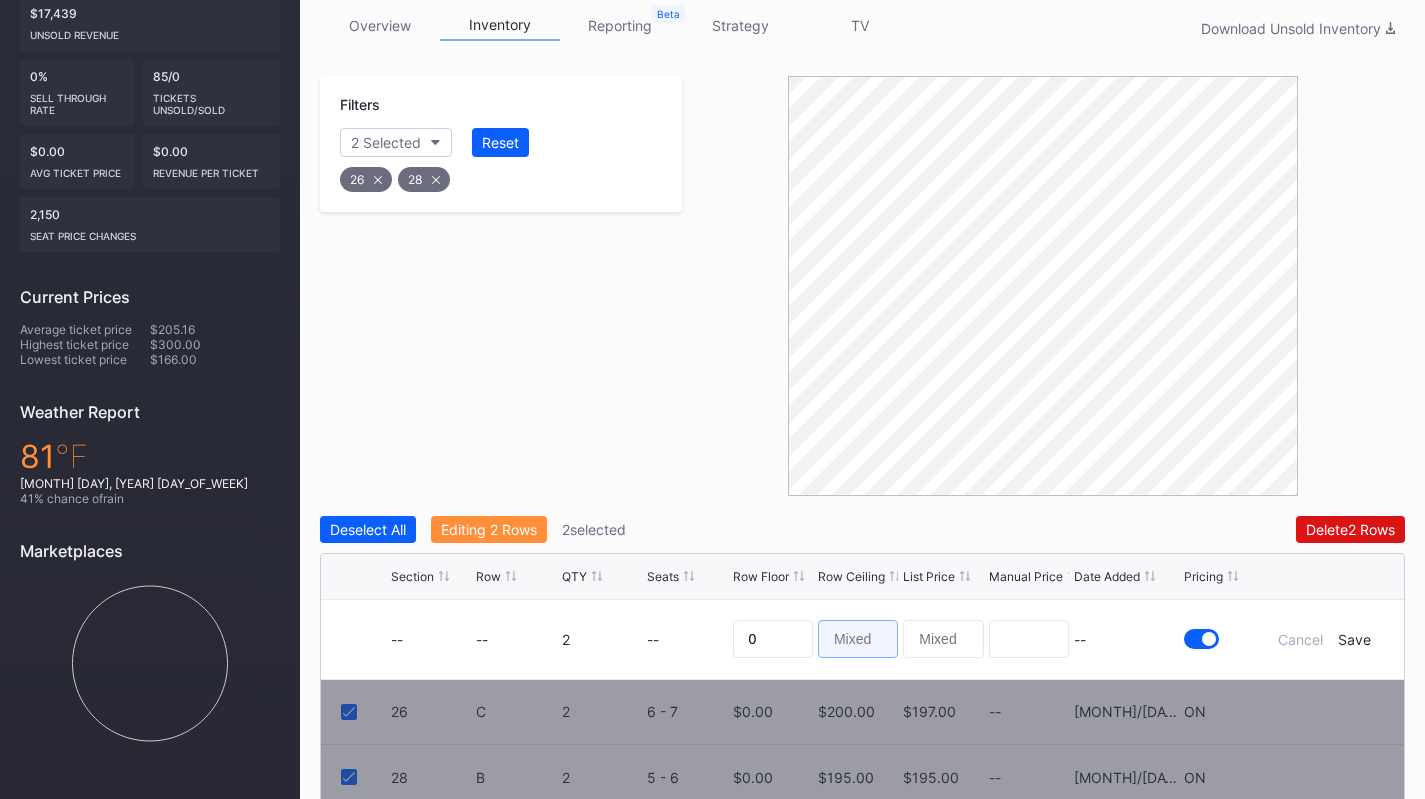 click at bounding box center [858, 639] 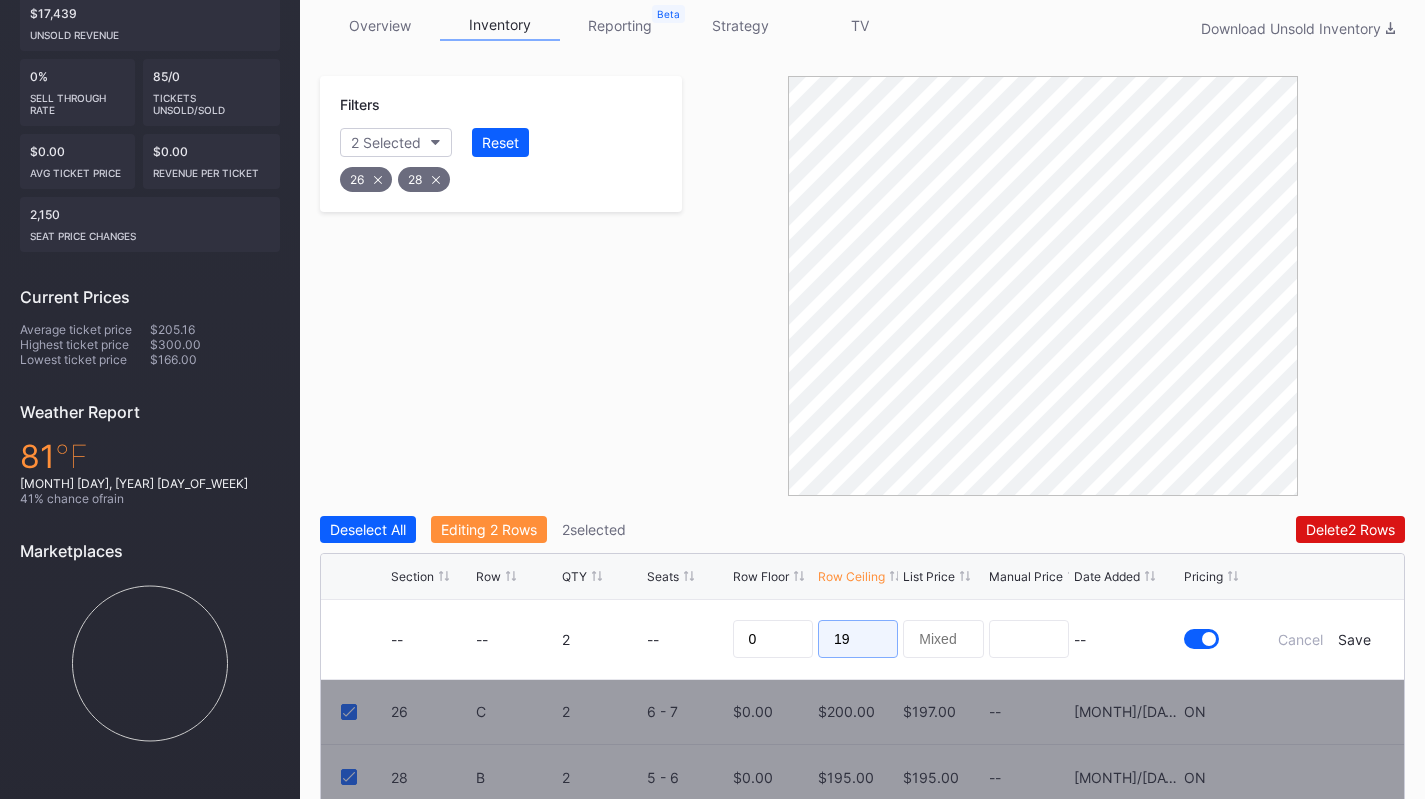 type on "190" 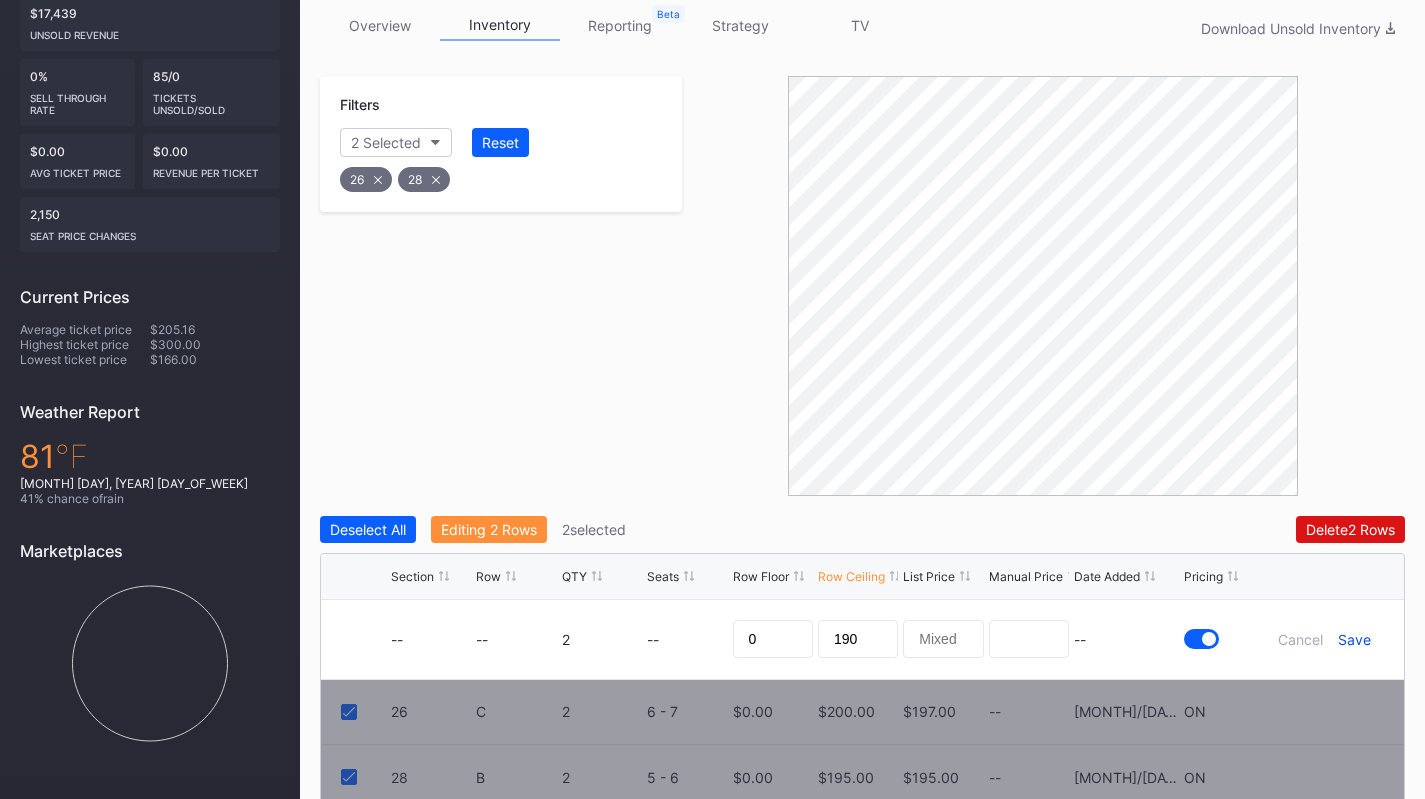 click on "Save" at bounding box center (1354, 639) 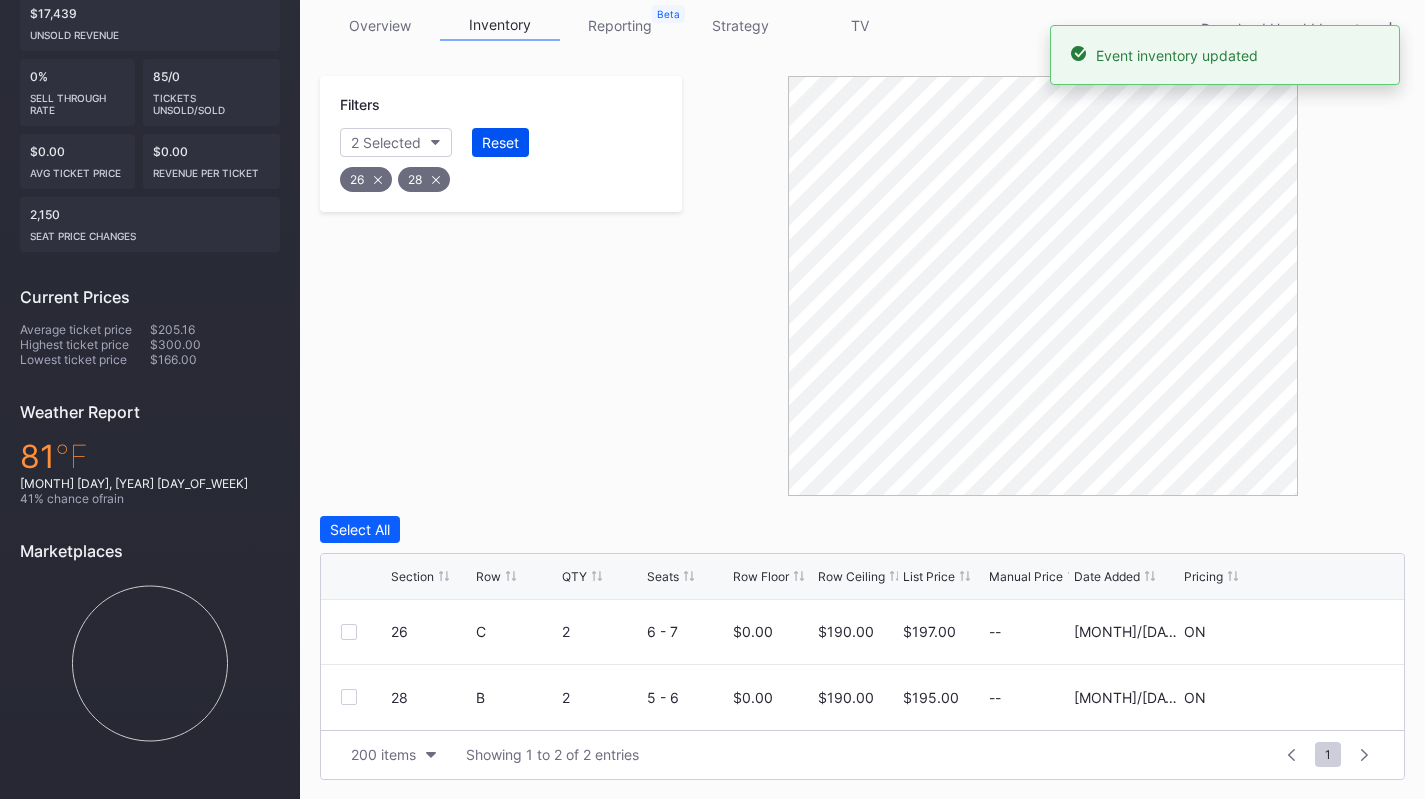 click on "Reset" at bounding box center [500, 142] 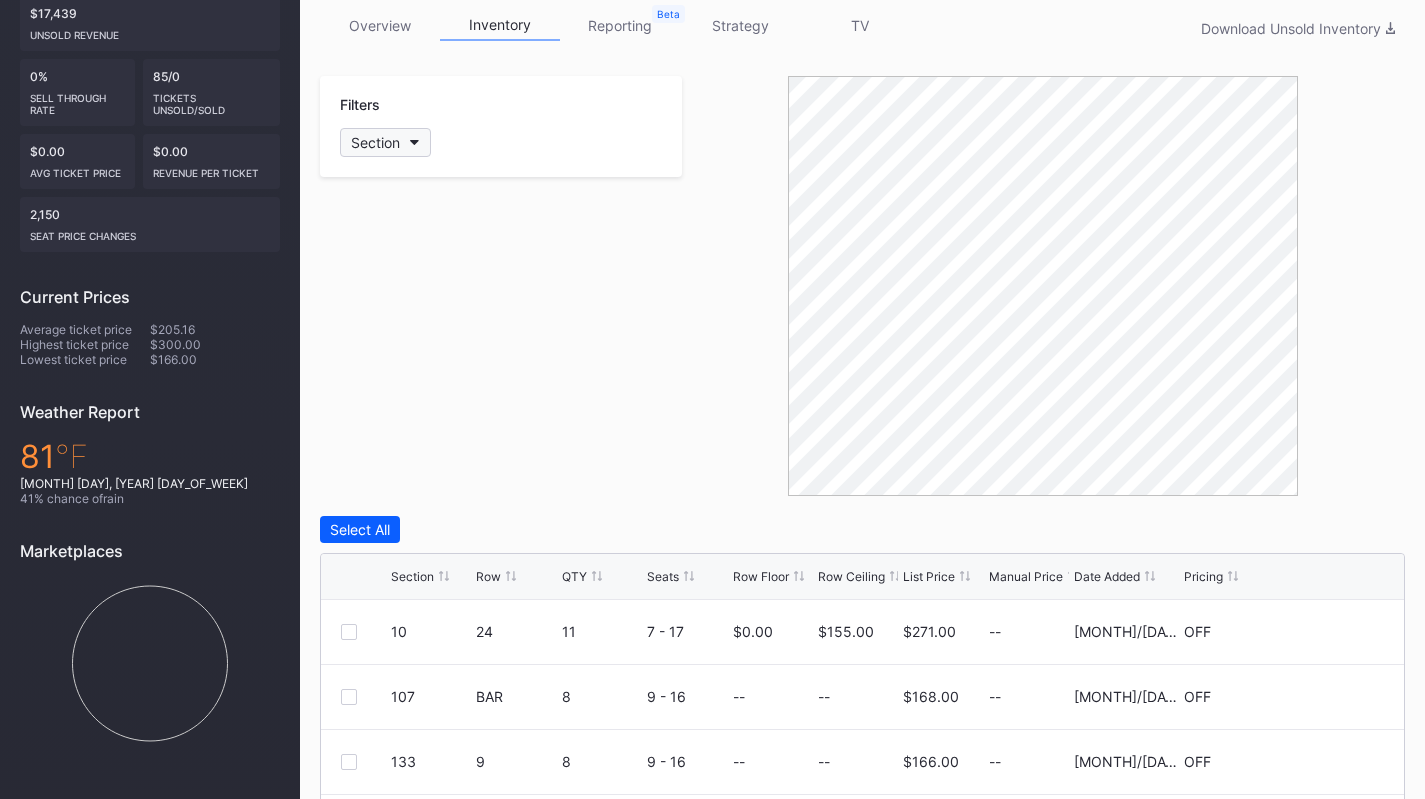 click on "Section" at bounding box center (385, 142) 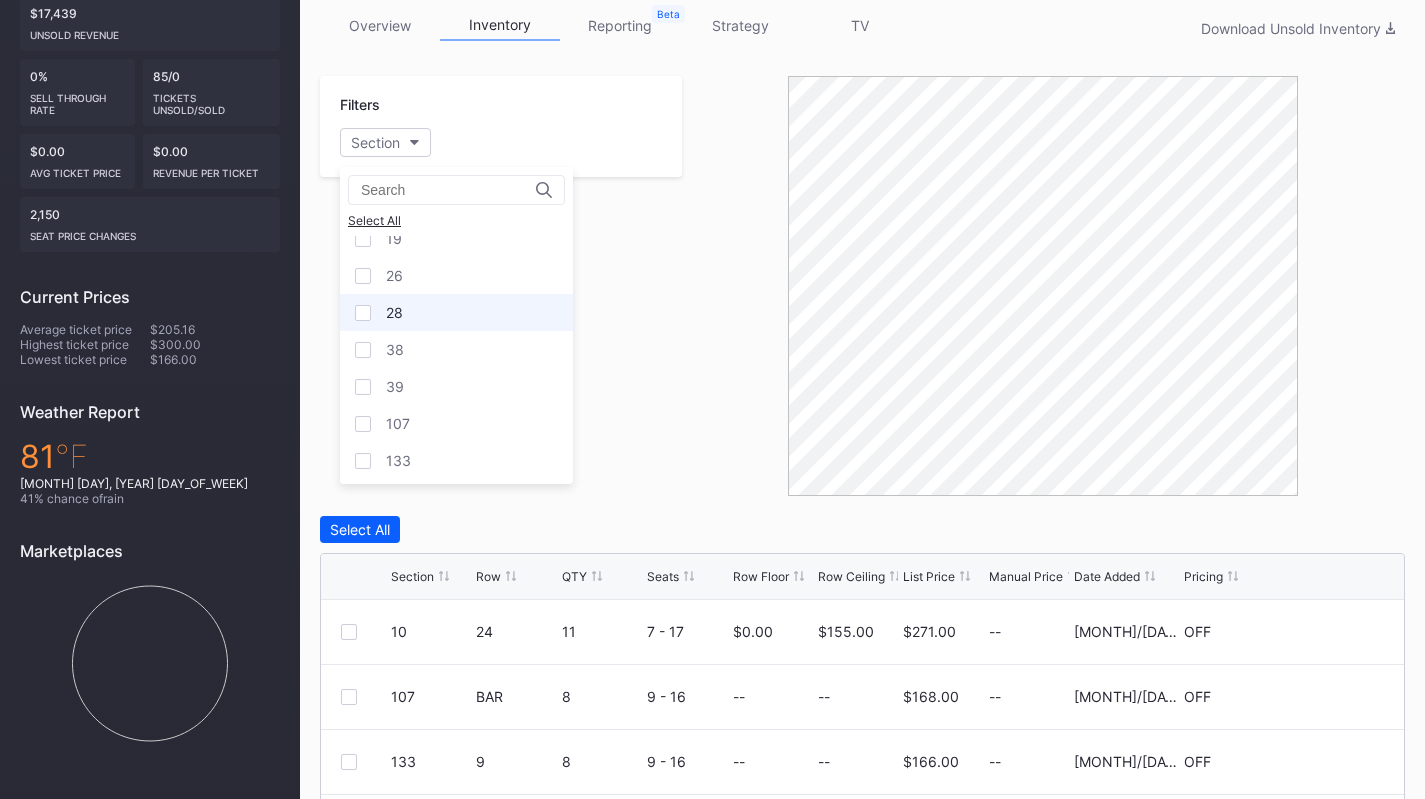 scroll, scrollTop: 56, scrollLeft: 0, axis: vertical 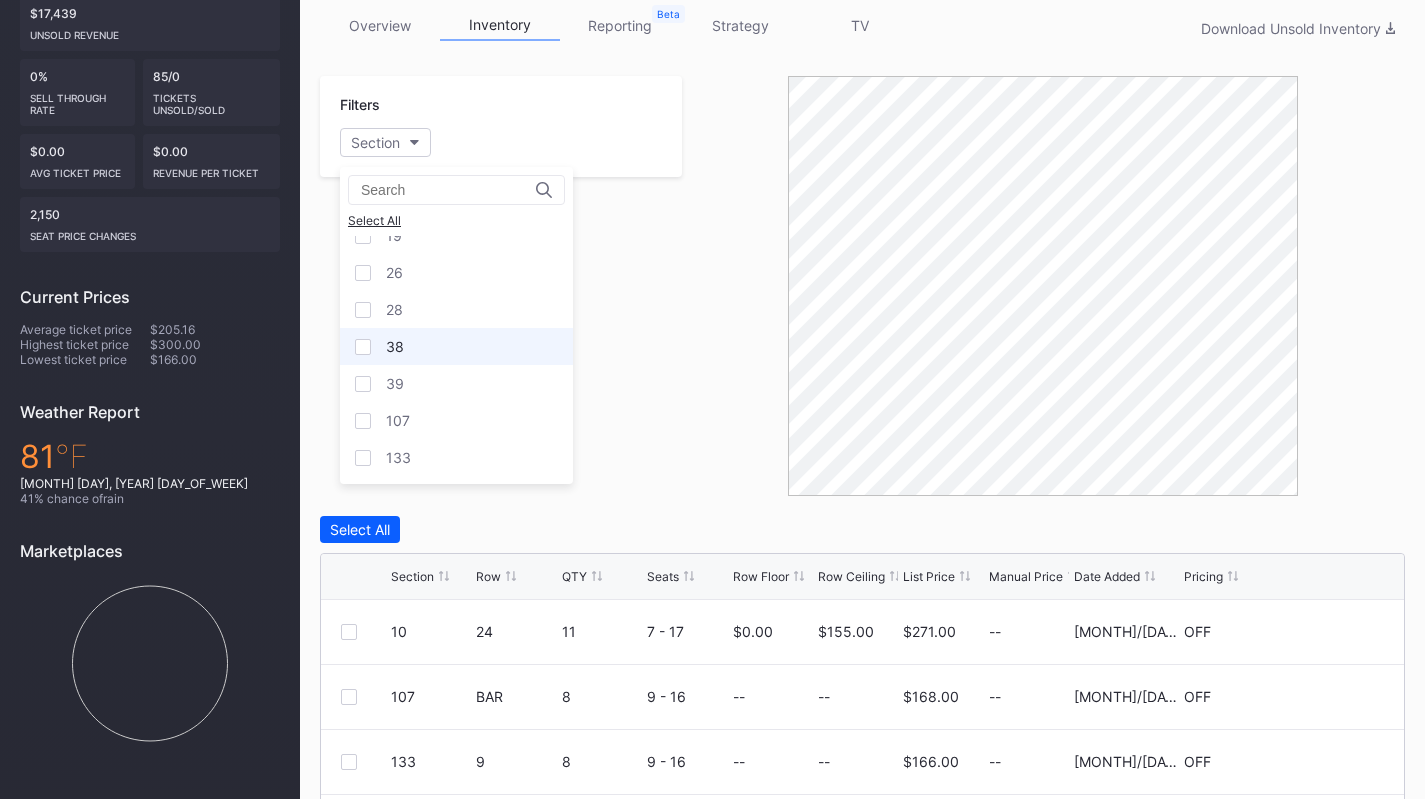 click on "38" at bounding box center [456, 346] 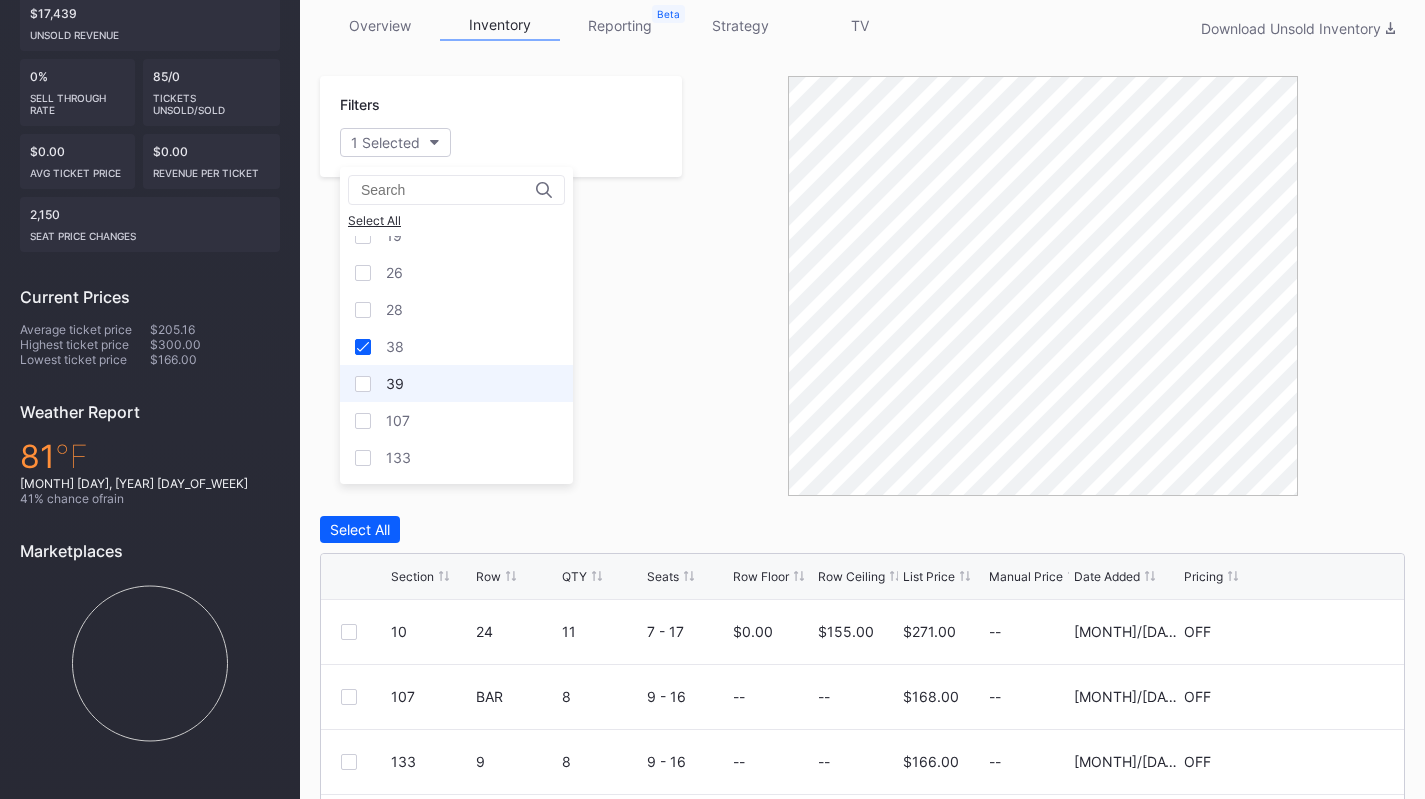 click on "39" at bounding box center (456, 383) 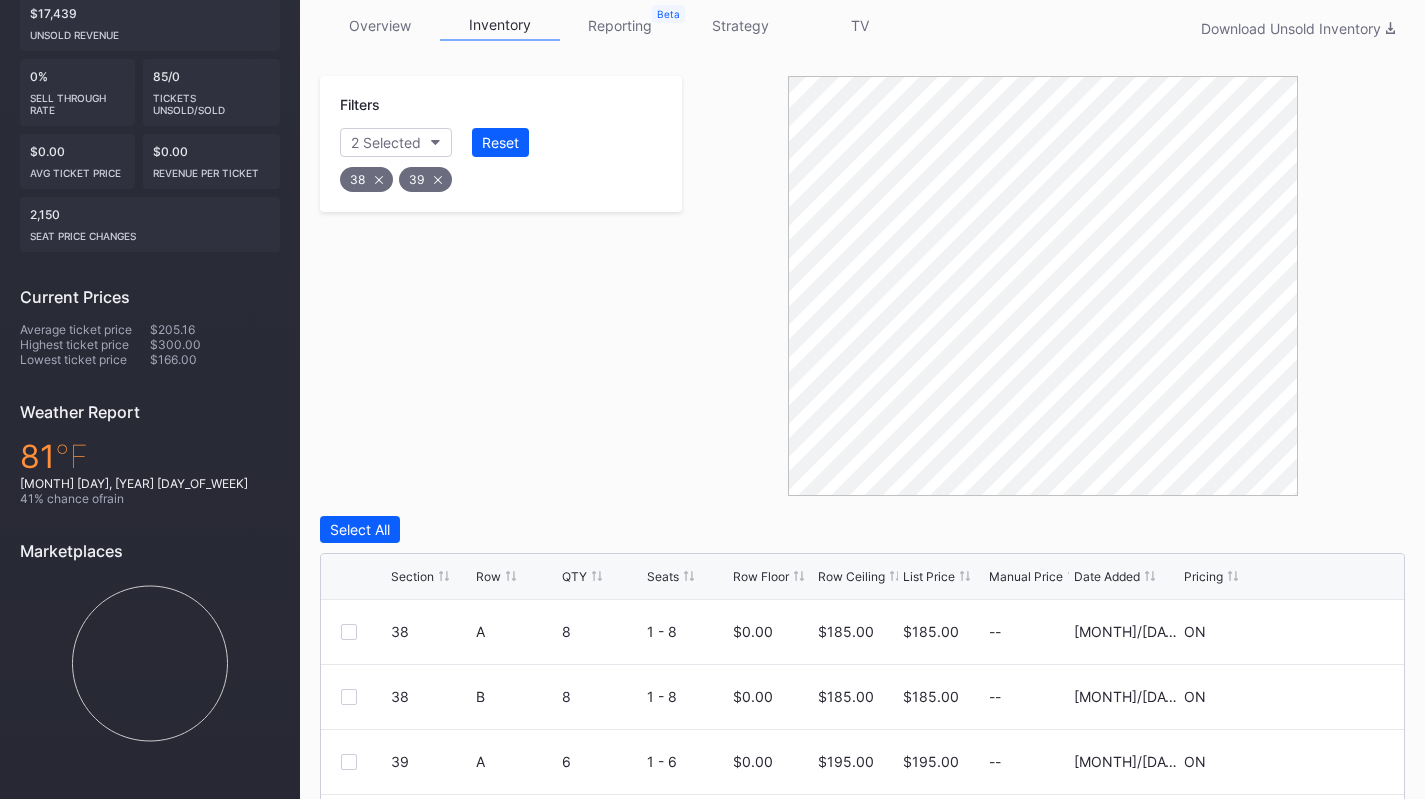 scroll, scrollTop: 455, scrollLeft: 0, axis: vertical 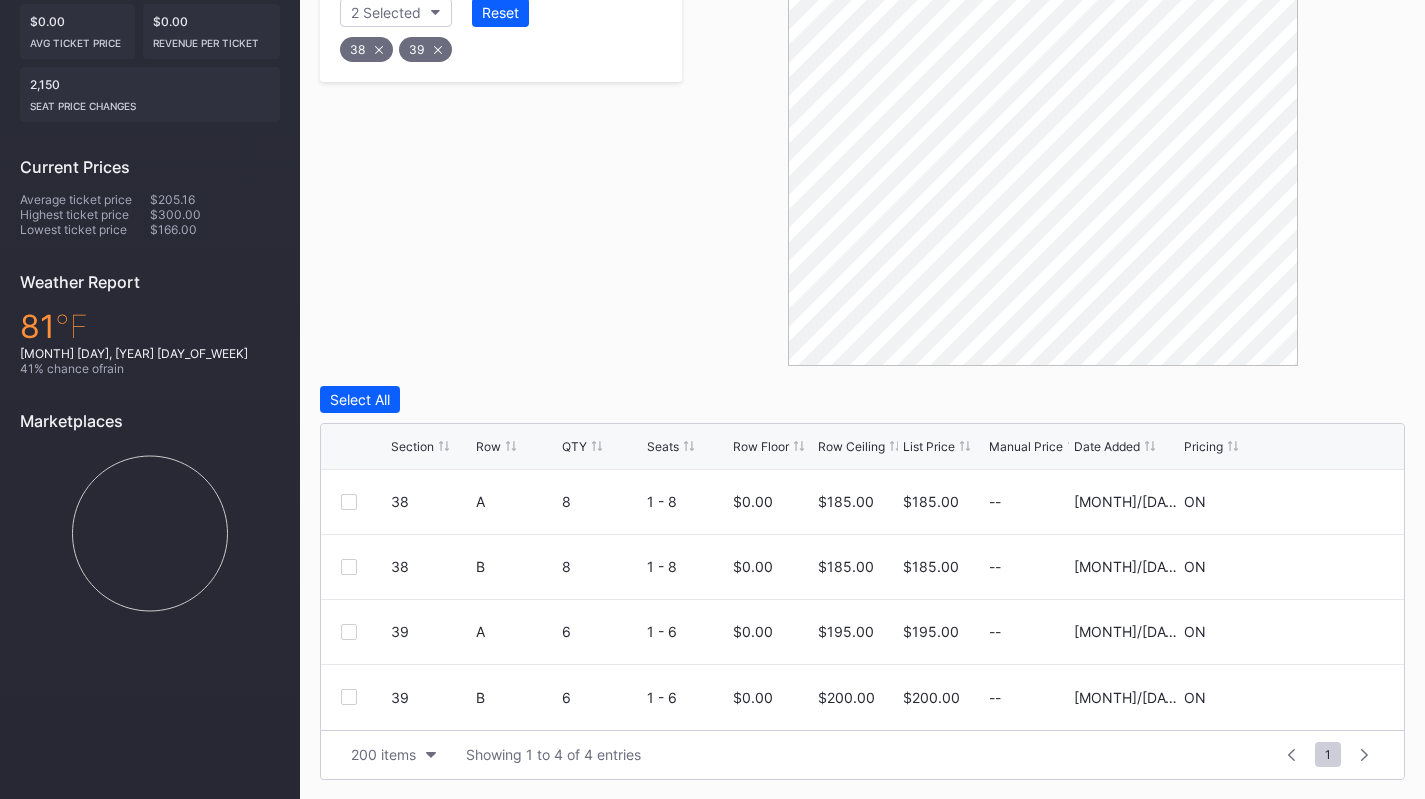click on "List Price" at bounding box center (929, 446) 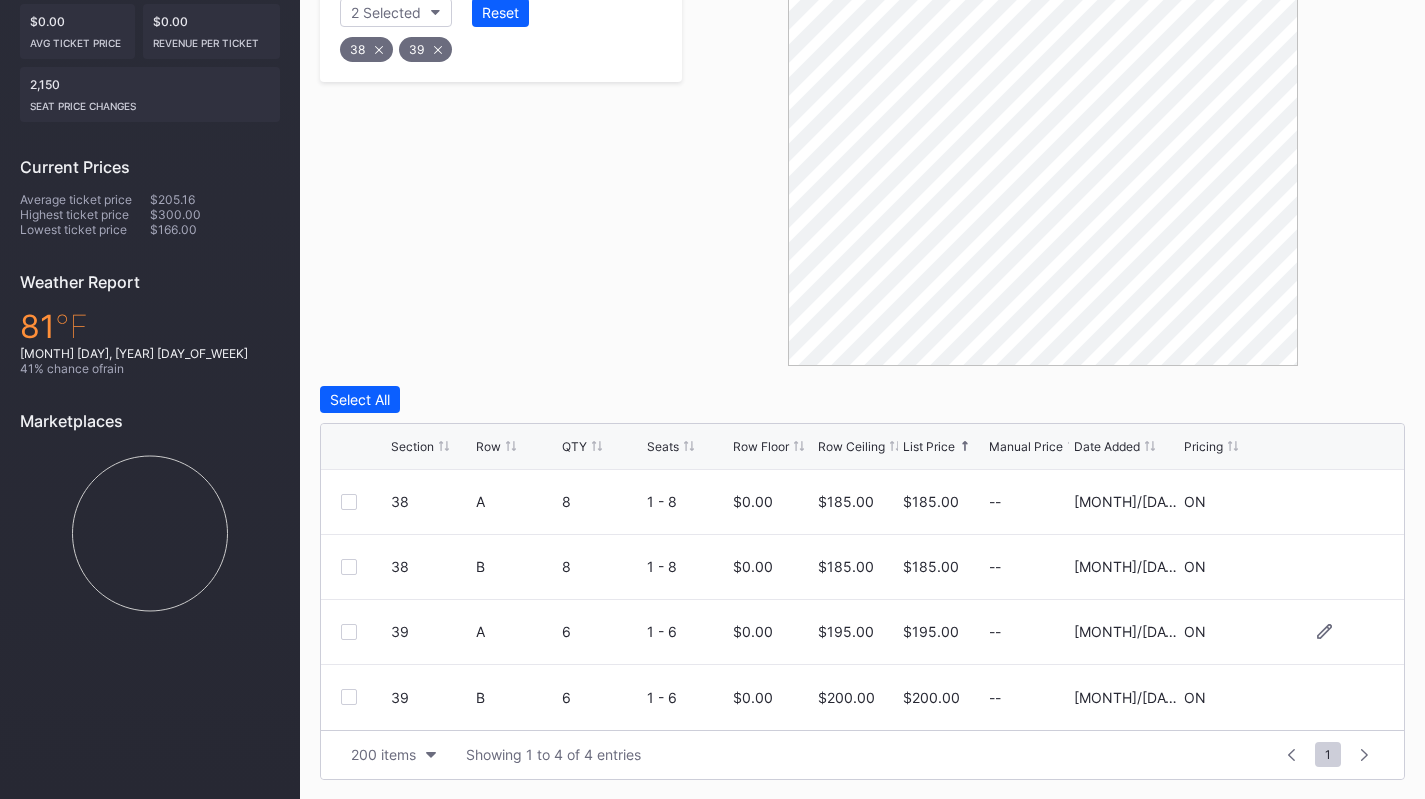 click at bounding box center [349, 632] 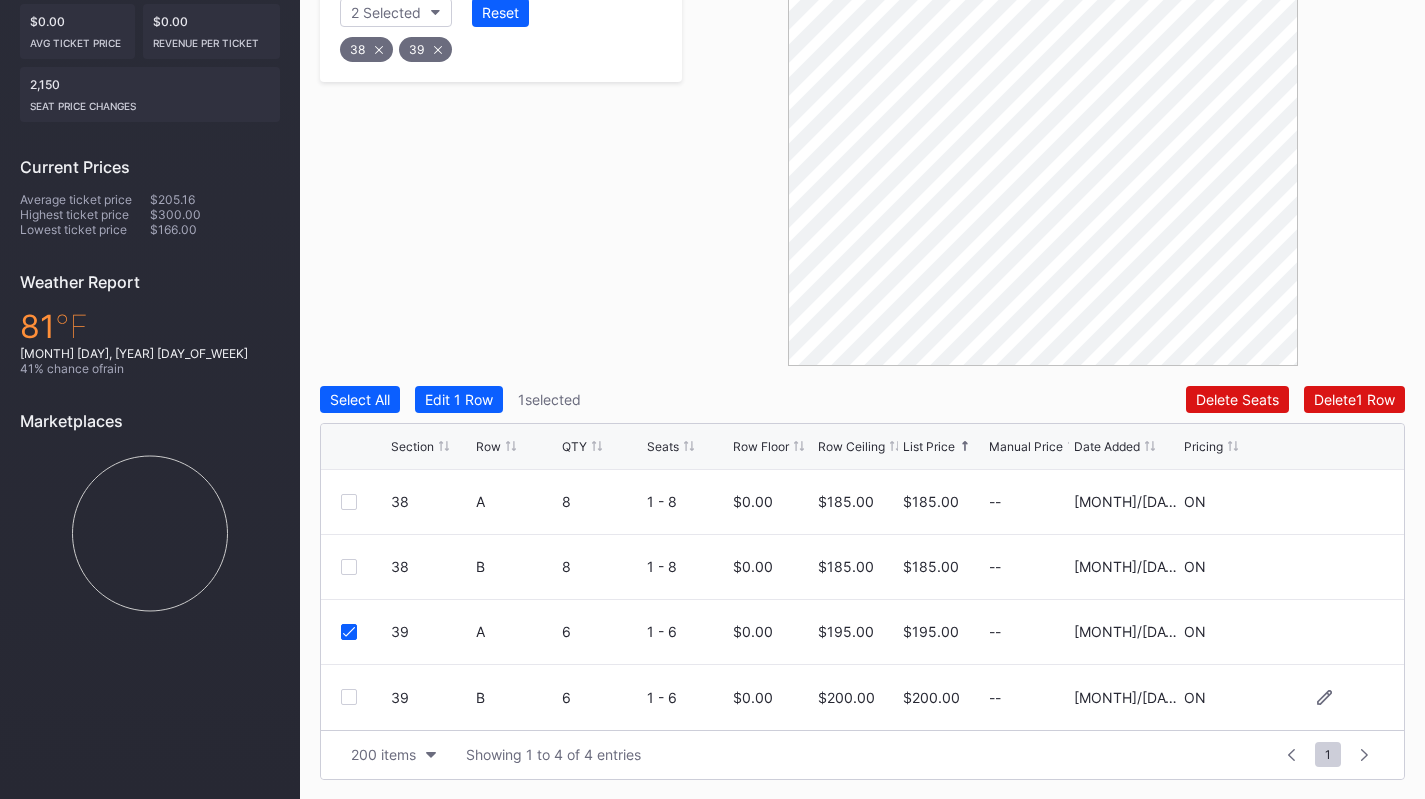 click at bounding box center (349, 697) 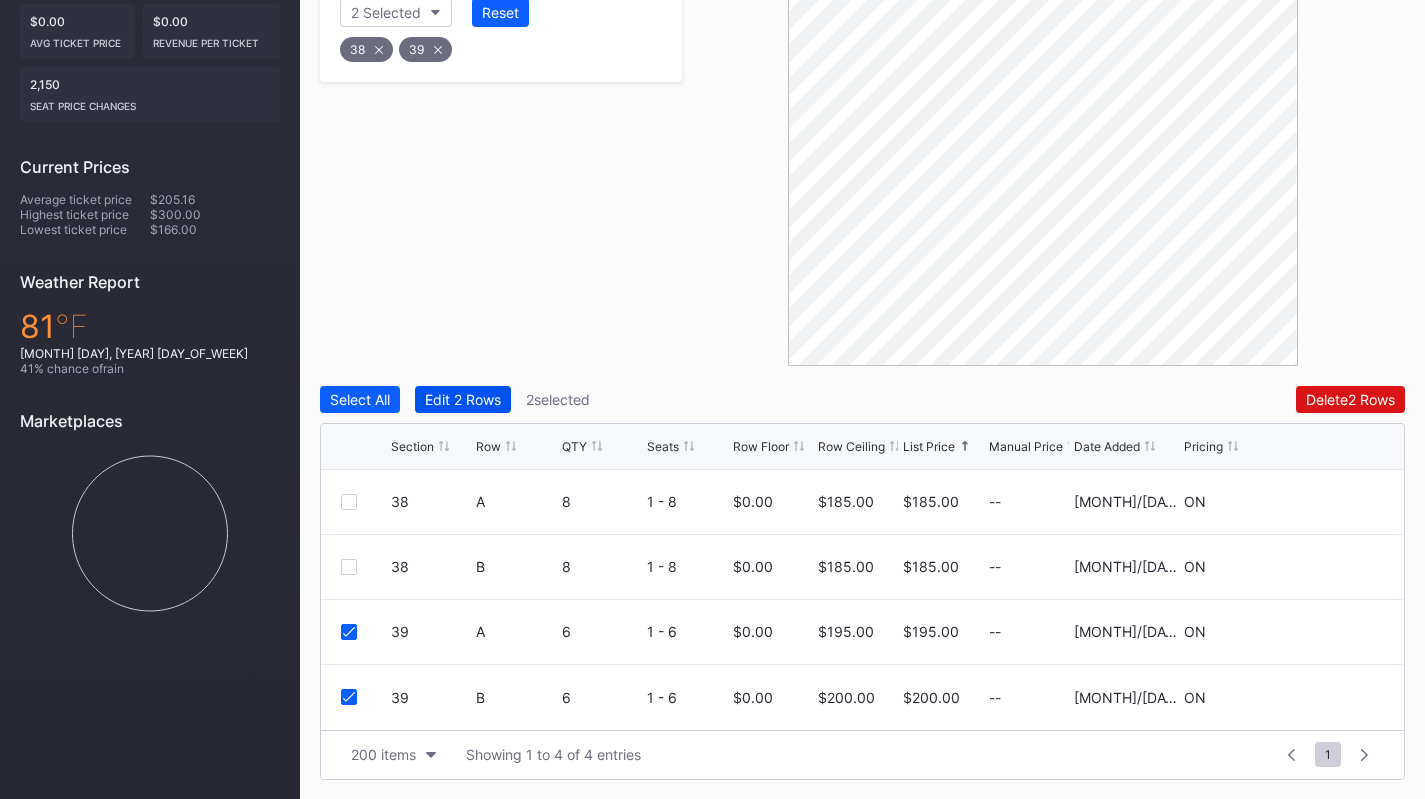 click on "Edit   [NUMBER]   Rows" at bounding box center [463, 399] 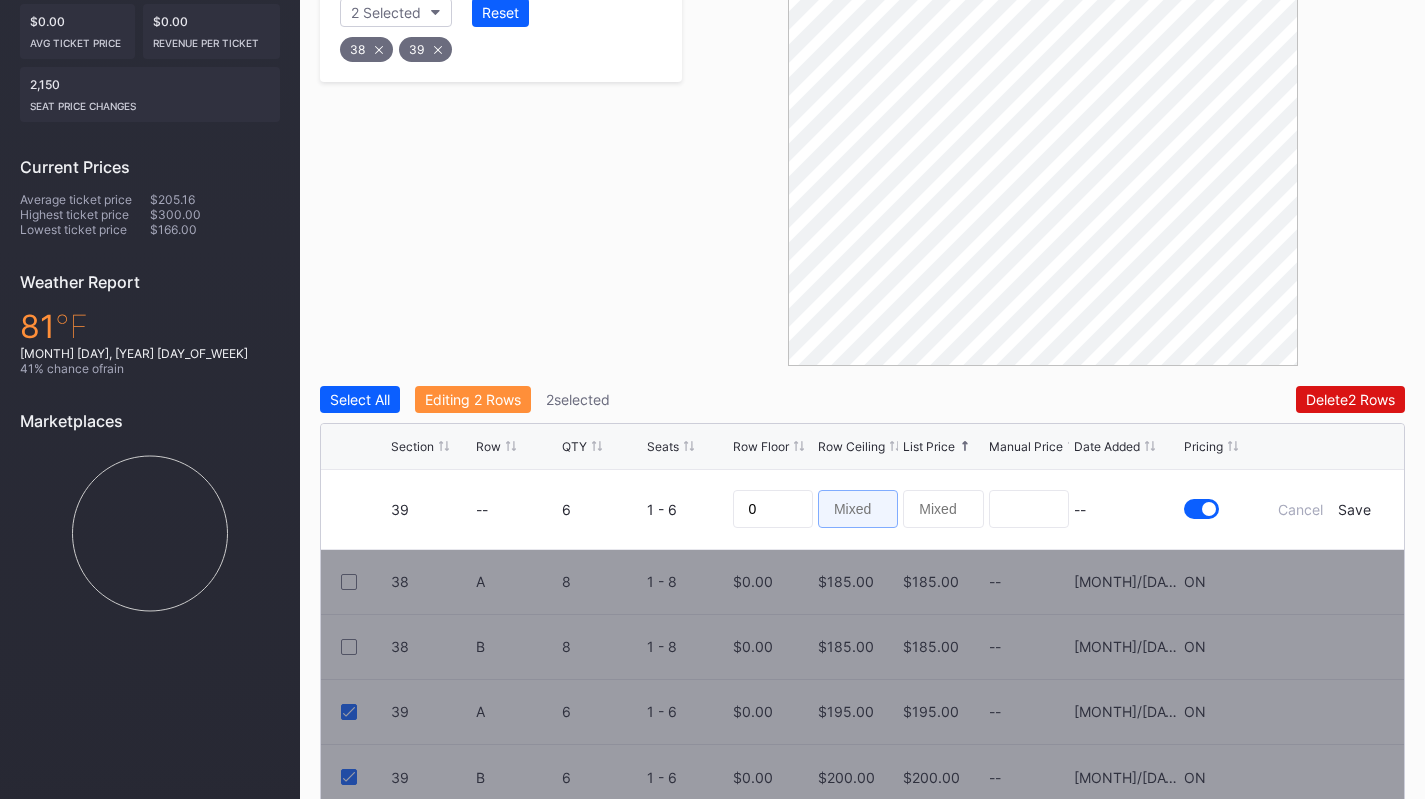 click at bounding box center [858, 509] 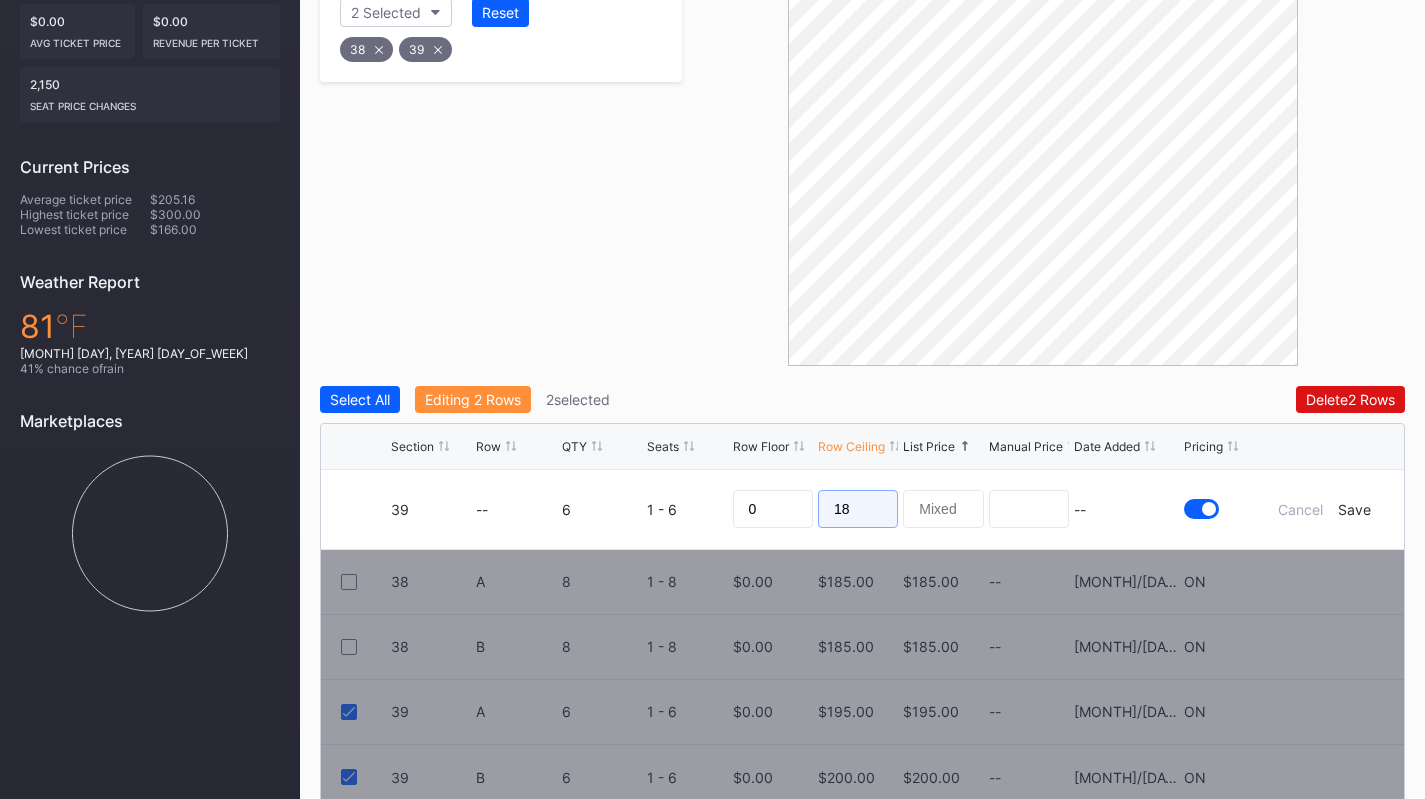 type on "189" 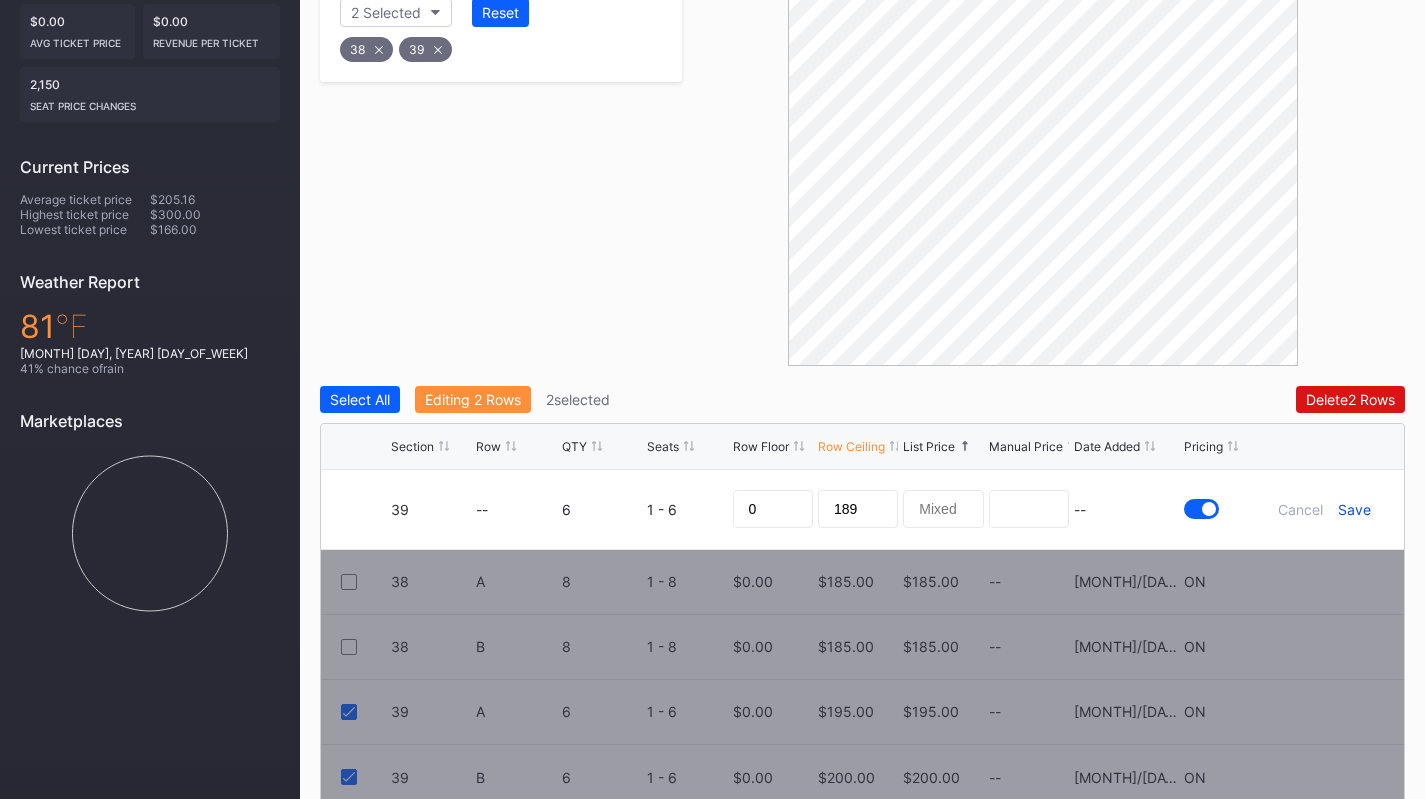 click on "Save" at bounding box center (1354, 509) 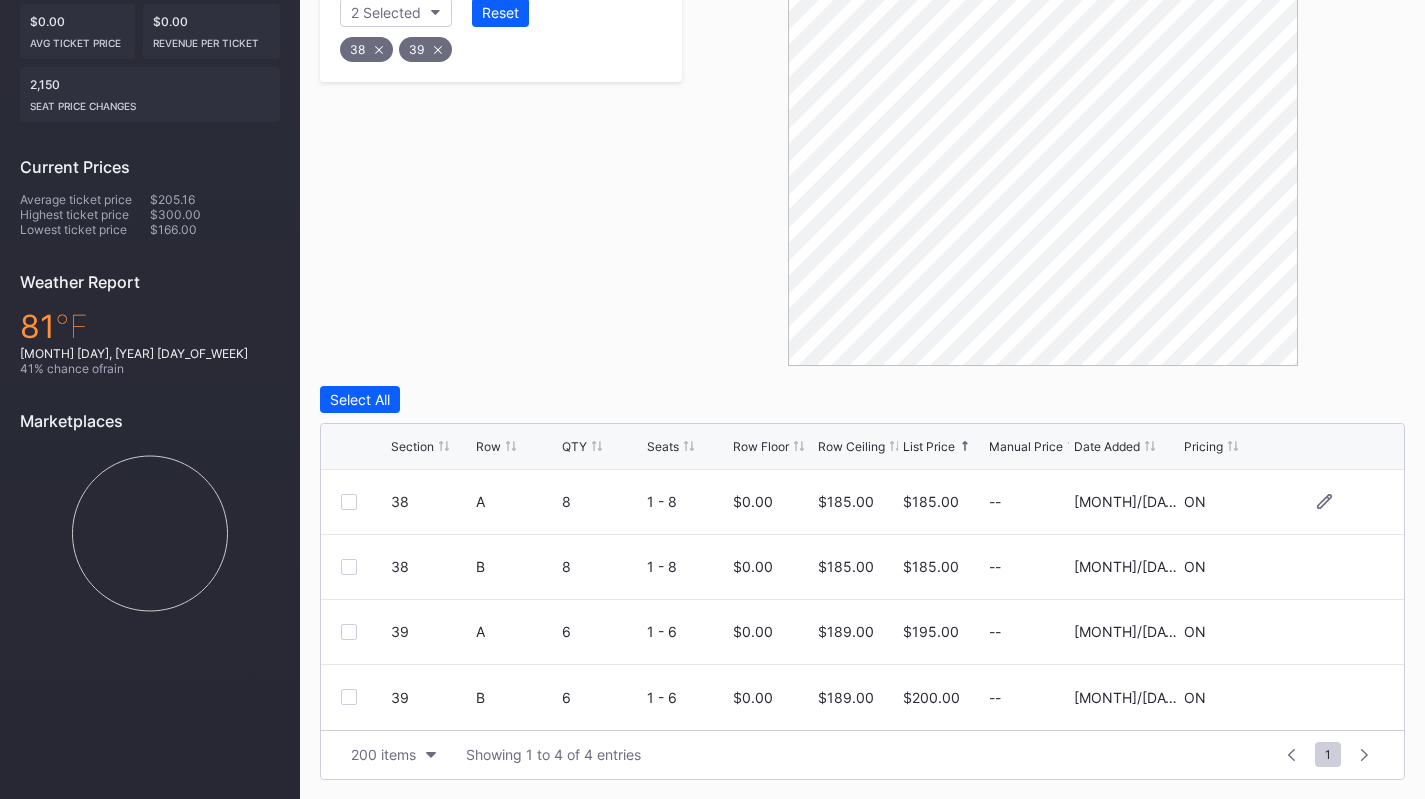 click at bounding box center [349, 502] 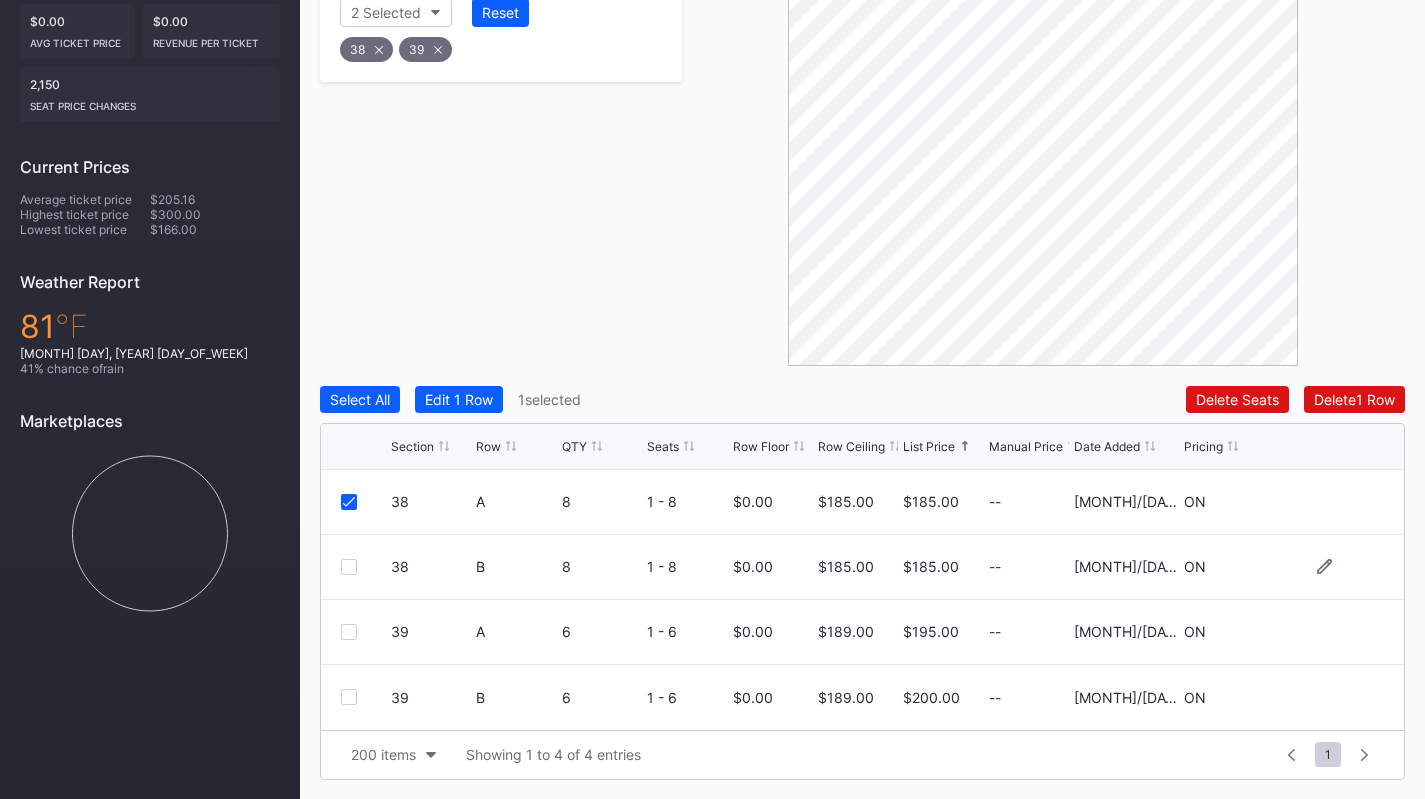 click at bounding box center [349, 567] 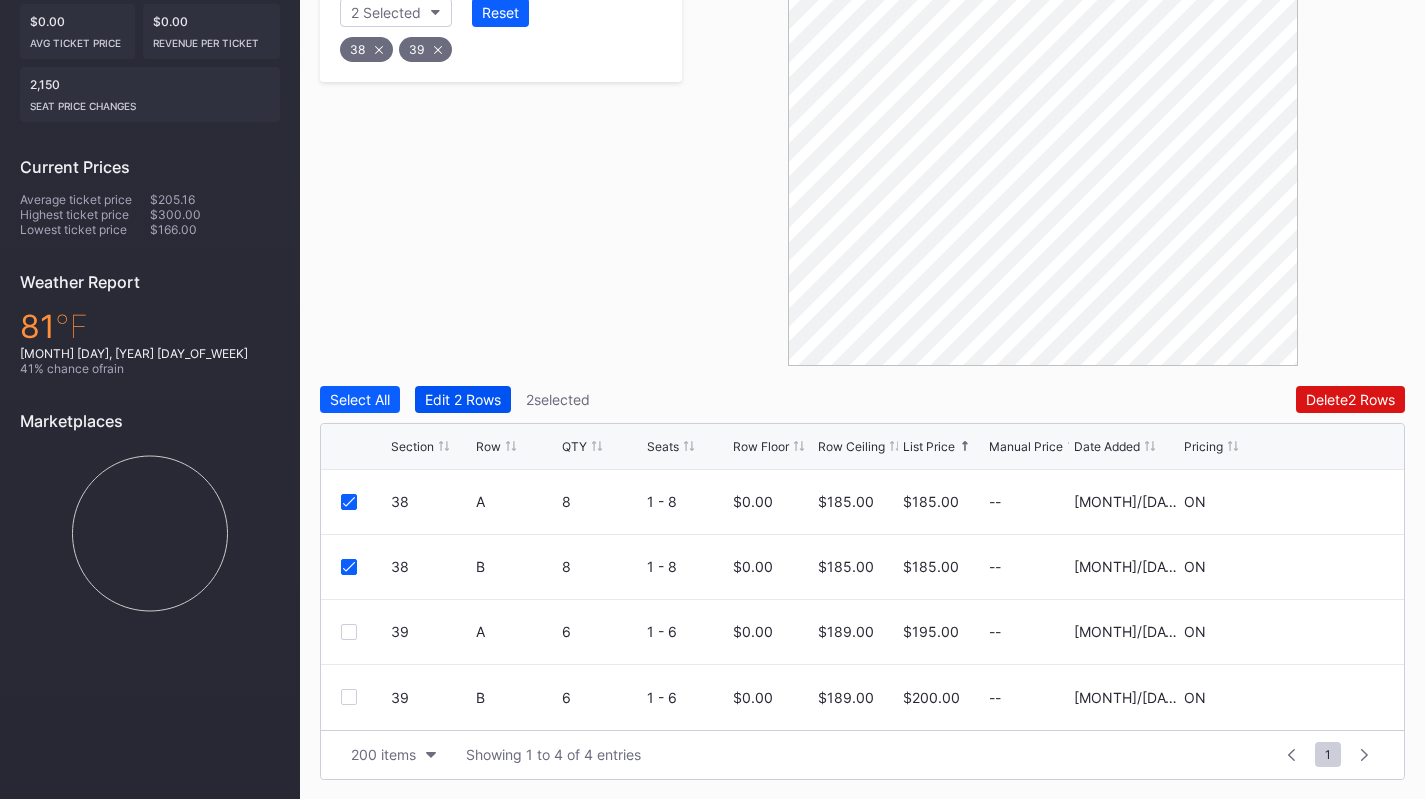 click on "Edit   [NUMBER]   Rows" at bounding box center [463, 399] 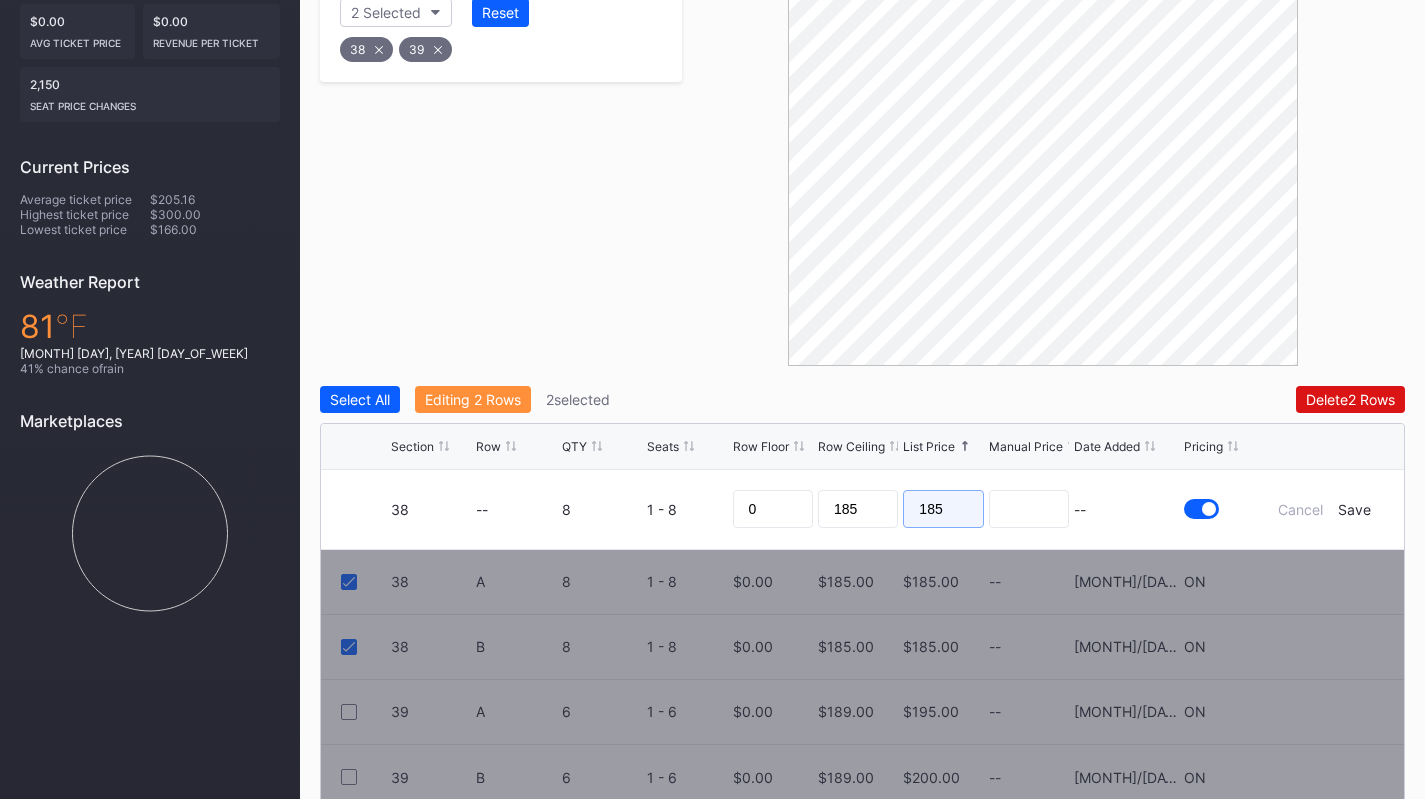 click on "185" at bounding box center [943, 509] 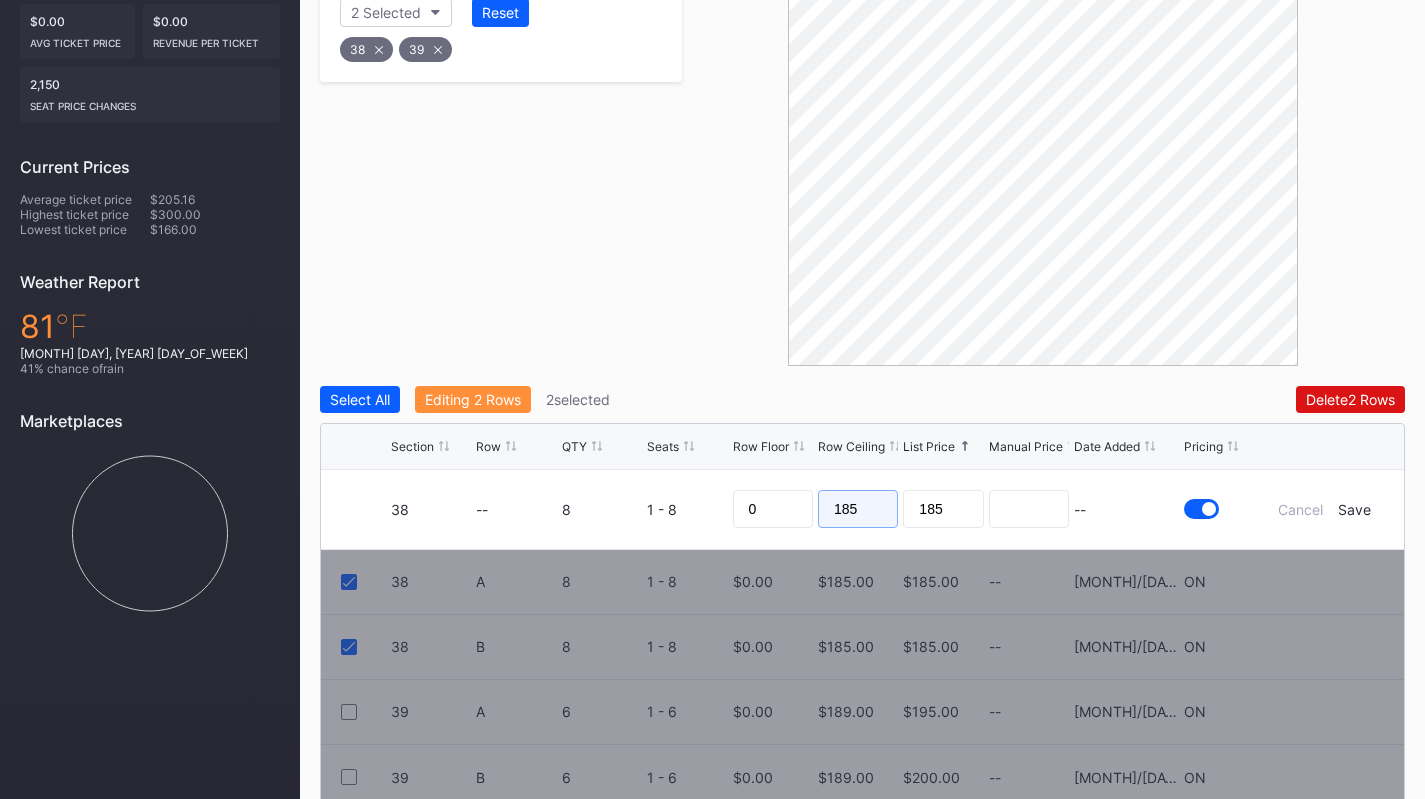 click on "185" at bounding box center (858, 509) 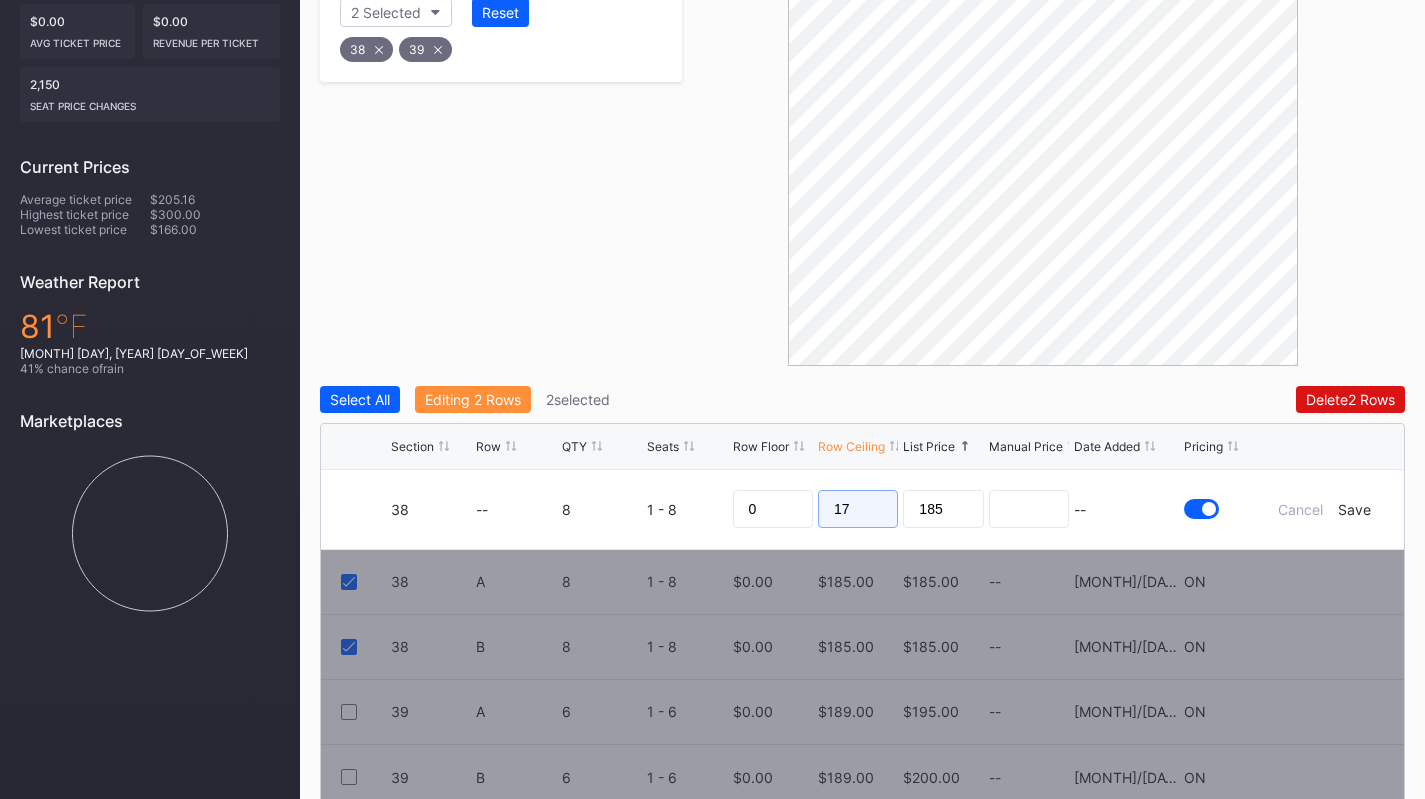 type on "179" 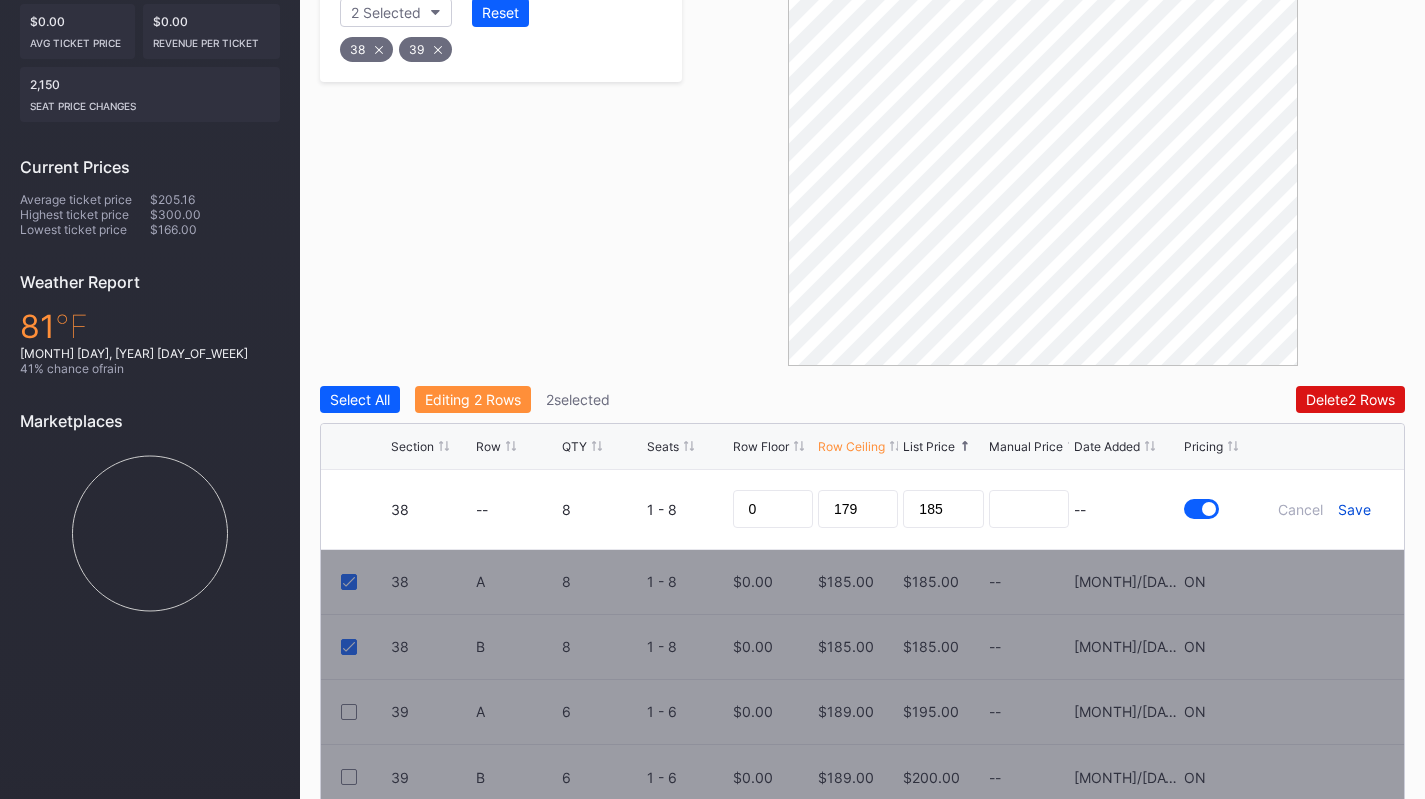 click on "Save" at bounding box center [1354, 509] 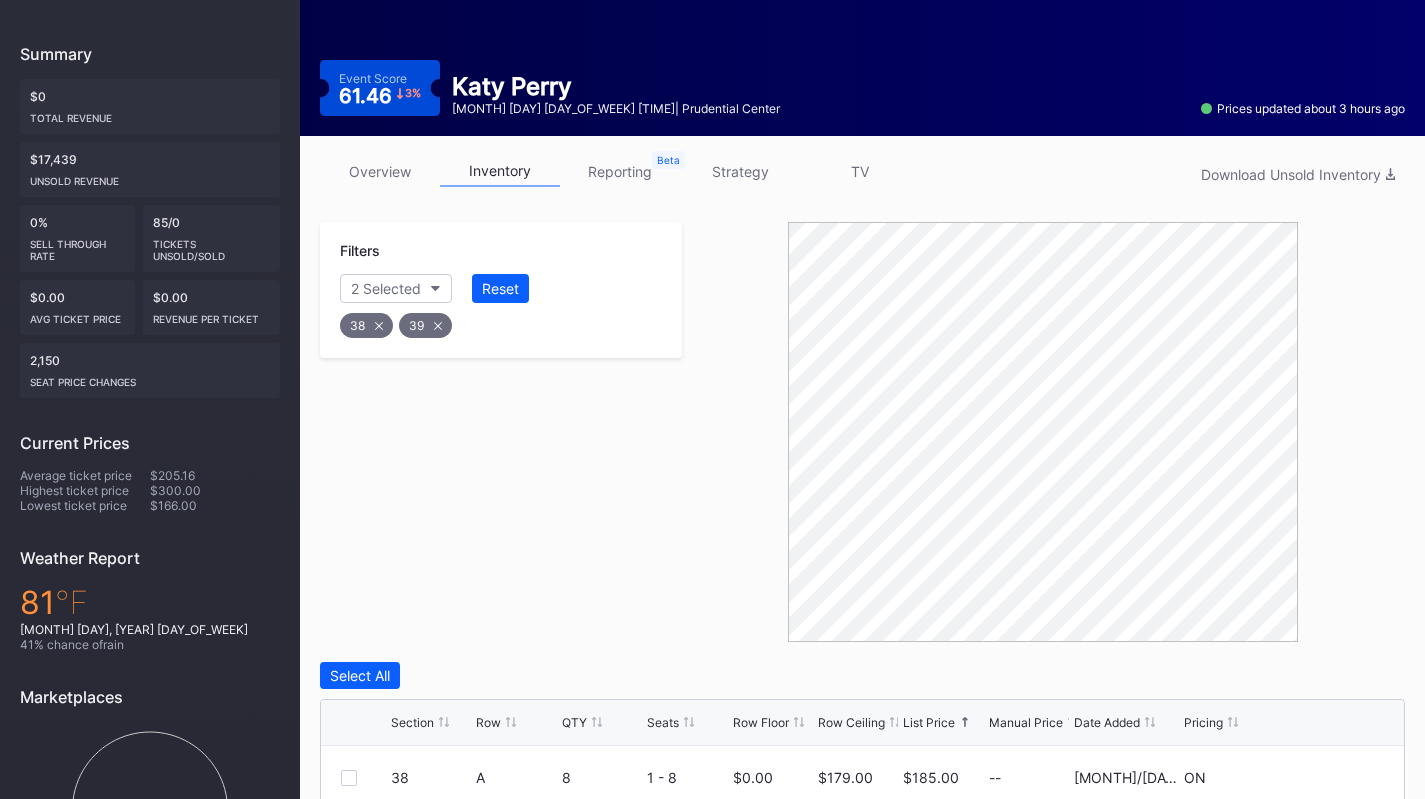 scroll, scrollTop: 176, scrollLeft: 0, axis: vertical 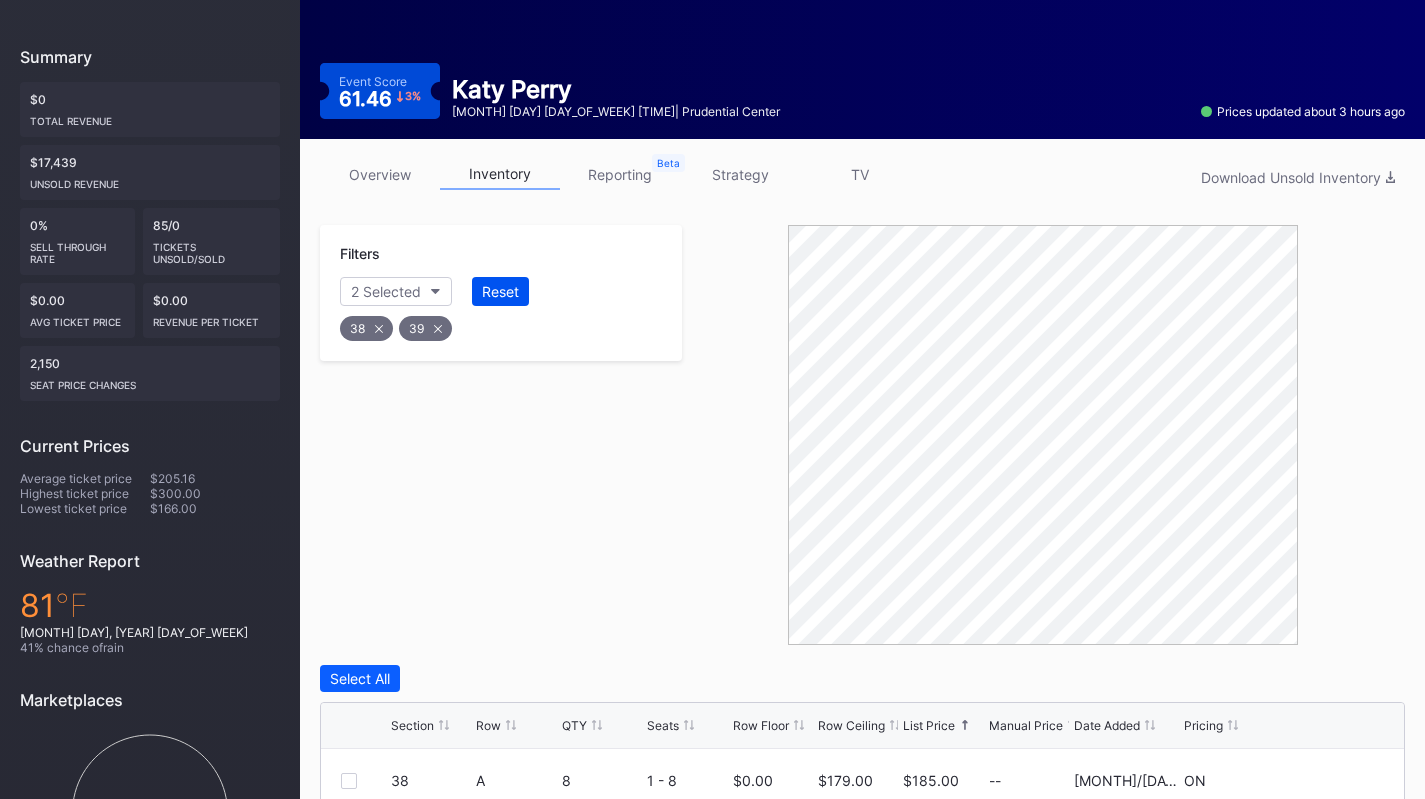 click on "Reset" at bounding box center [500, 291] 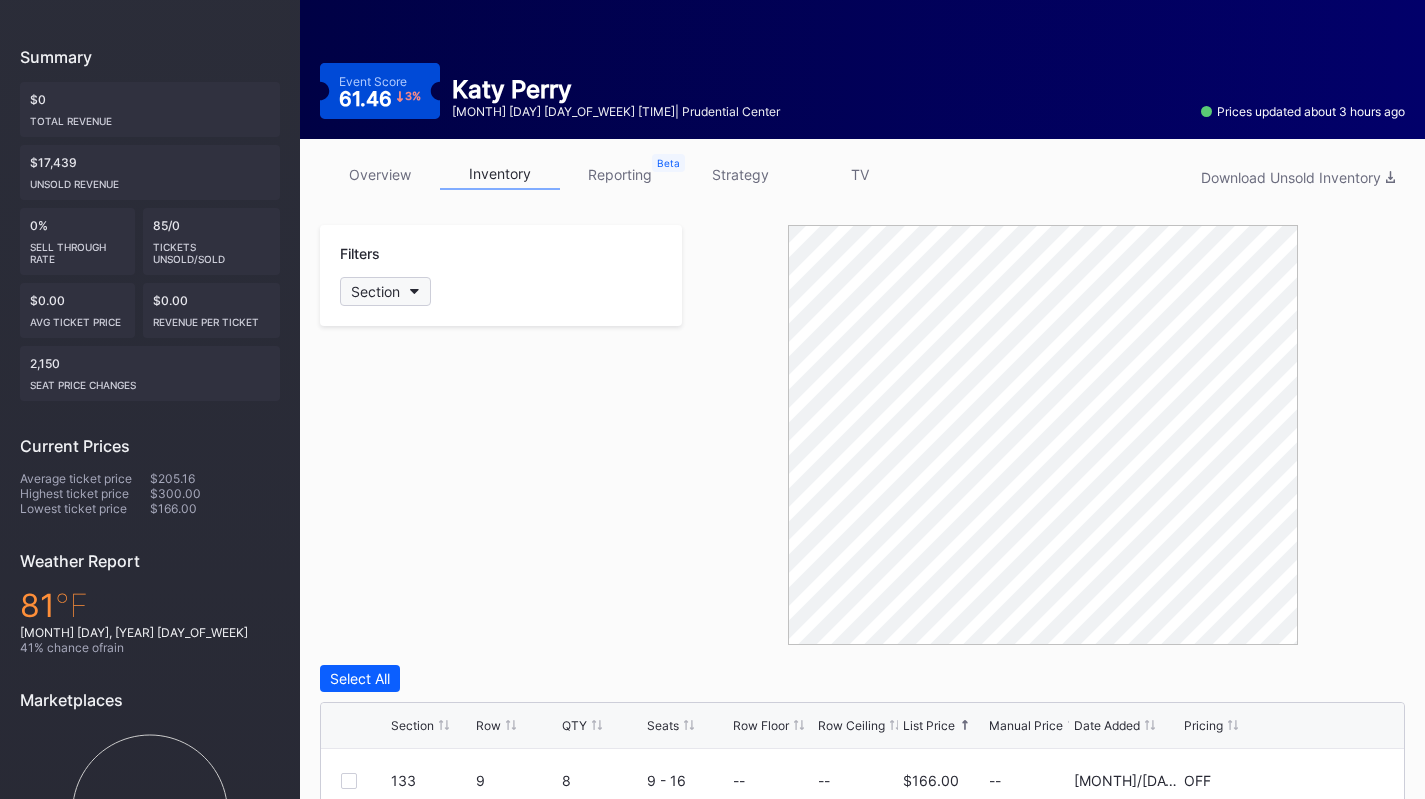 click on "Section" at bounding box center [375, 291] 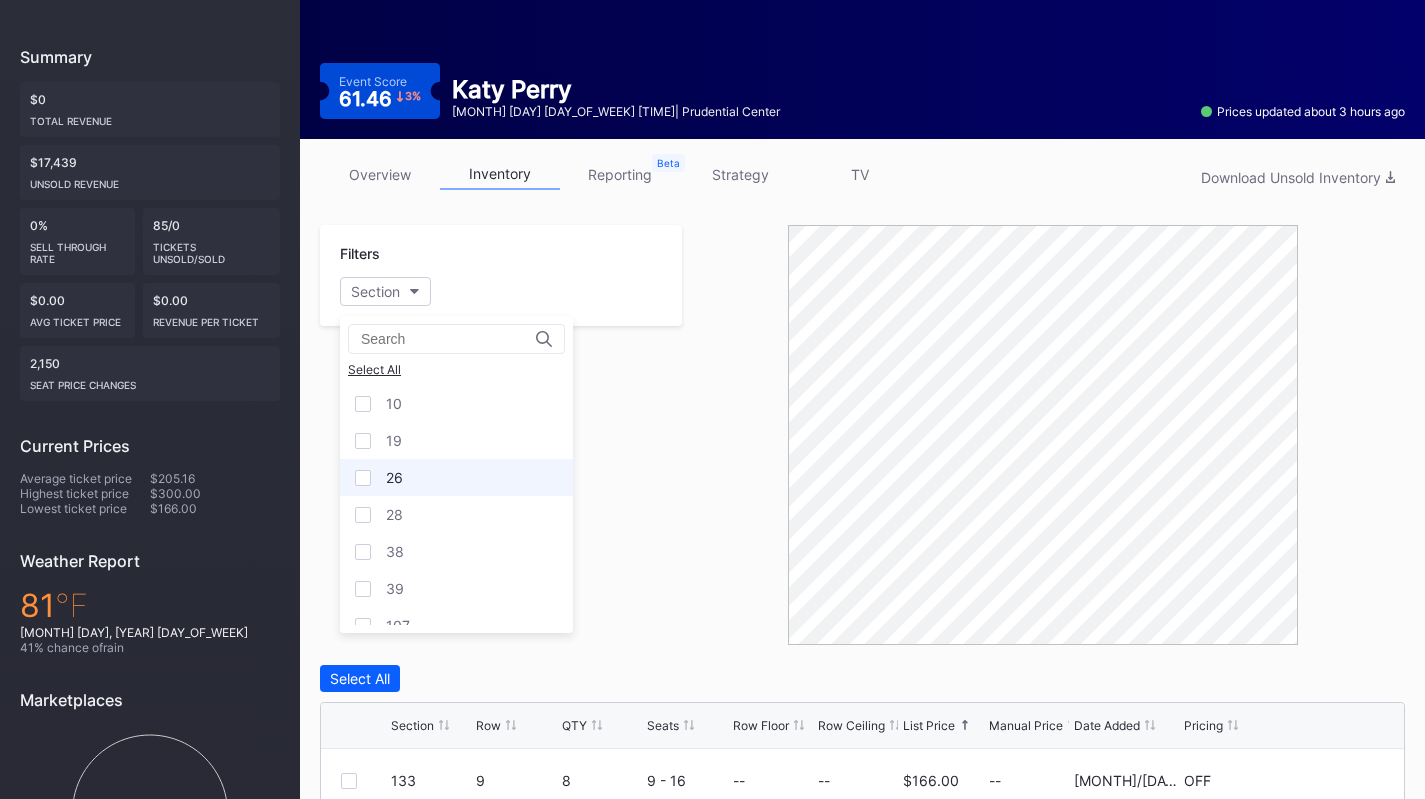 scroll, scrollTop: 56, scrollLeft: 0, axis: vertical 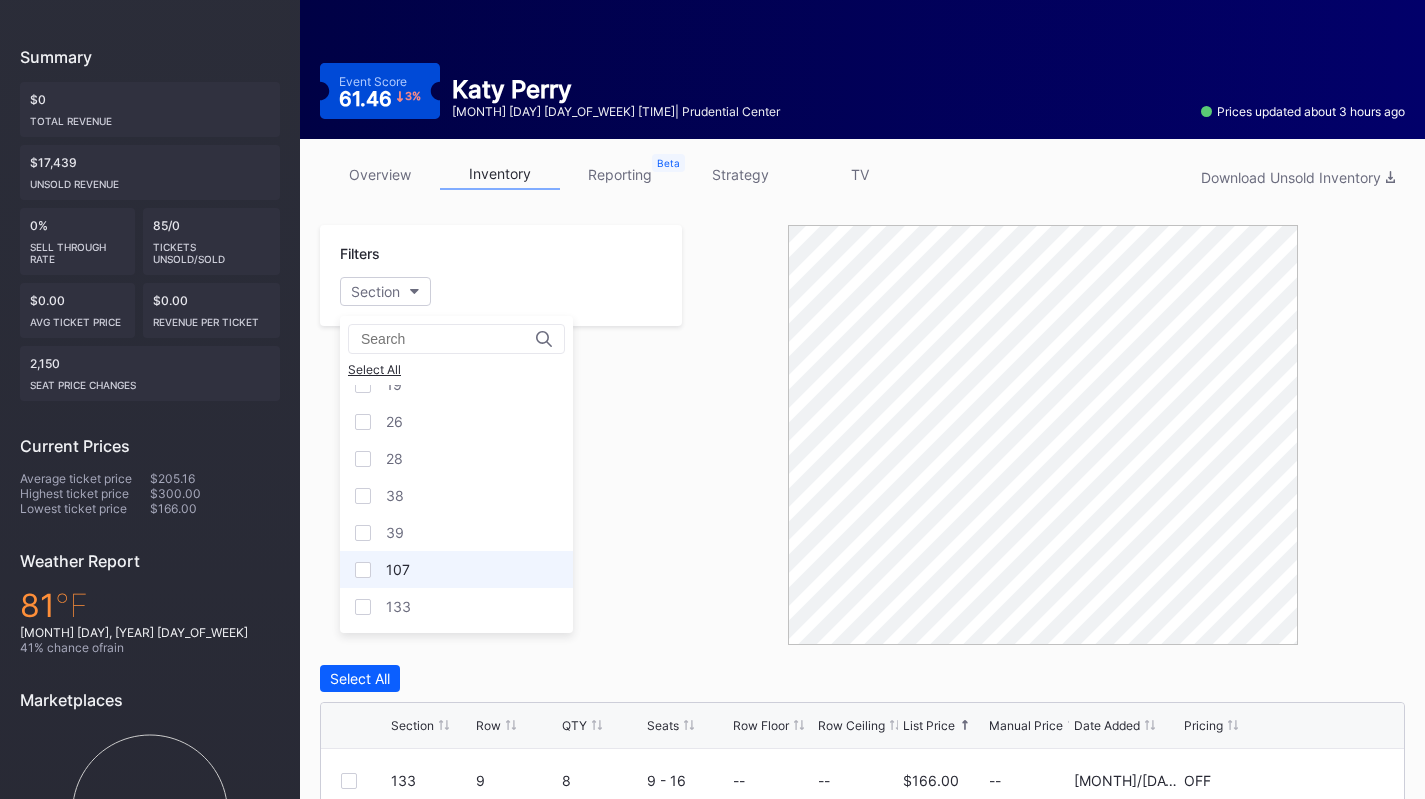click on "107" at bounding box center [456, 569] 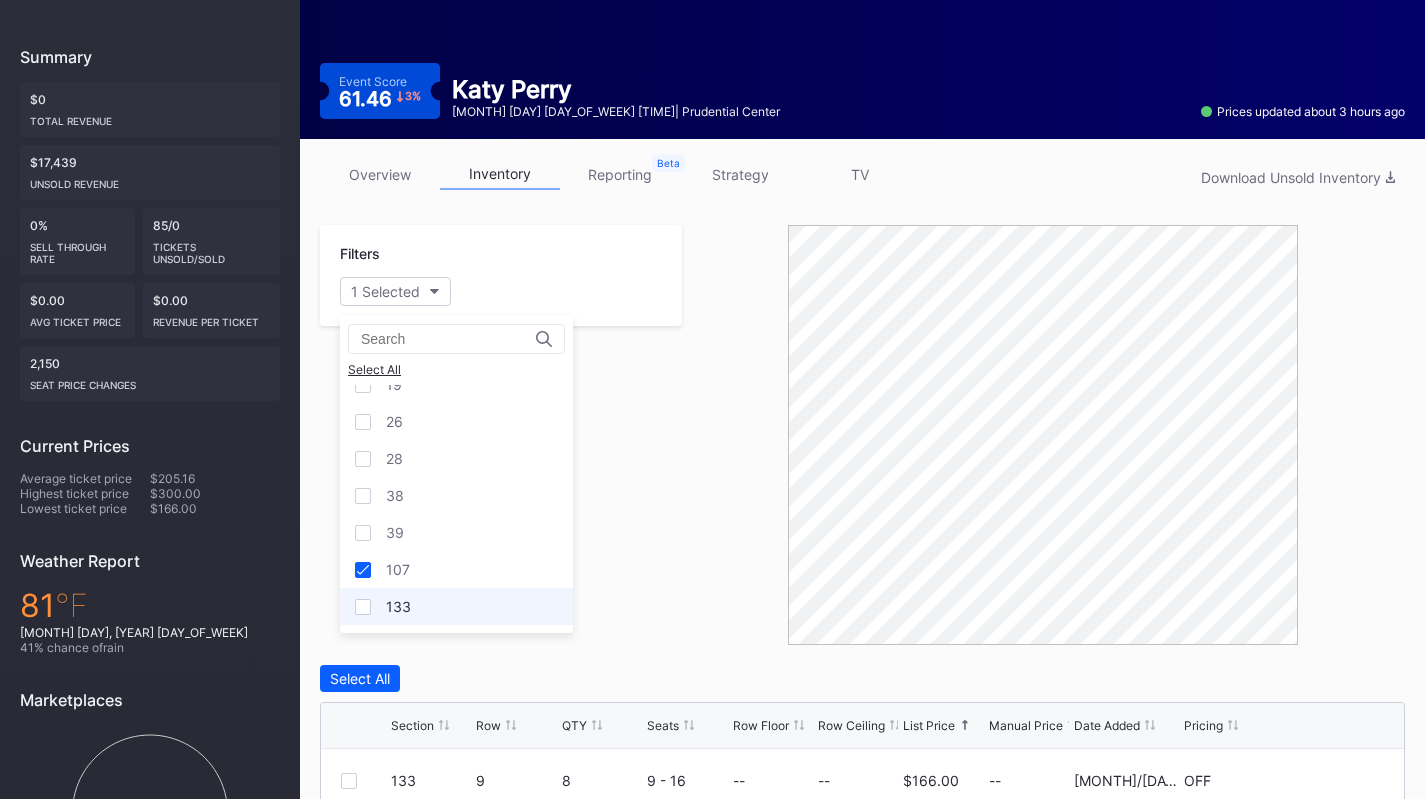 click on "133" at bounding box center [456, 606] 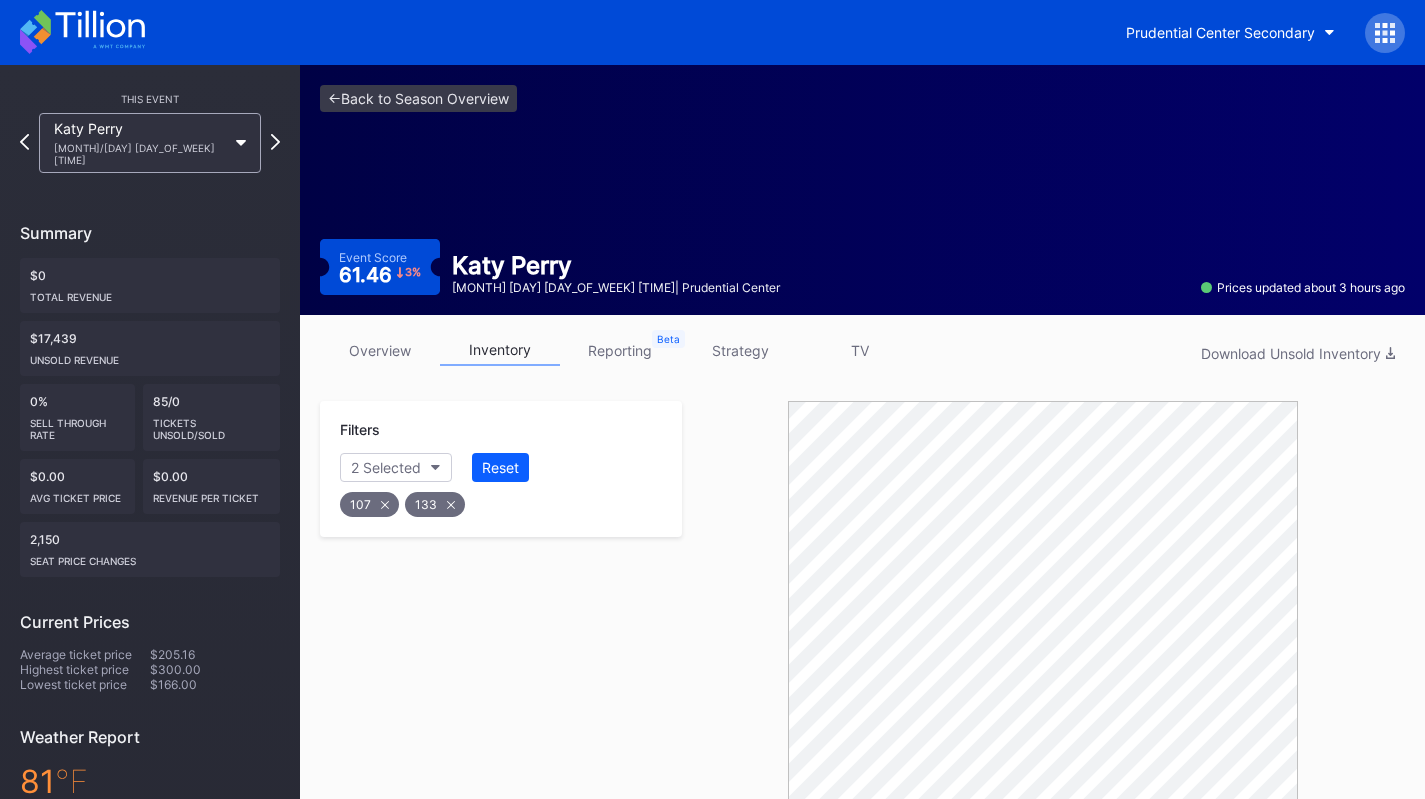 scroll, scrollTop: 455, scrollLeft: 0, axis: vertical 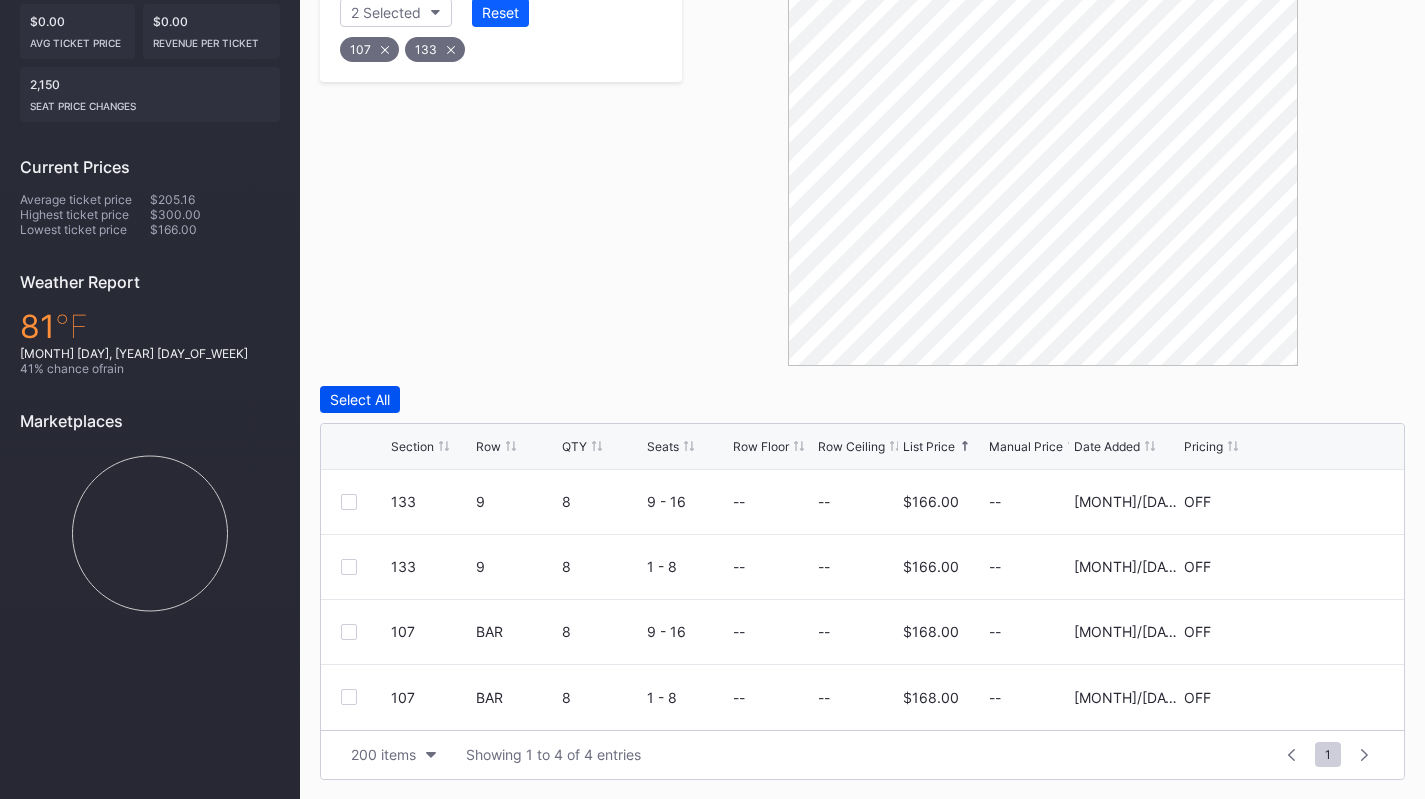 click on "Select All" at bounding box center (360, 399) 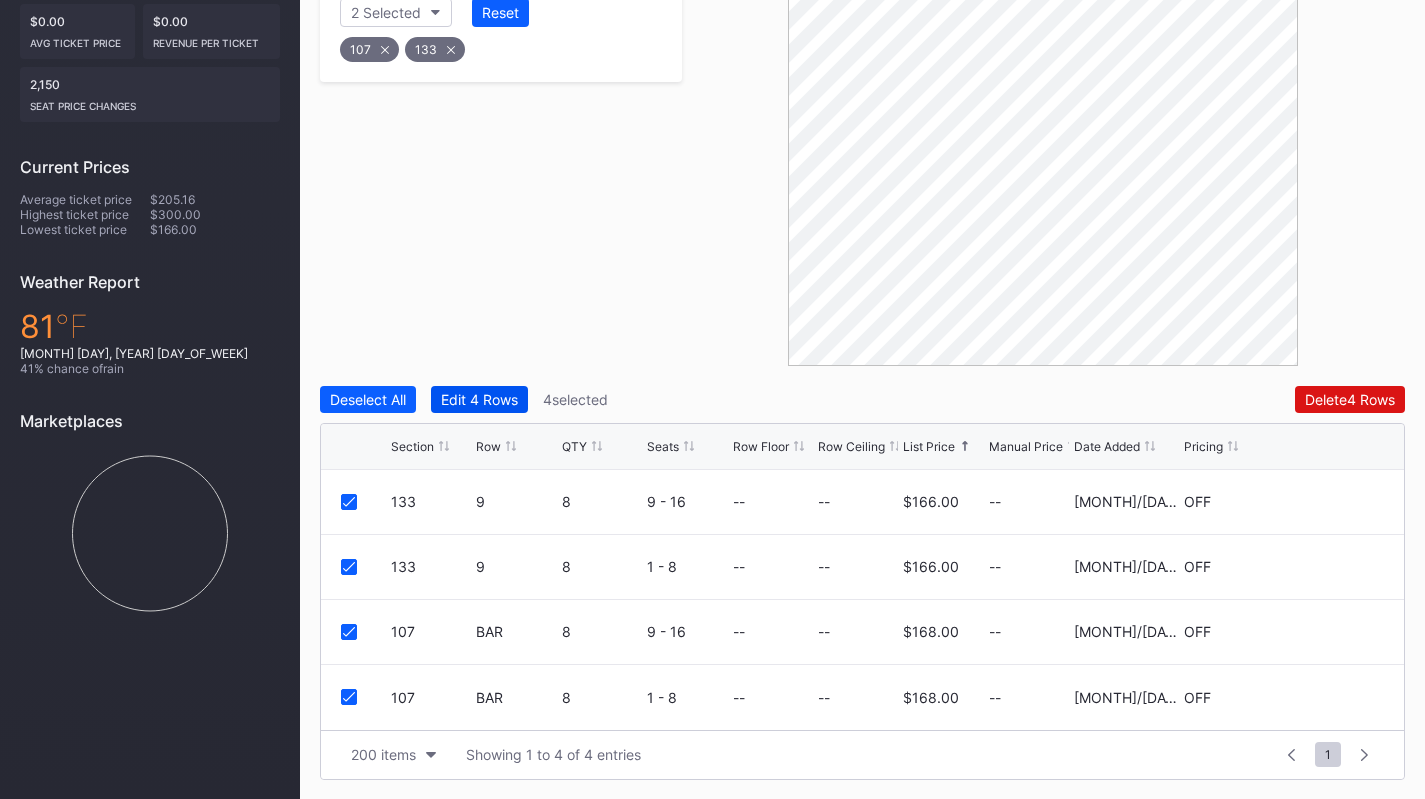 click on "Edit   [NUMBER]   Rows" at bounding box center (479, 399) 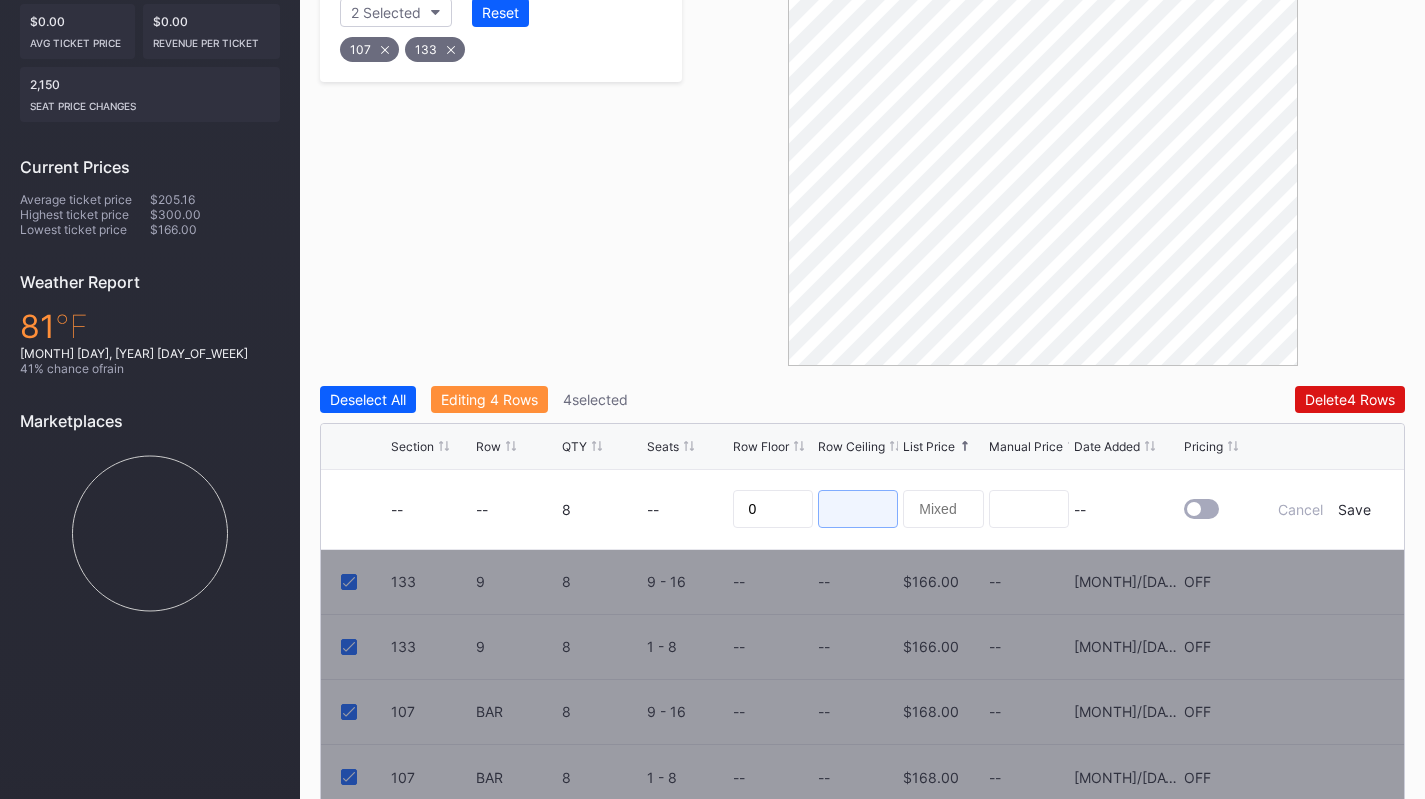 click at bounding box center [858, 509] 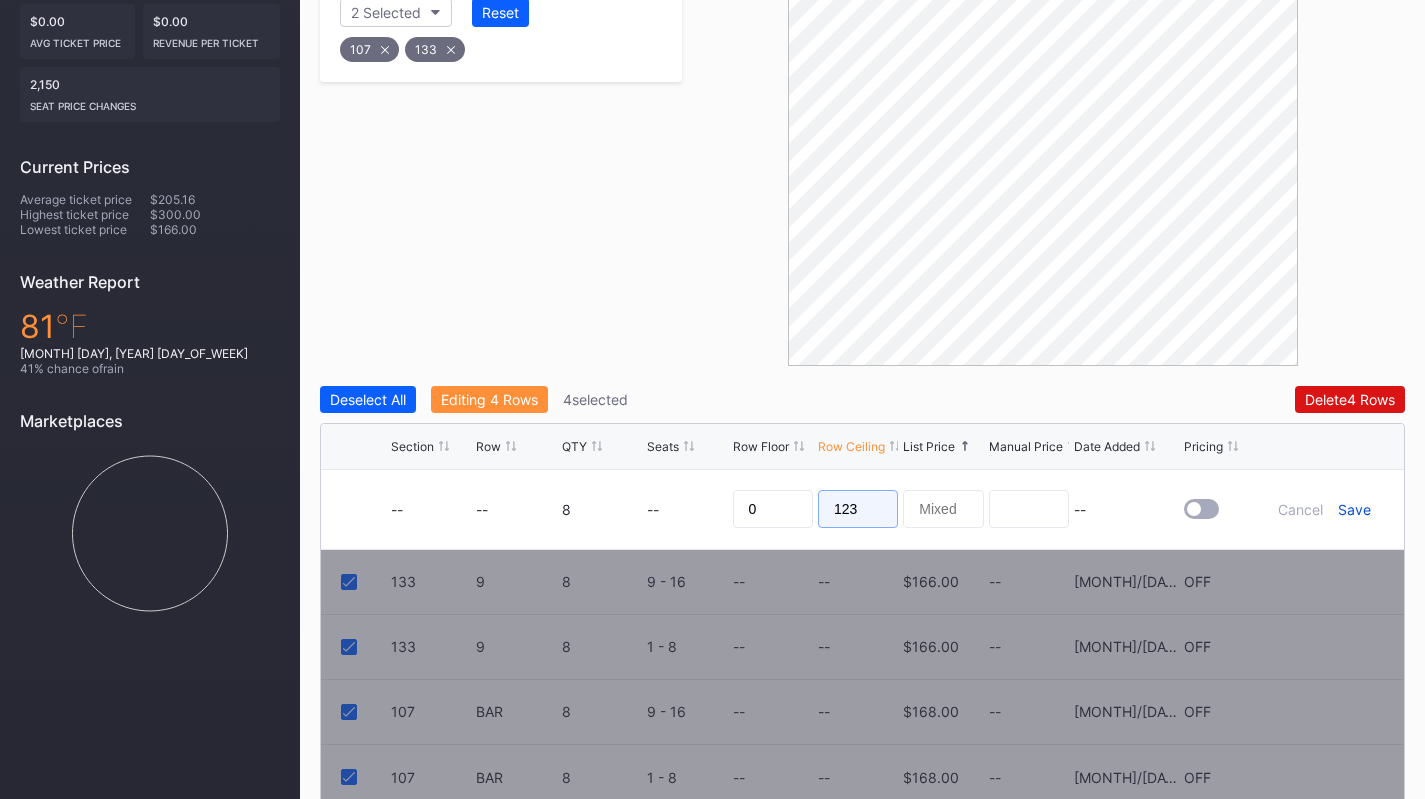 type on "123" 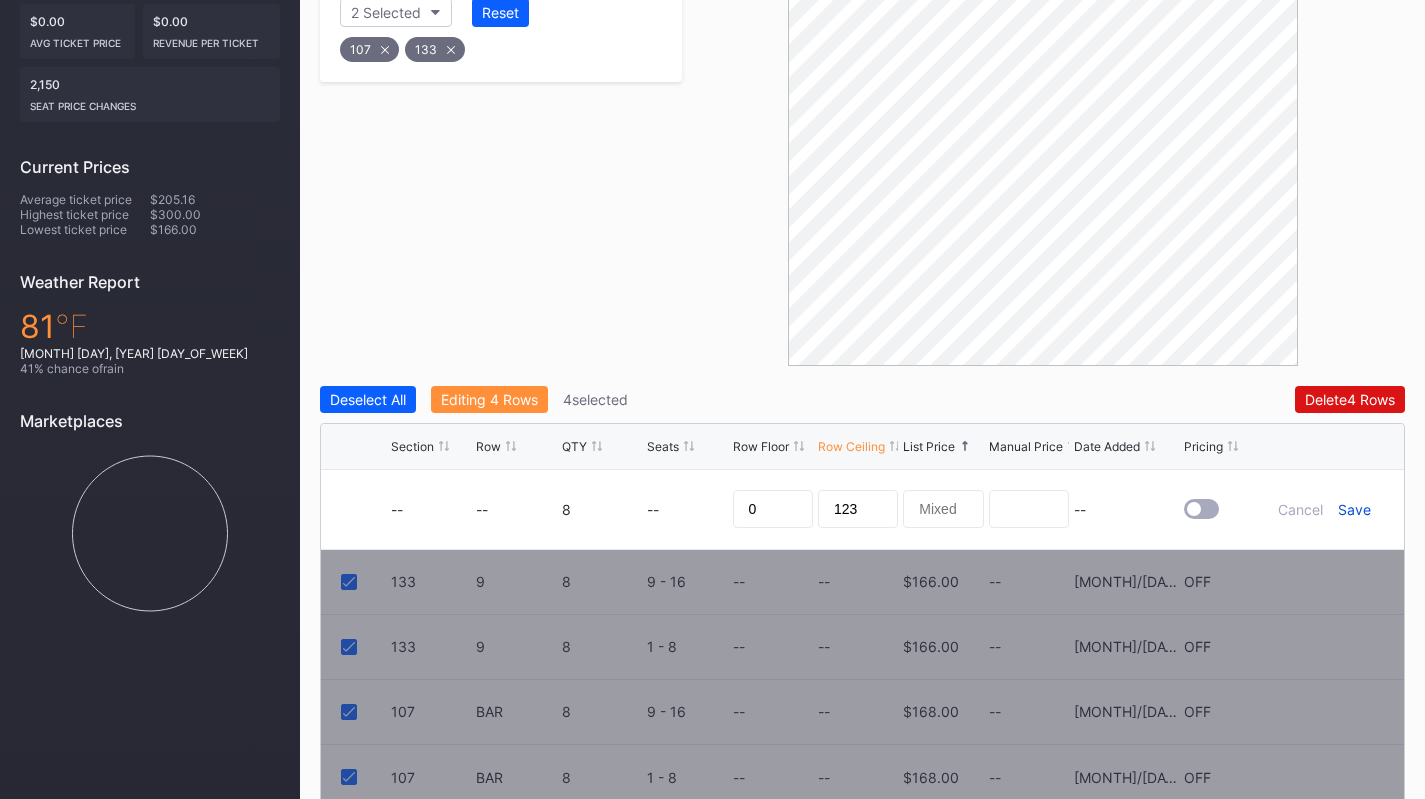 click on "Save" at bounding box center [1354, 509] 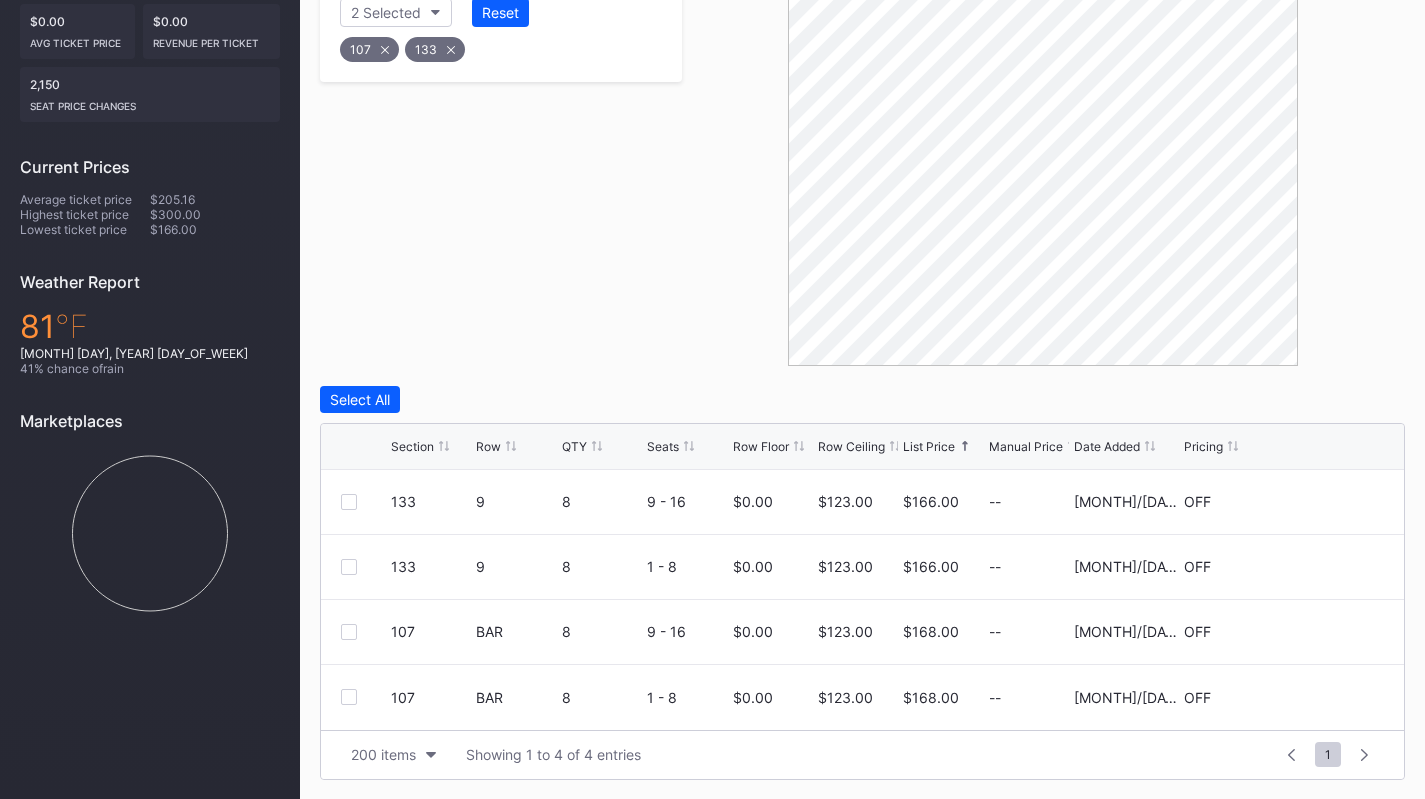 click on "Filters 2 Selected Reset 107 133 Select All Section Row QTY Seats Row Floor Row Ceiling List Price Manual Price Date Added Pricing 133 9 8 9 - 16 $0.00 $123.00 $166.00 -- [MONTH]/[DAY]/[YEAR] [TIME] OFF 133 9 8 1 - 8 $0.00 $123.00 $166.00 -- [MONTH]/[DAY]/[YEAR] [TIME] OFF 107 BAR 8 9 - 16 $0.00 $123.00 $168.00 -- [MONTH]/[DAY]/[YEAR] [TIME] OFF 107 BAR 8 1 - 8 $0.00 $123.00 $168.00 -- [MONTH]/[DAY]/[YEAR] [TIME] OFF 200 items Showing 1 to 4 of 4 entries 1 ... -1 0 1 2 3 ... 1" at bounding box center (862, 363) 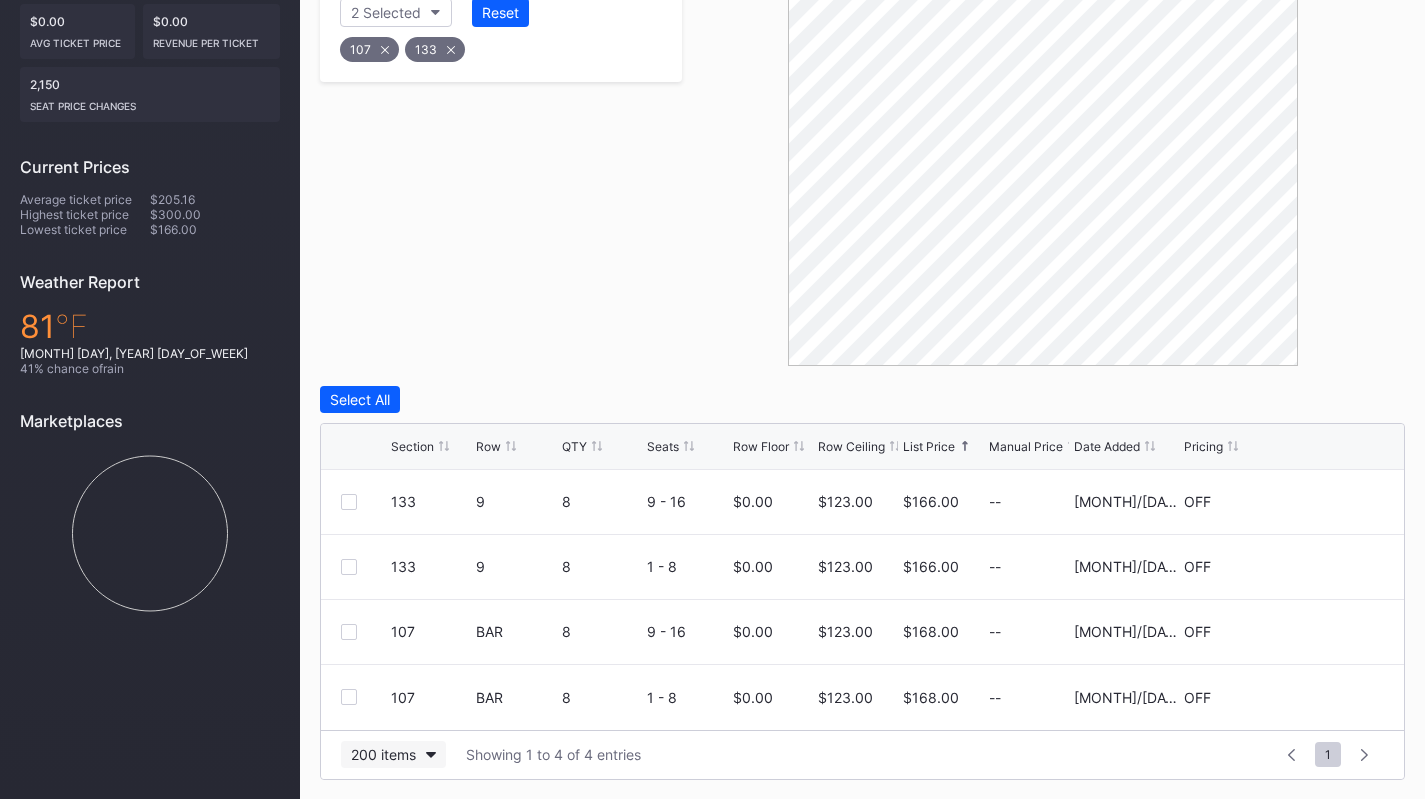 click on "200 items" at bounding box center [393, 754] 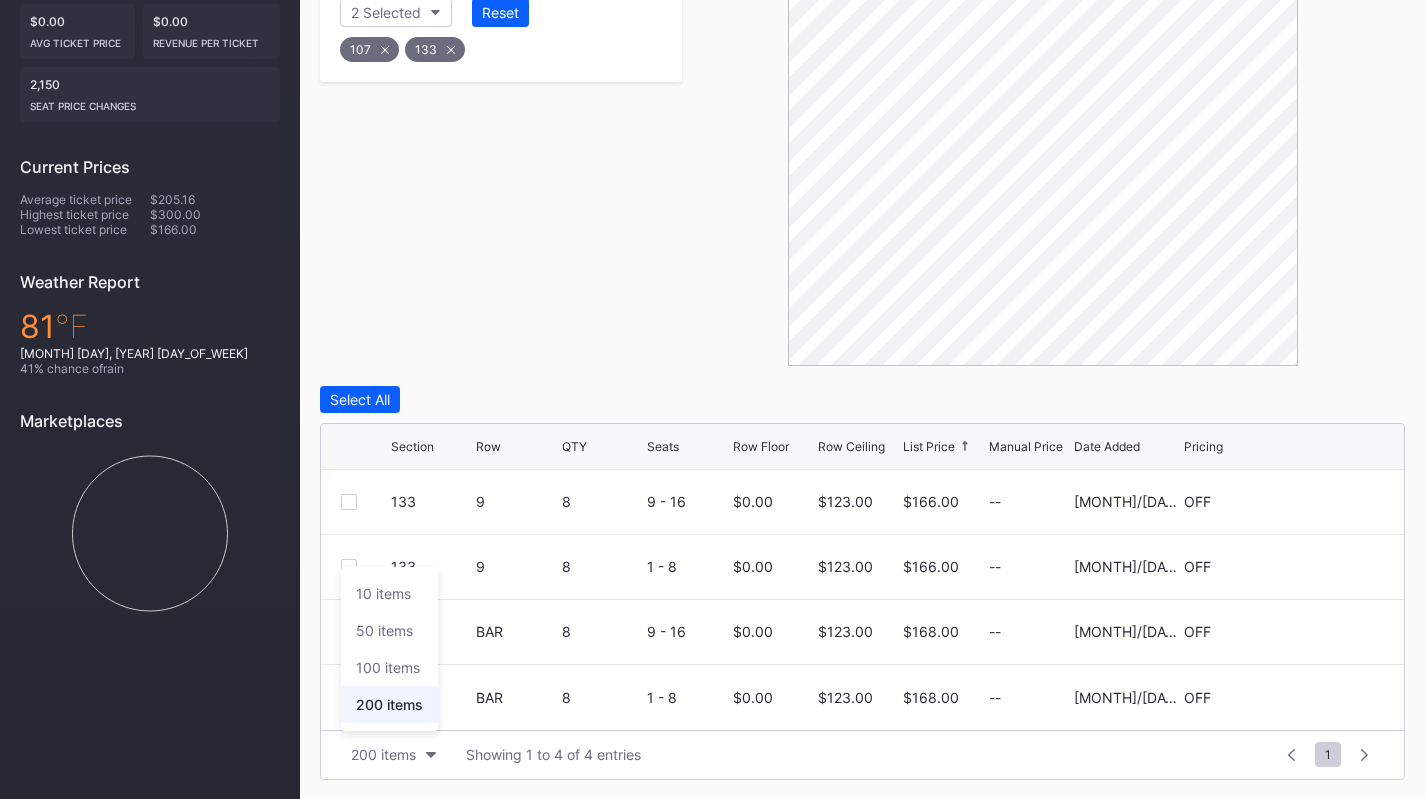 click on "200 items" at bounding box center (389, 704) 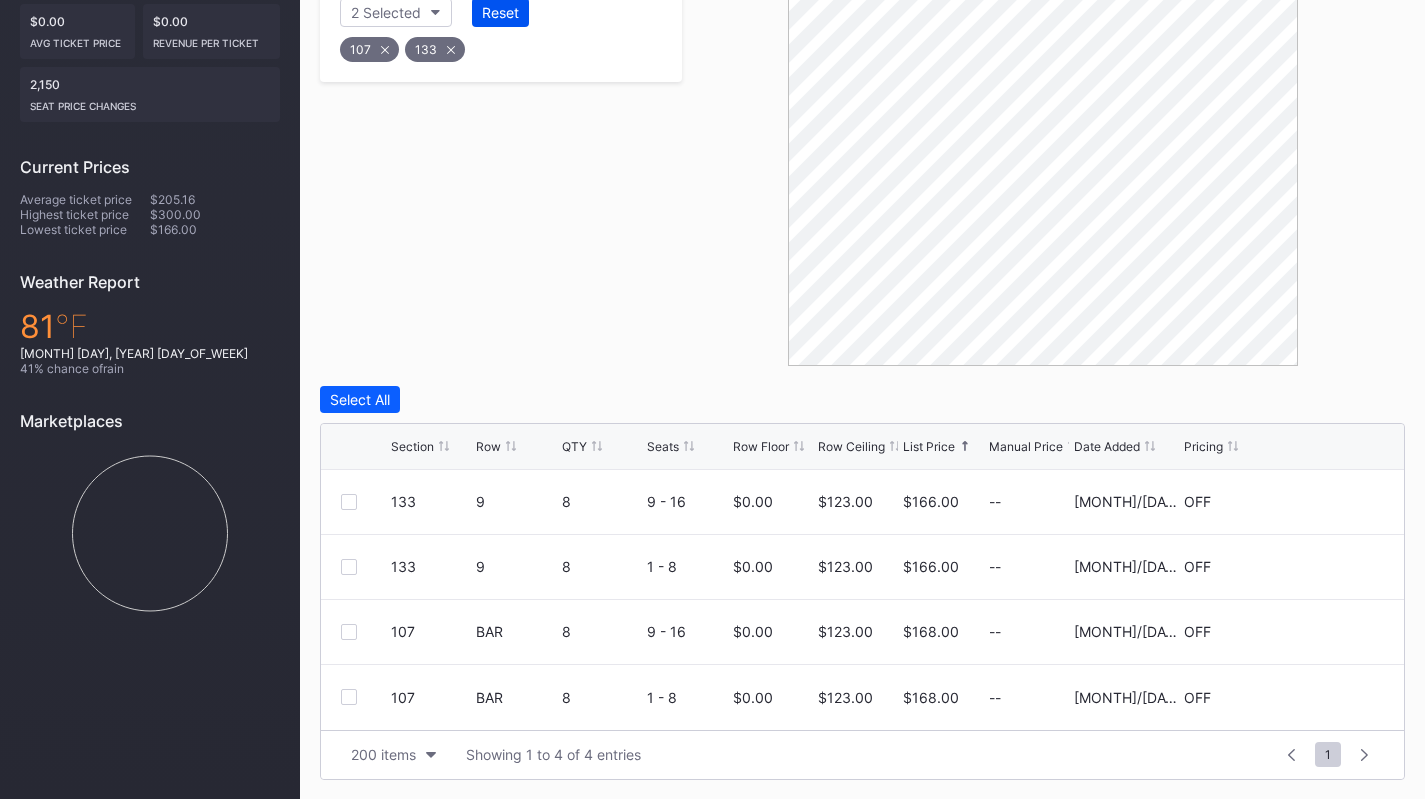 click on "Reset" at bounding box center (500, 12) 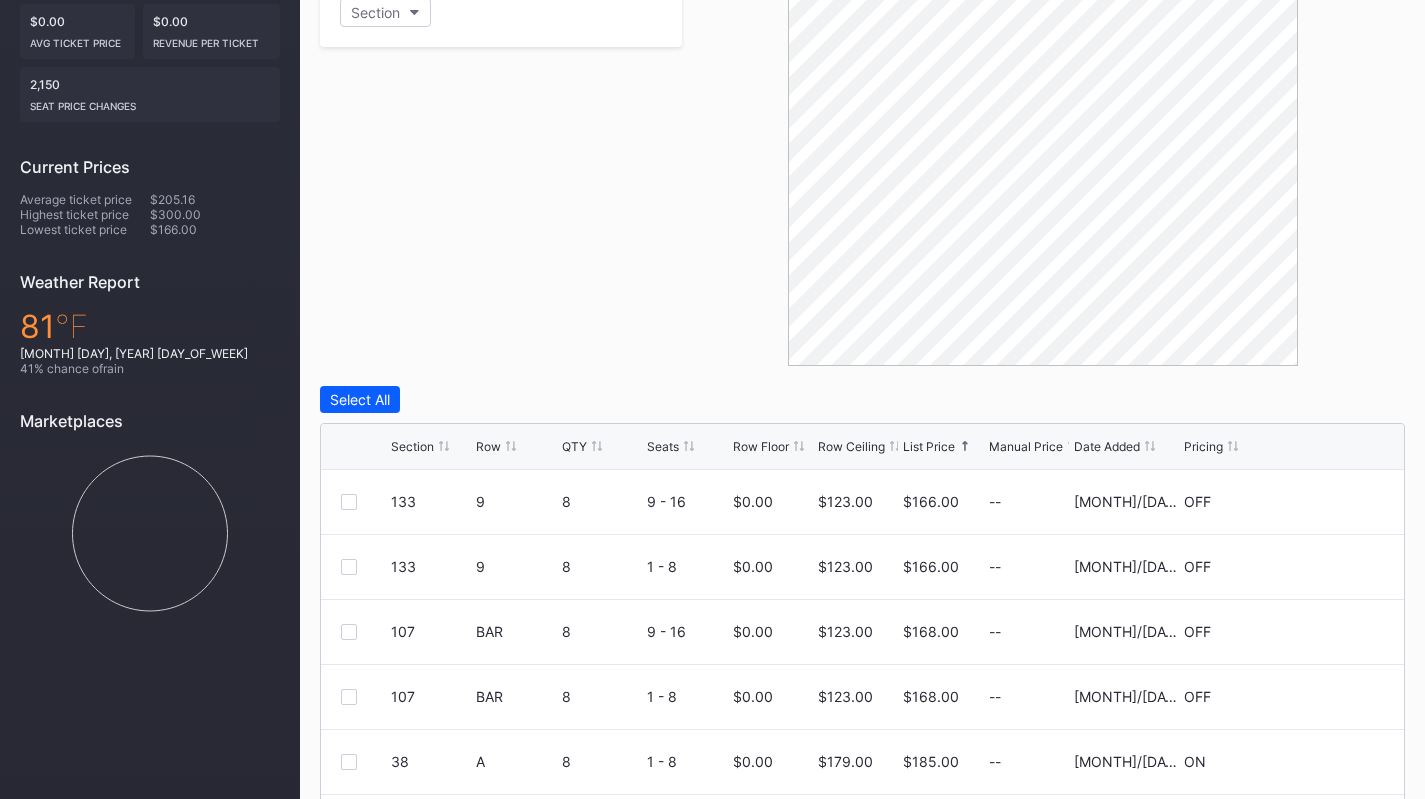 scroll, scrollTop: 650, scrollLeft: 0, axis: vertical 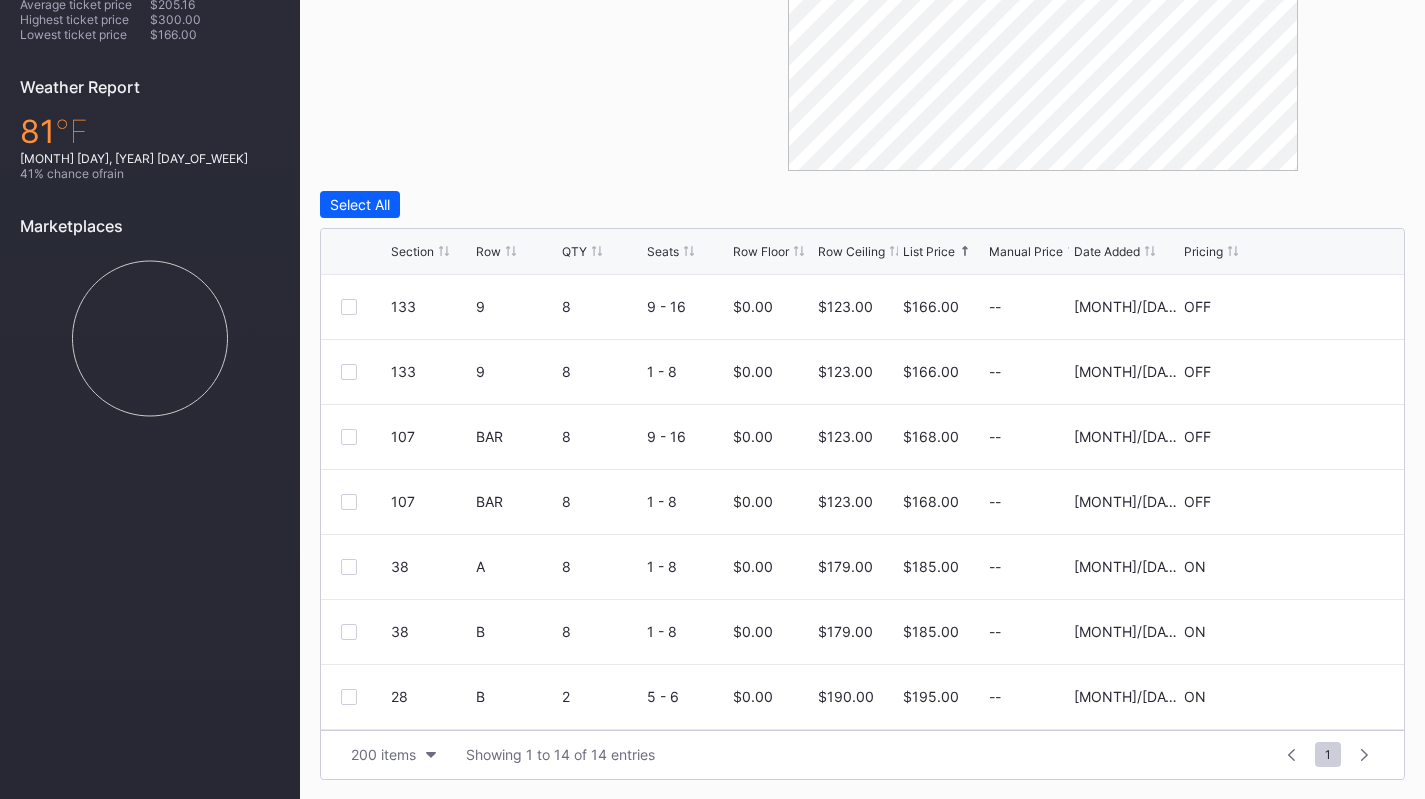click on "Filters Section Select All Section Row QTY Seats Row Floor Row Ceiling List Price Manual Price Date Added Pricing 133 9 8 9 - 16 $0.00 $123.00 $166.00 -- [MONTH]/[DAY]/[YEAR] [TIME] OFF 133 9 8 1 - 8 $0.00 $123.00 $166.00 -- [MONTH]/[DAY]/[YEAR] [TIME] OFF 107 BAR 8 9 - 16 $0.00 $123.00 $168.00 -- [MONTH]/[DAY]/[YEAR] [TIME] OFF 107 BAR 8 1 - 8 $0.00 $123.00 $168.00 -- [MONTH]/[DAY]/[YEAR] [TIME] OFF 38 A 8 1 - 8 $0.00 $179.00 $185.00 -- [MONTH]/[DAY]/[YEAR] [TIME] ON 38 B 8 1 - 8 $0.00 $179.00 $185.00 -- [MONTH]/[DAY]/[YEAR] [TIME] ON 28 B 2 5 - 6 $0.00 $190.00 $195.00 -- [MONTH]/[DAY]/[YEAR] [TIME] ON 39 A 6 1 - 6 $0.00 $189.00 $195.00 -- [MONTH]/[DAY]/[YEAR] [TIME] ON 26 C 2 6 - 7 $0.00 $190.00 $197.00 -- [MONTH]/[DAY]/[YEAR] [TIME] ON 39 B 6 1 - 6 $0.00 $189.00 $200.00 -- [MONTH]/[DAY]/[YEAR] [TIME] ON 10 24 11 7 - 17 $0.00 $155.00 $271.00 -- [MONTH]/[DAY]/[YEAR] [TIME] OFF 19 6 2 7 - 8 $0.00 $225.00 $300.00 -- [MONTH]/[DAY]/[YEAR] [TIME] ON 19 6 4 1 - 4 $0.00 $229.00 $300.00 -- [MONTH]/[DAY]/[YEAR] [TIME] ON 19 8 4 11 - 14 $0.00 $228.00 $300.00 -- [MONTH]/[DAY]/[YEAR] [TIME] ON 200 items Showing 1 to 14 of 14 entries 1 ... -1 0 1 2 3 ... 1" at bounding box center (862, 265) 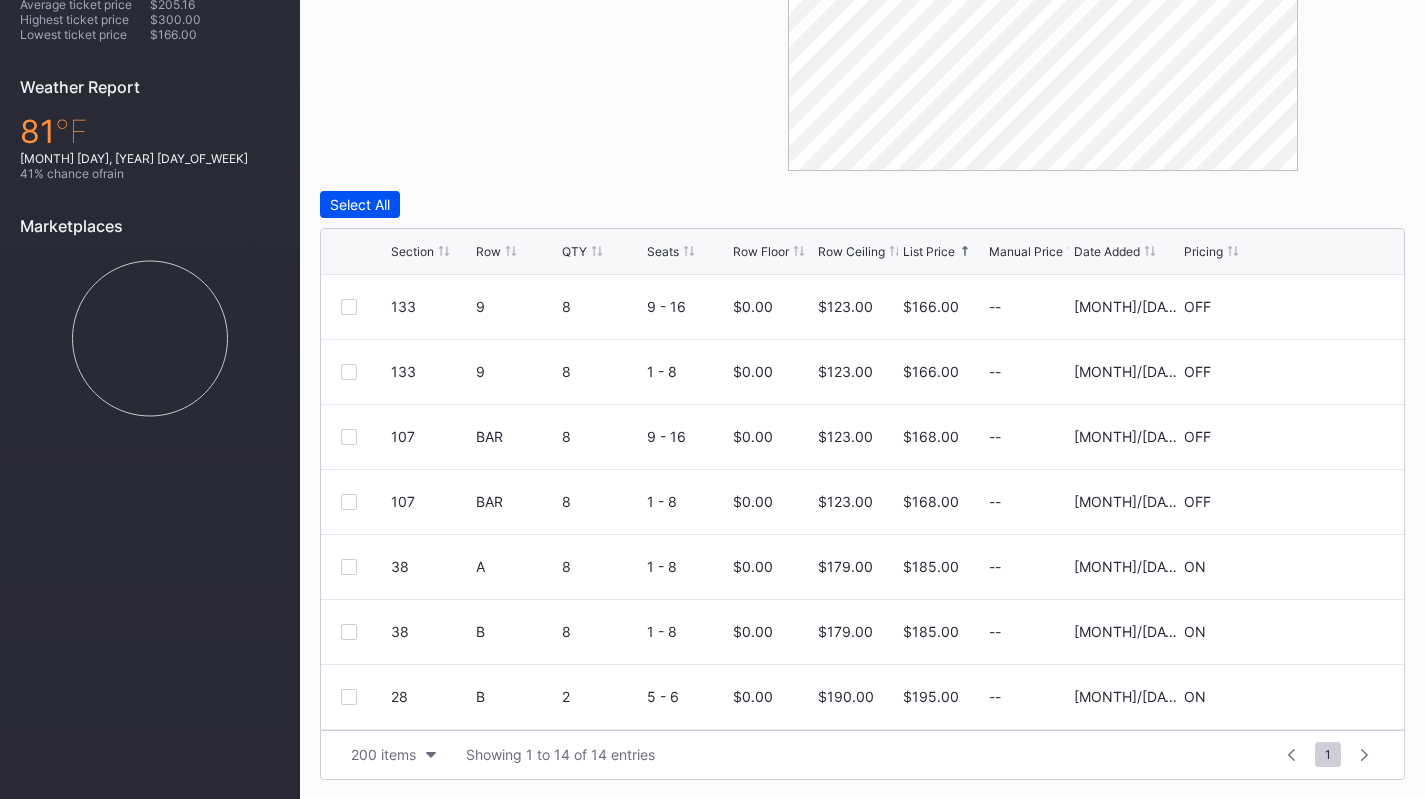 click on "Select All" at bounding box center [360, 204] 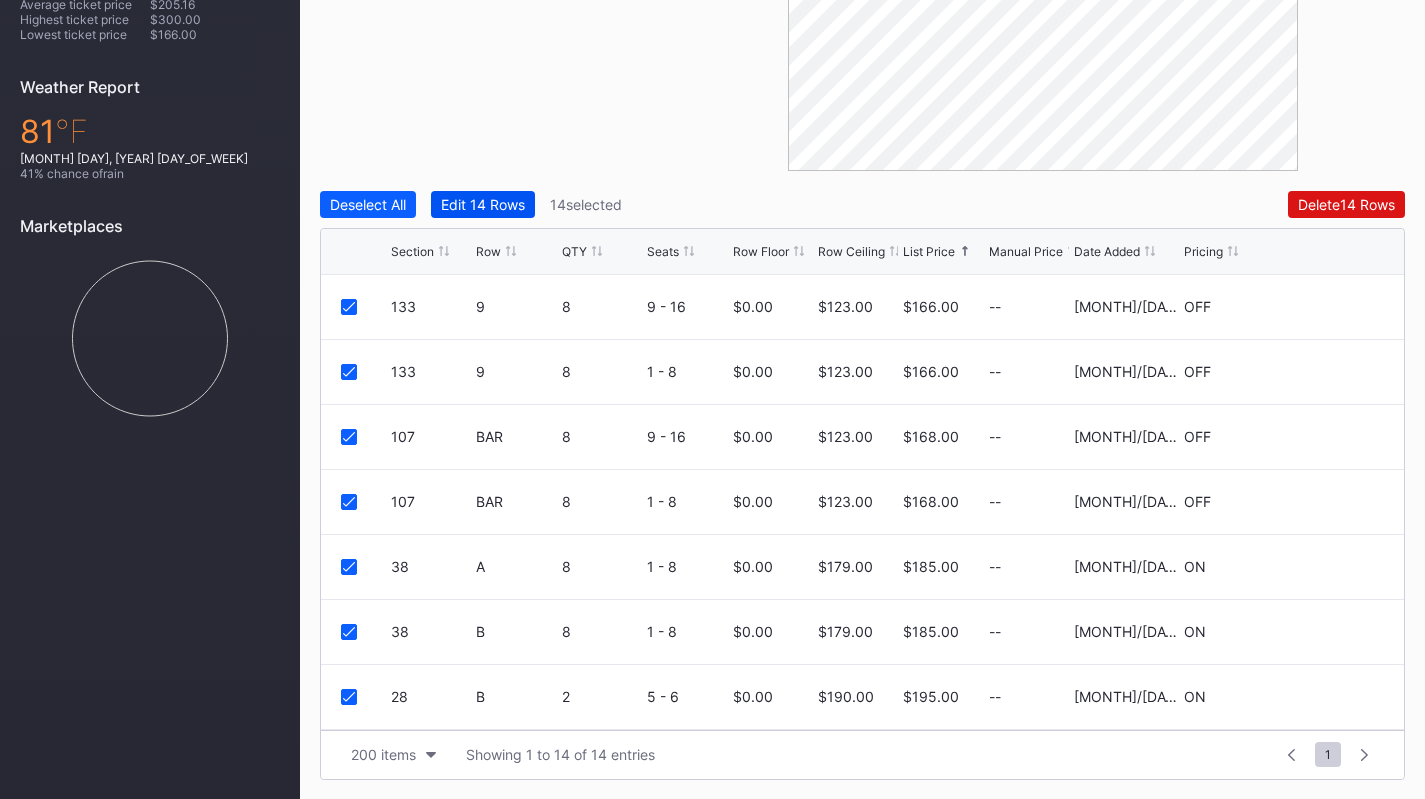 click on "Edit   [NUMBER]   Rows" at bounding box center [483, 204] 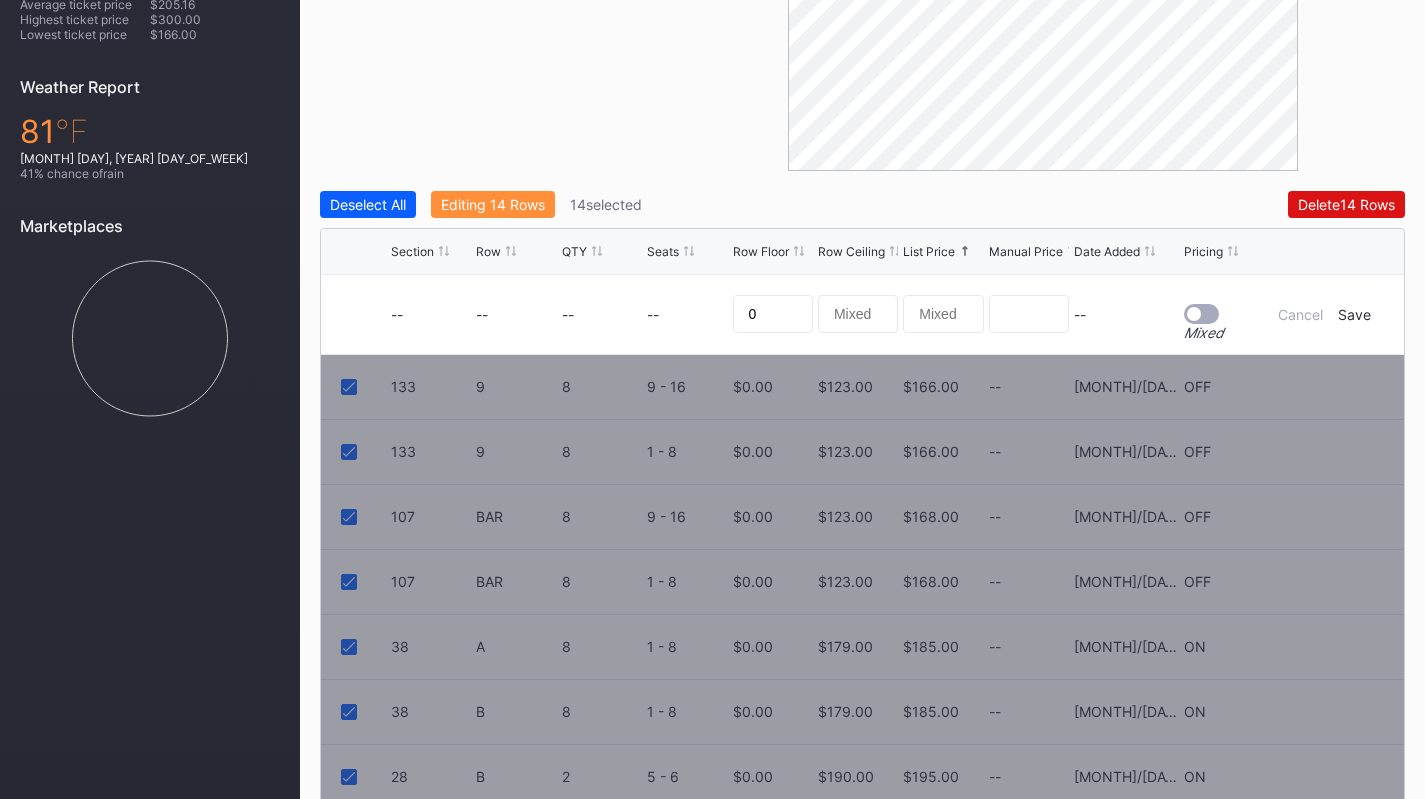 click at bounding box center [1201, 314] 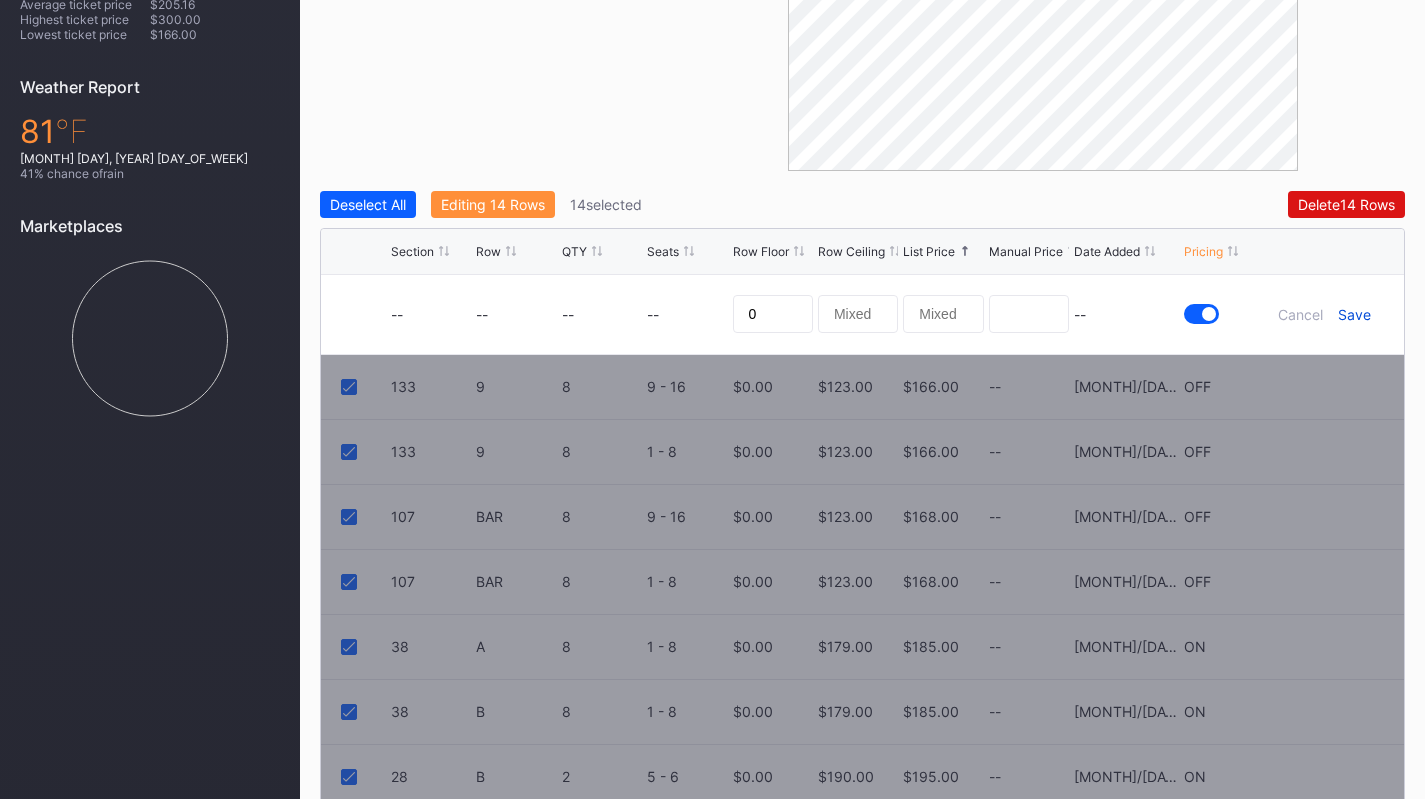 click on "Save" at bounding box center (1354, 314) 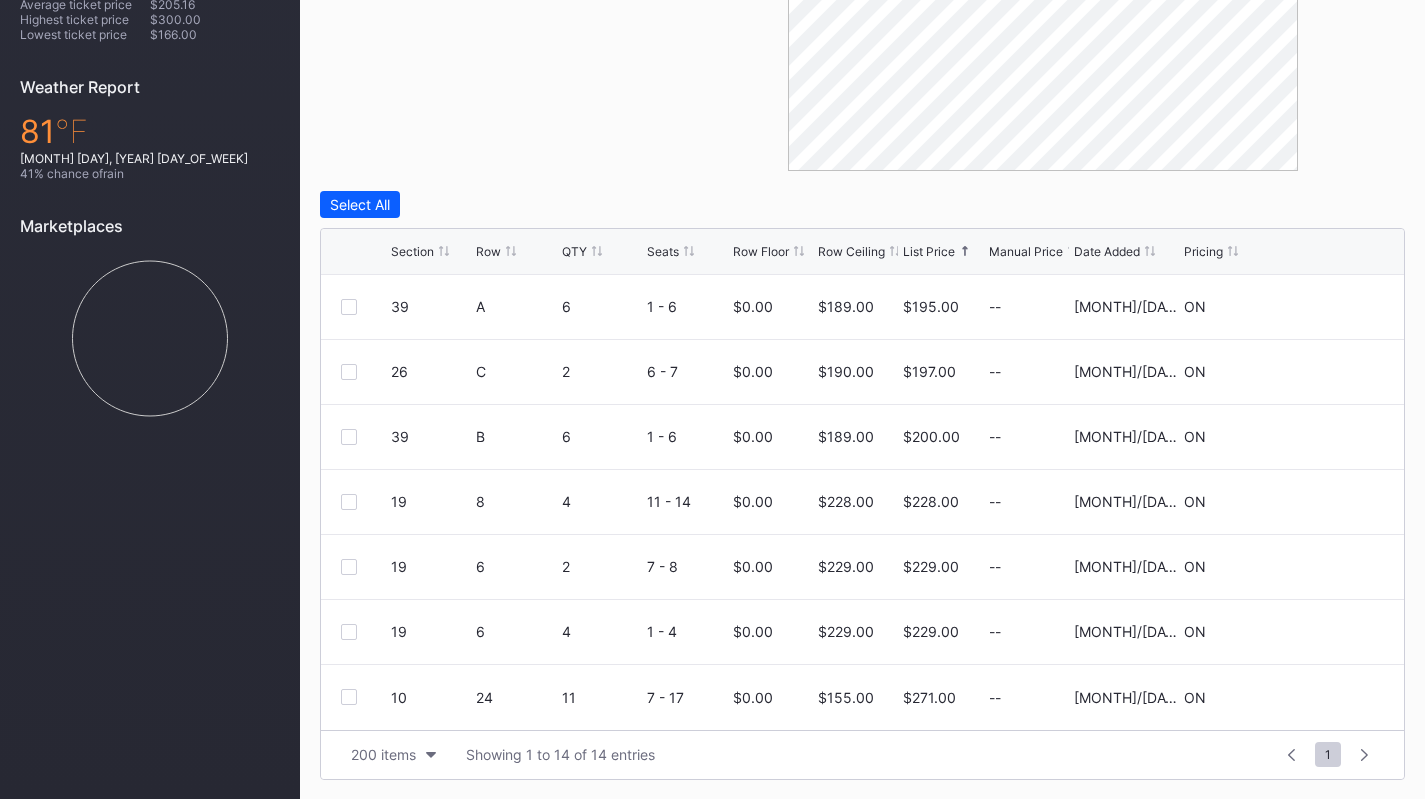 scroll, scrollTop: 0, scrollLeft: 0, axis: both 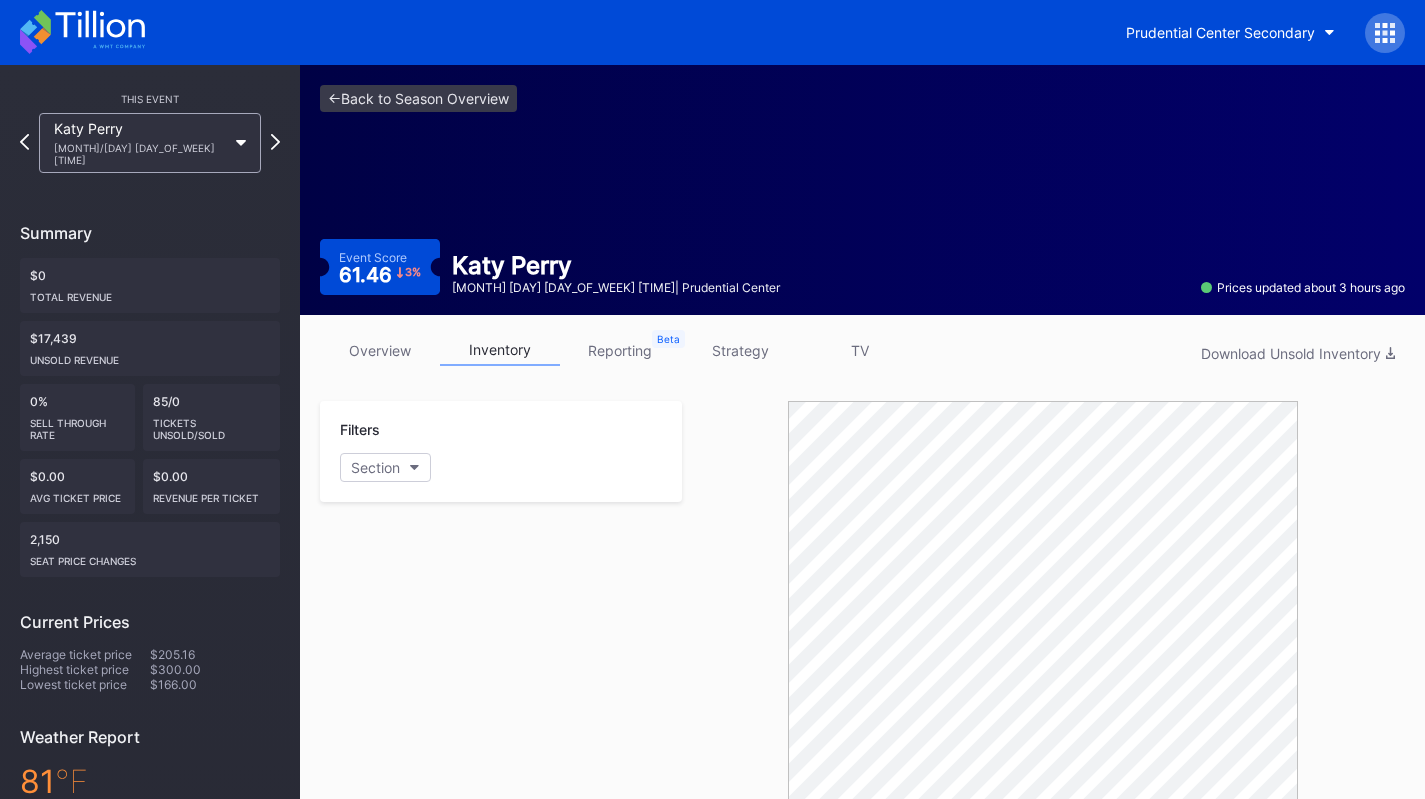 click on "inventory" at bounding box center (500, 350) 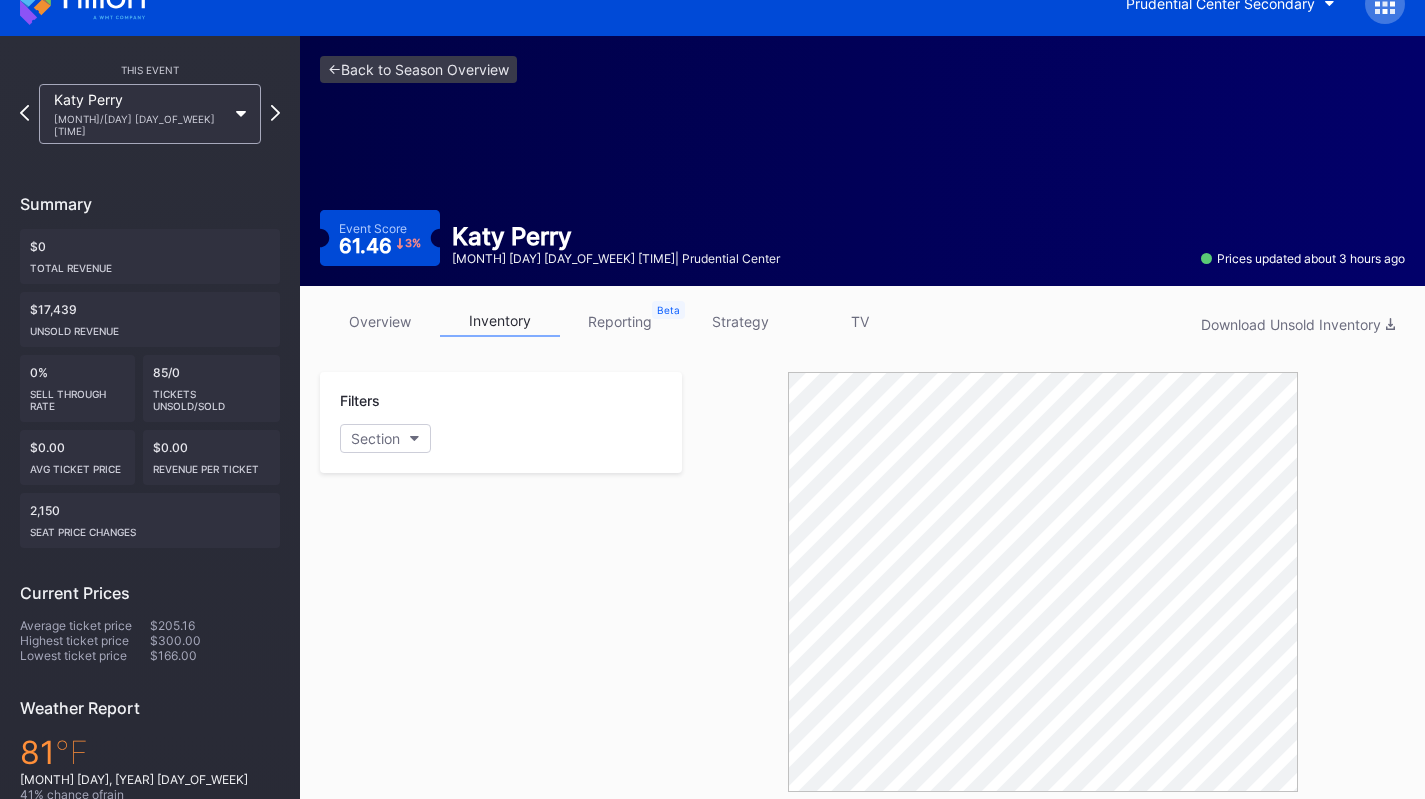 scroll, scrollTop: 0, scrollLeft: 0, axis: both 